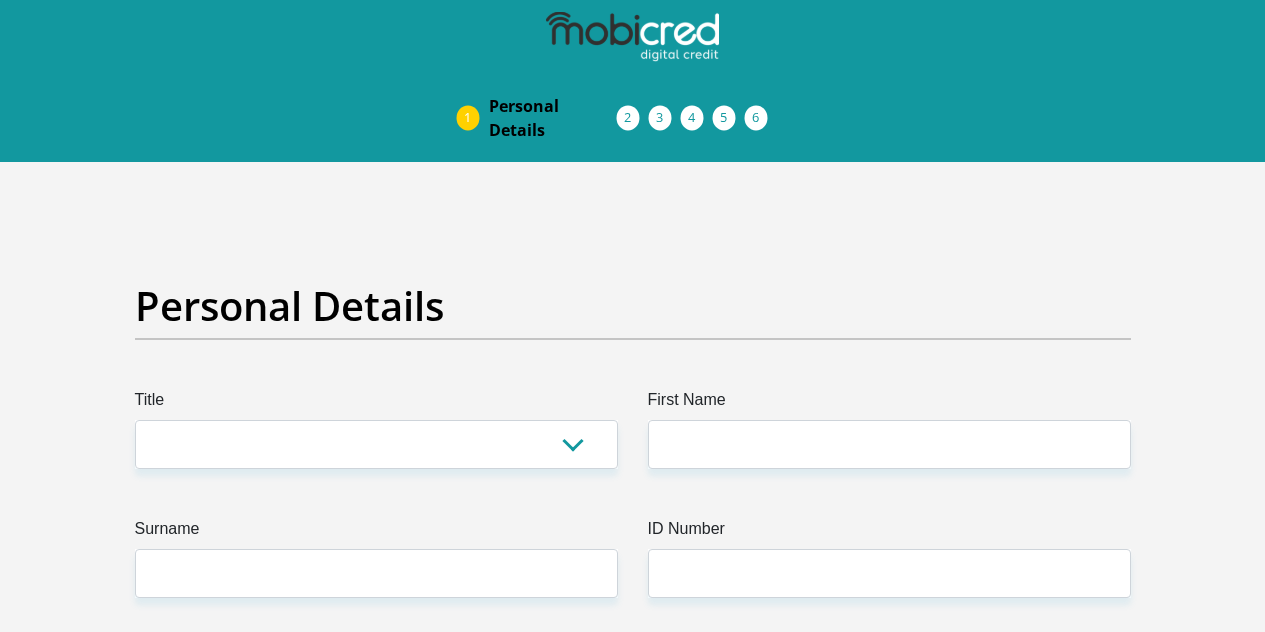 scroll, scrollTop: 0, scrollLeft: 0, axis: both 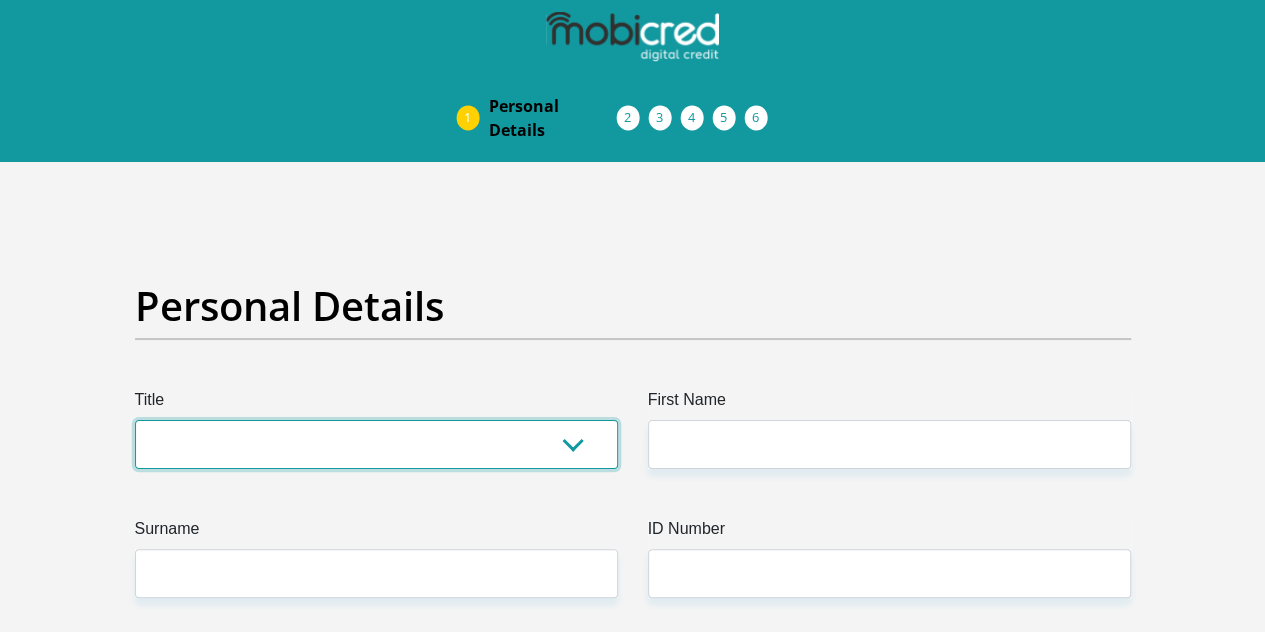 click on "Mr
Ms
Mrs
Dr
Other" at bounding box center [376, 444] 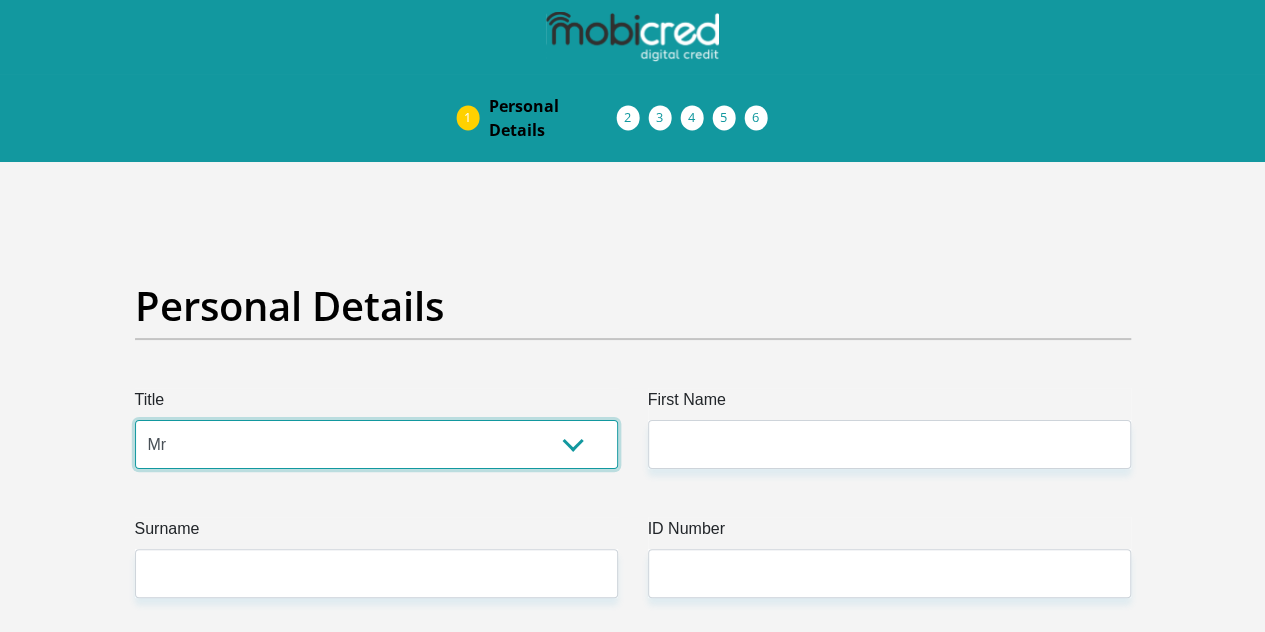 click on "Mr
Ms
Mrs
Dr
Other" at bounding box center (376, 444) 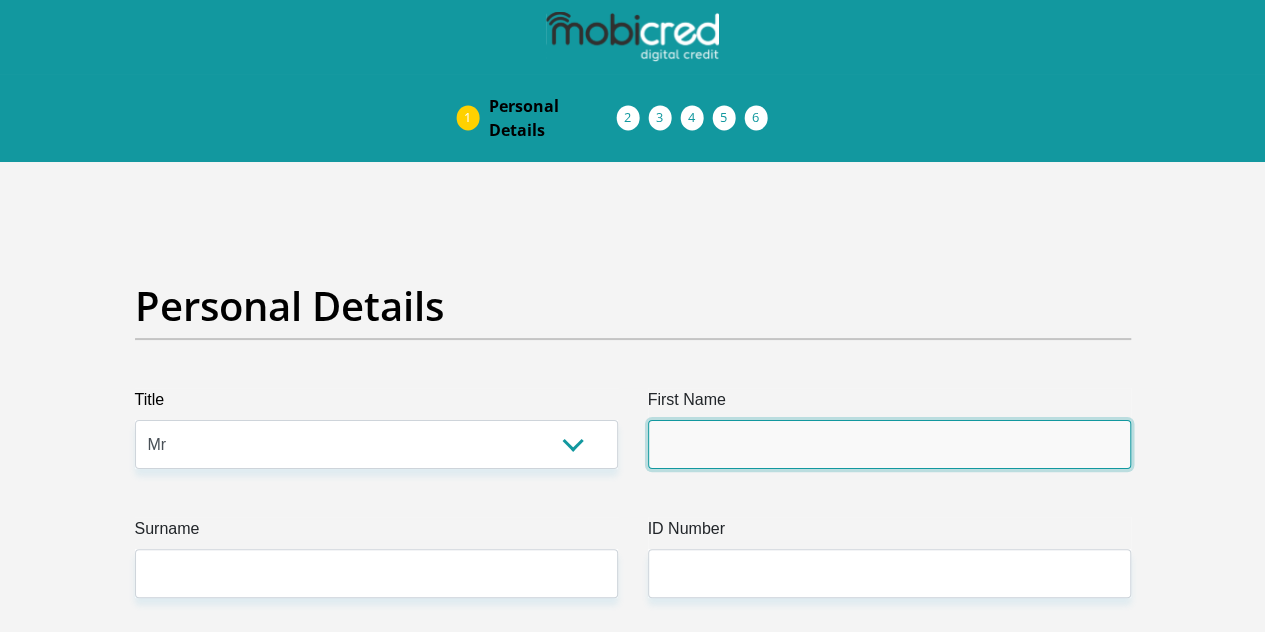 click on "First Name" at bounding box center (889, 444) 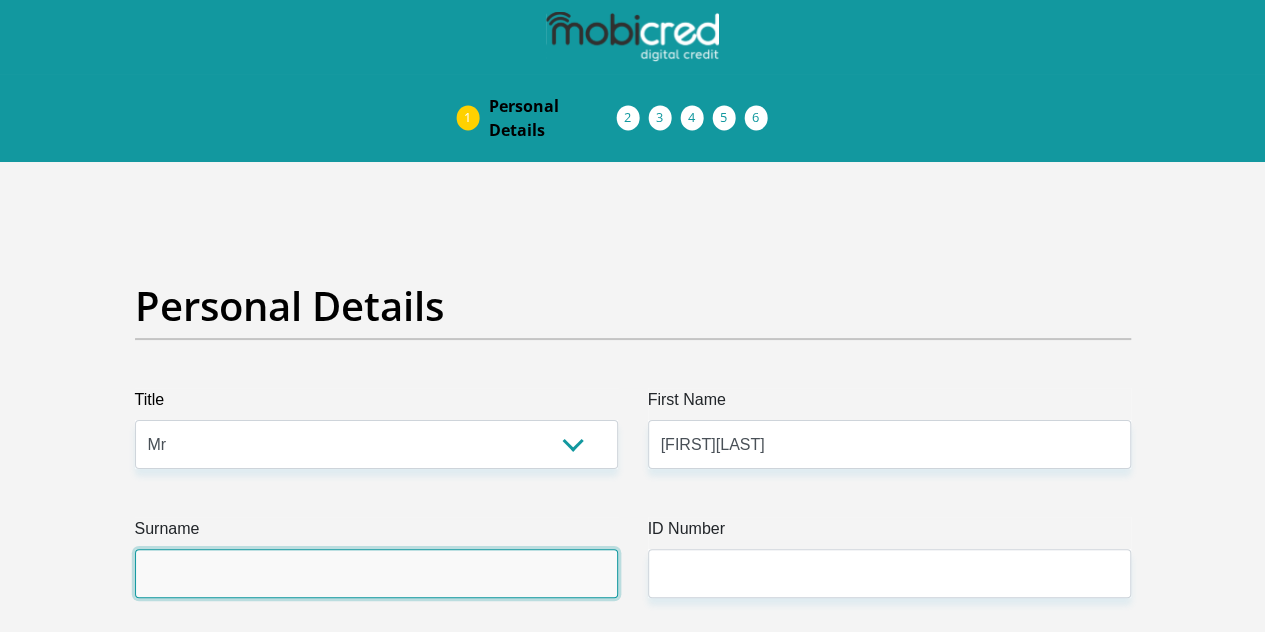 type on "Maswanganye" 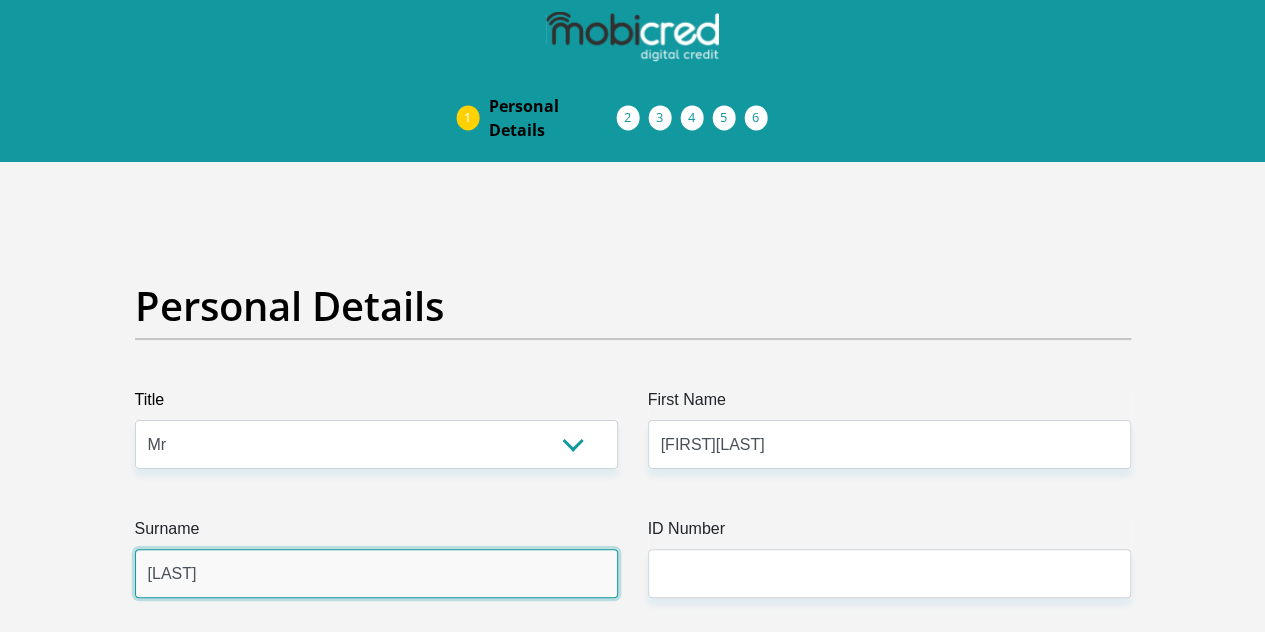 type on "0692765964" 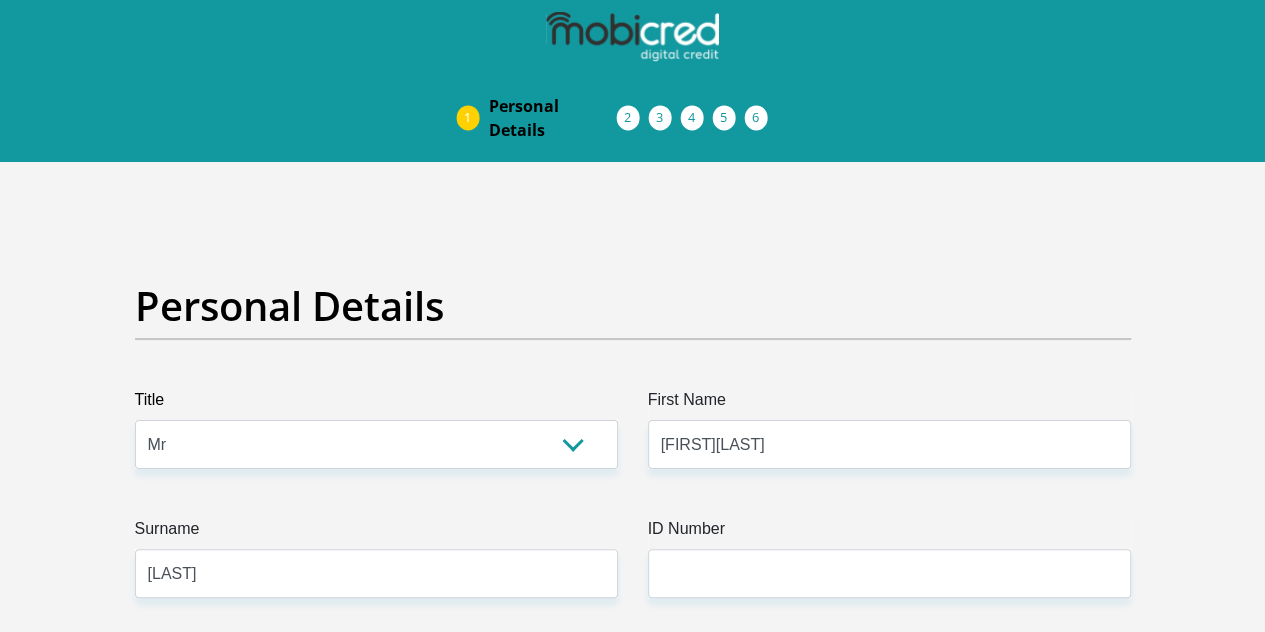select on "ZAF" 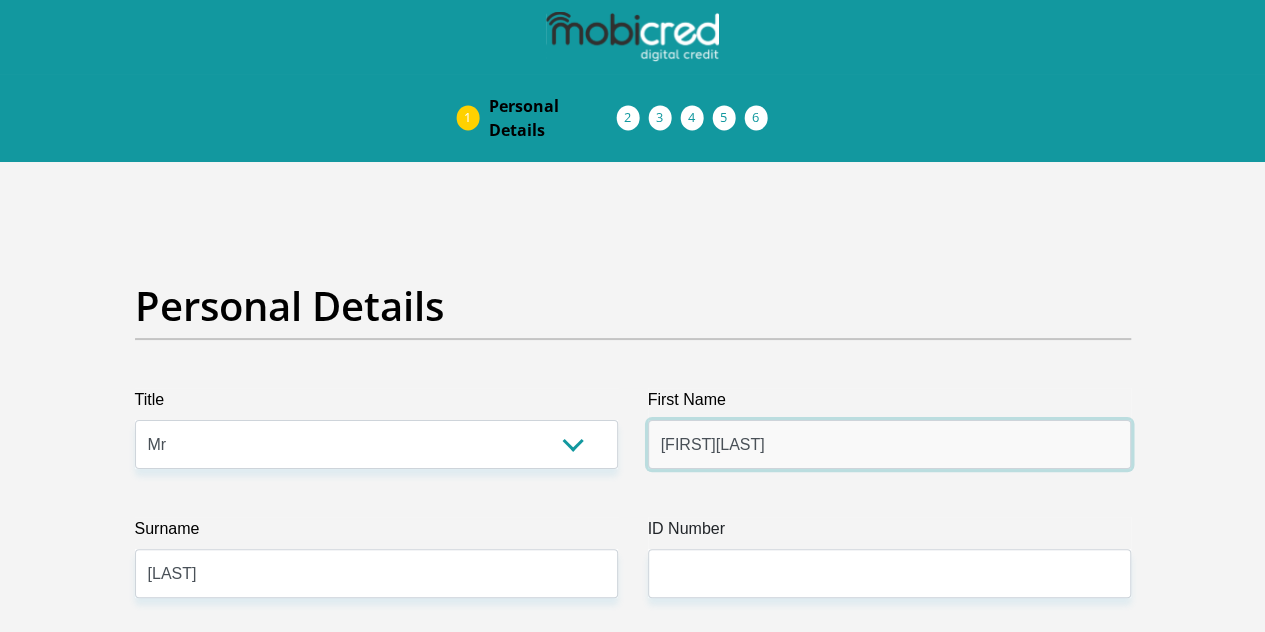 scroll, scrollTop: 339, scrollLeft: 0, axis: vertical 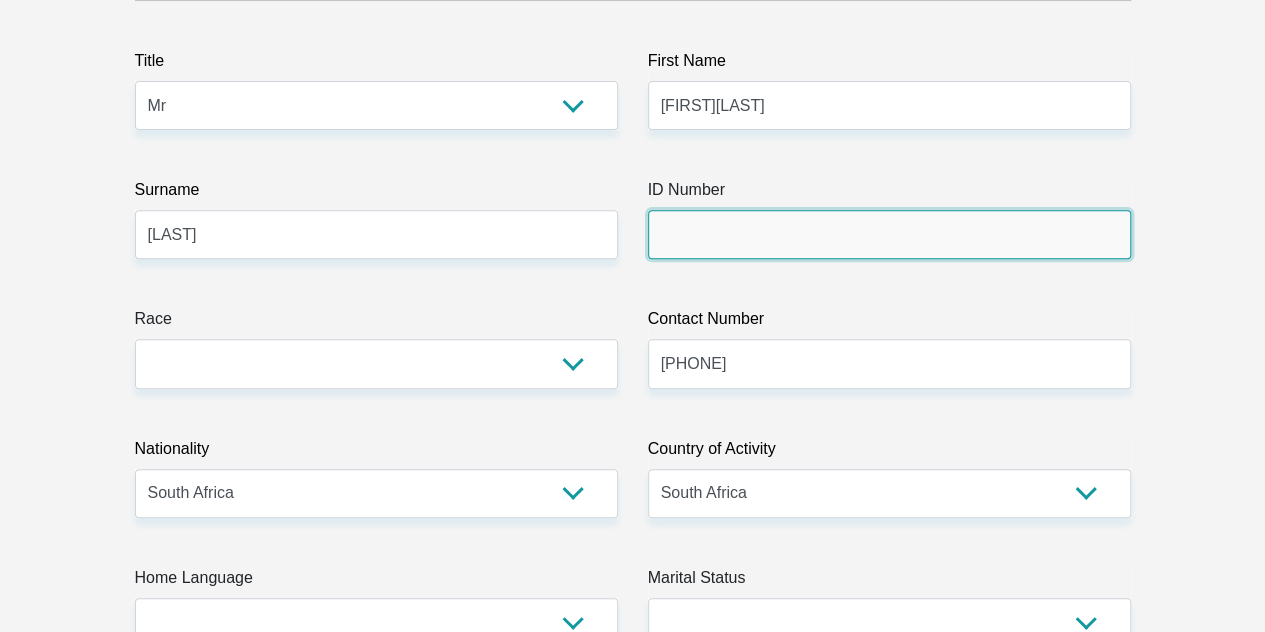 click on "ID Number" at bounding box center (889, 234) 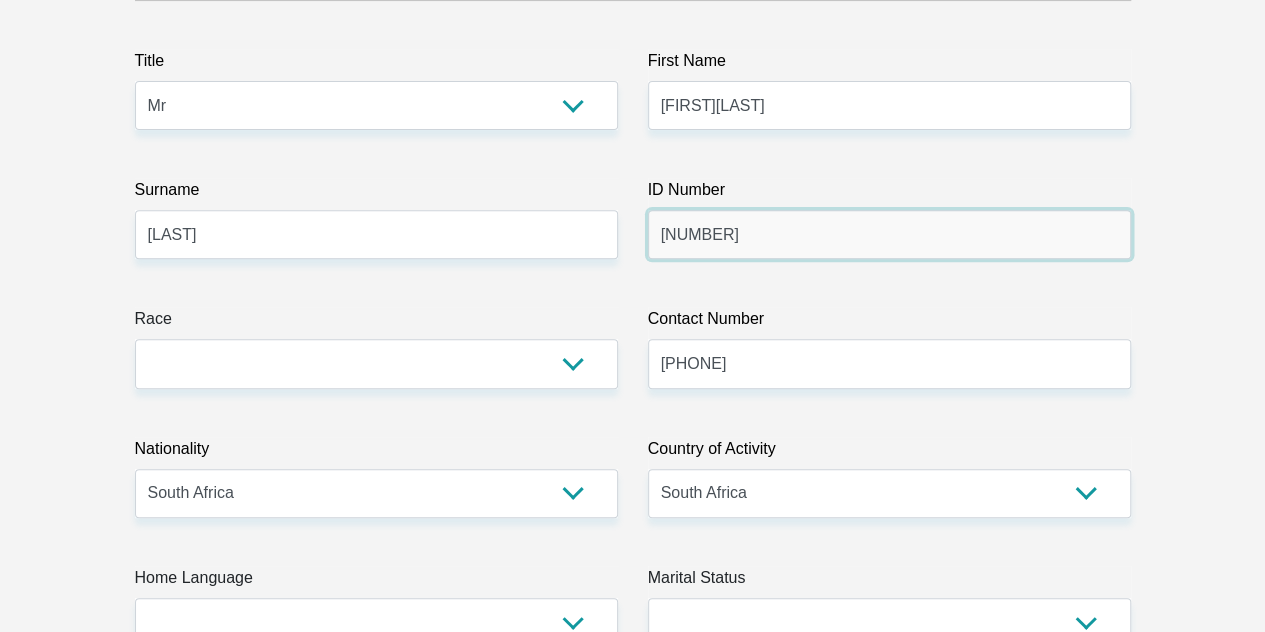 type on "9304035421087" 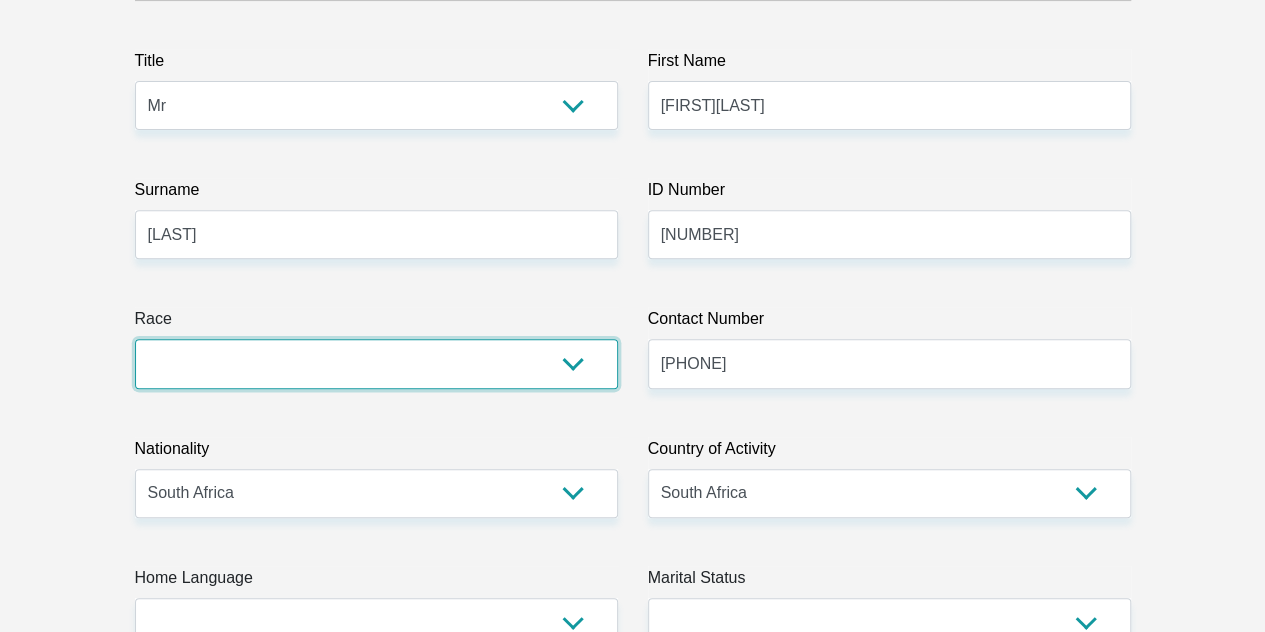 click on "Black
Coloured
Indian
White
Other" at bounding box center (376, 363) 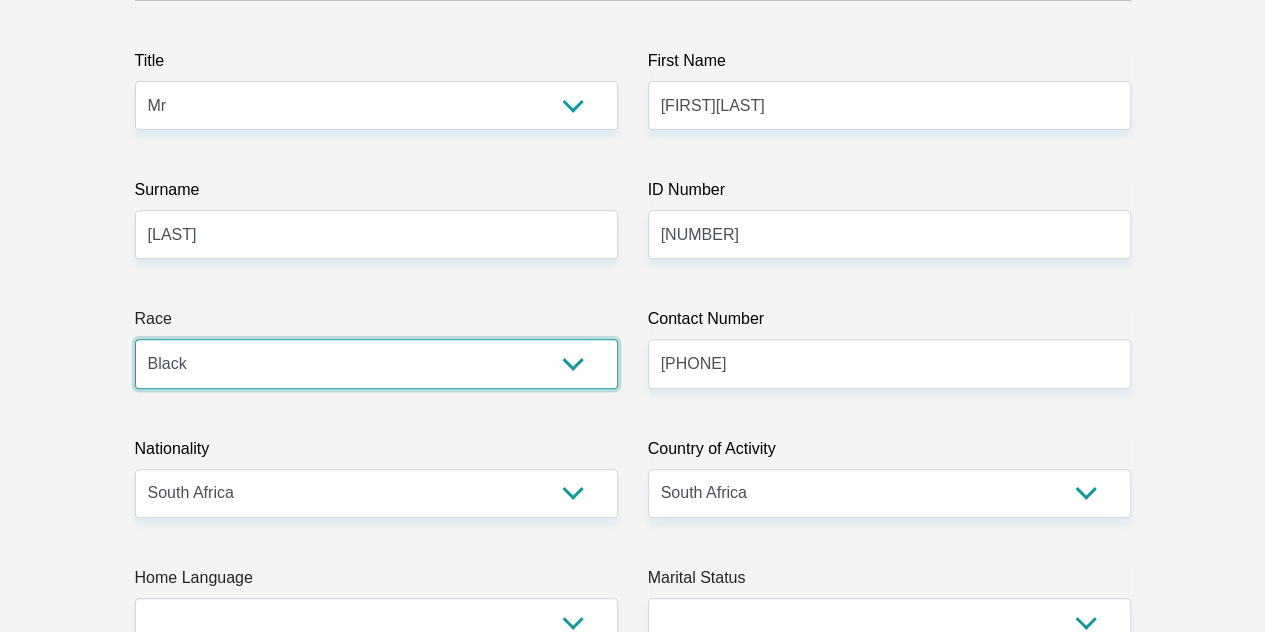 click on "Black
Coloured
Indian
White
Other" at bounding box center [376, 363] 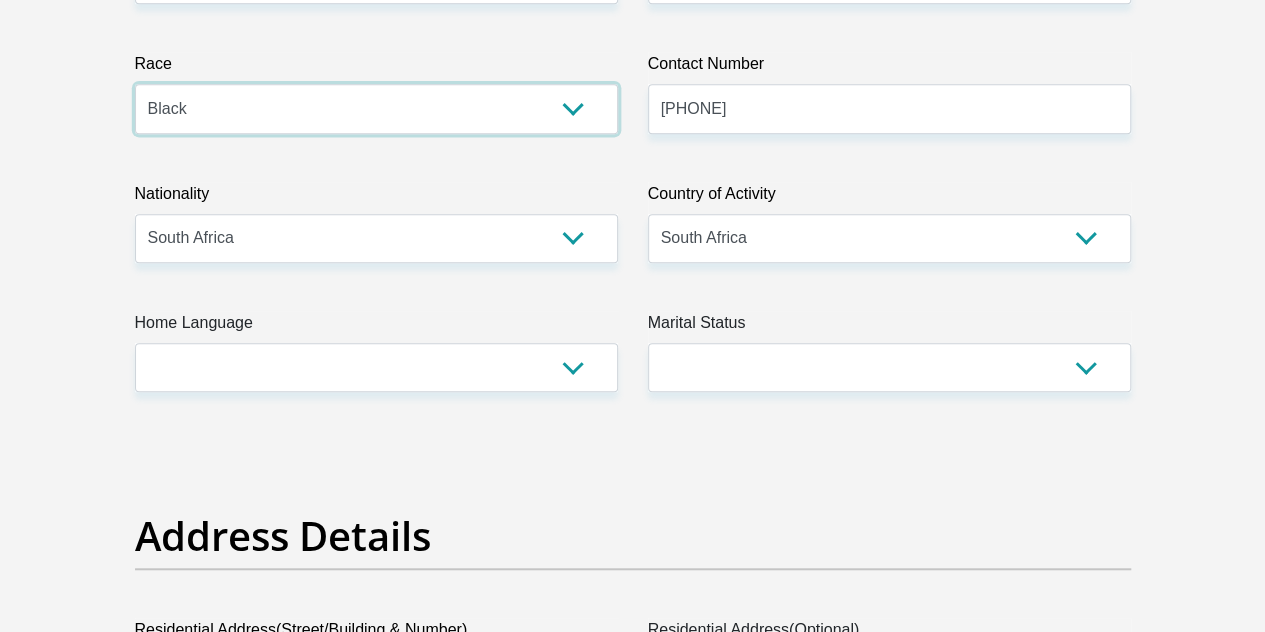 scroll, scrollTop: 595, scrollLeft: 0, axis: vertical 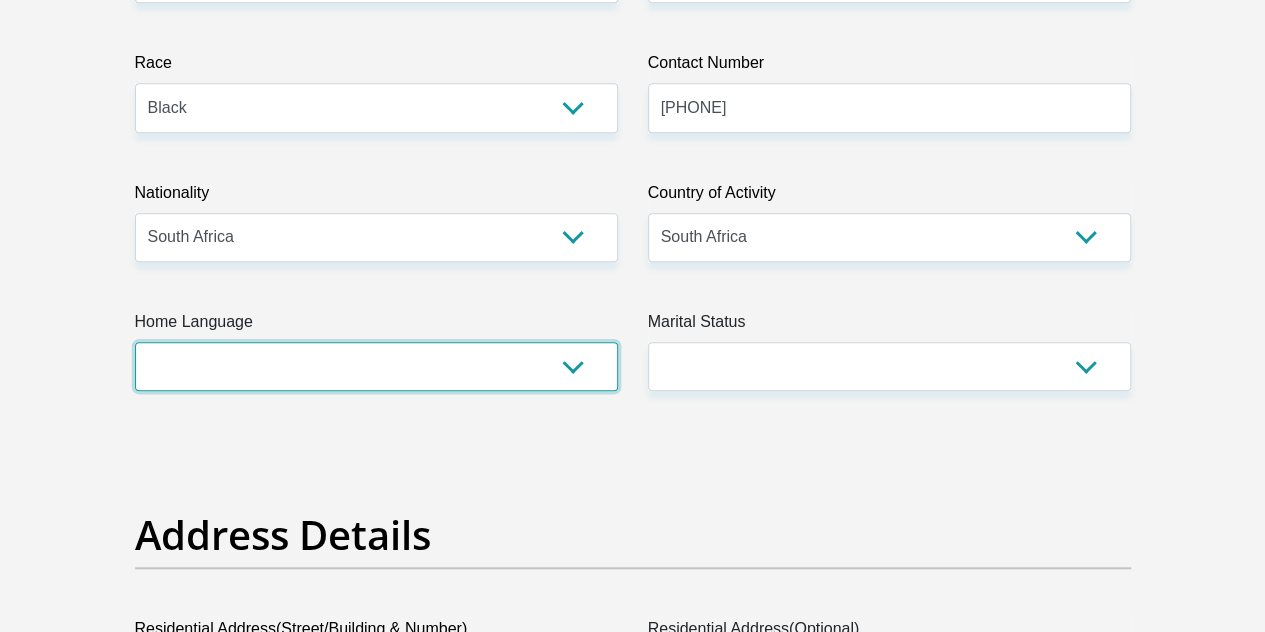 click on "Afrikaans
English
Sepedi
South Ndebele
Southern Sotho
Swati
Tsonga
Tswana
Venda
Xhosa
Zulu
Other" at bounding box center (376, 366) 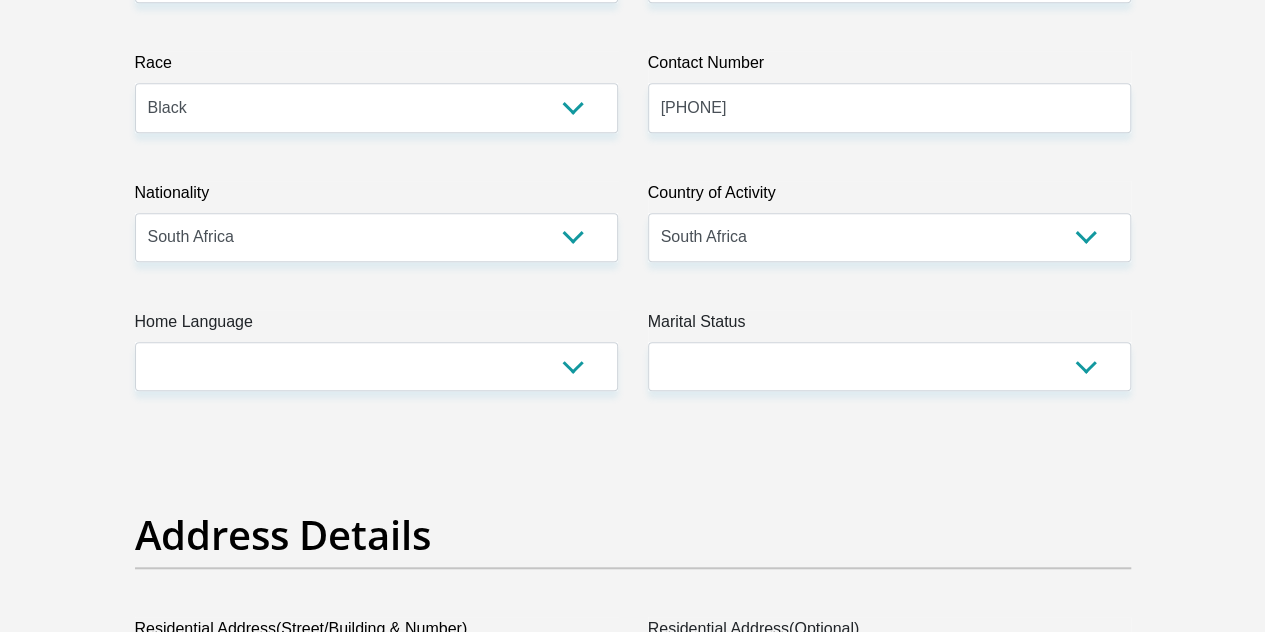click on "Address Details" at bounding box center [633, 535] 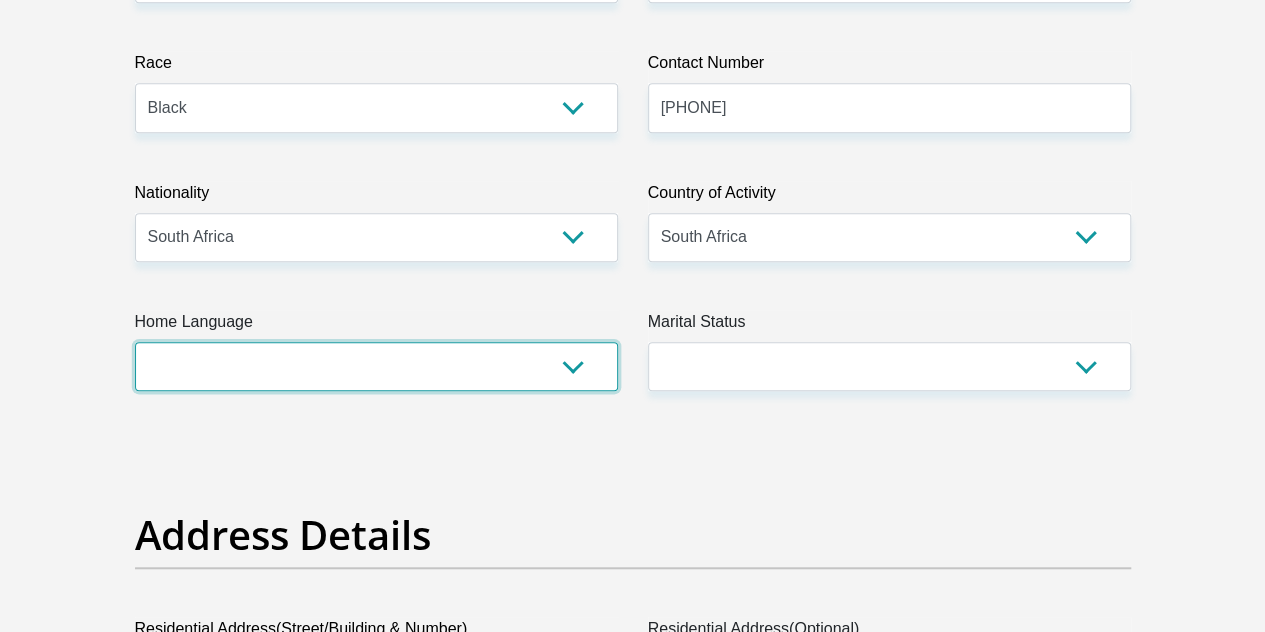 click on "Afrikaans
English
Sepedi
South Ndebele
Southern Sotho
Swati
Tsonga
Tswana
Venda
Xhosa
Zulu
Other" at bounding box center (376, 366) 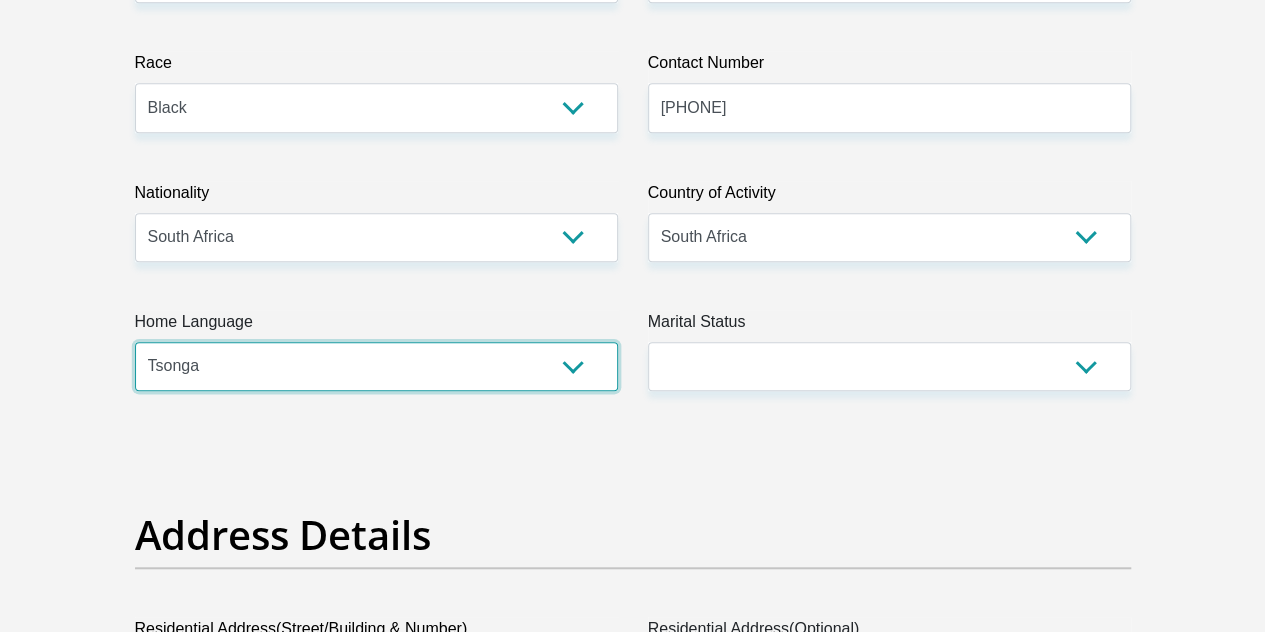 click on "Afrikaans
English
Sepedi
South Ndebele
Southern Sotho
Swati
Tsonga
Tswana
Venda
Xhosa
Zulu
Other" at bounding box center [376, 366] 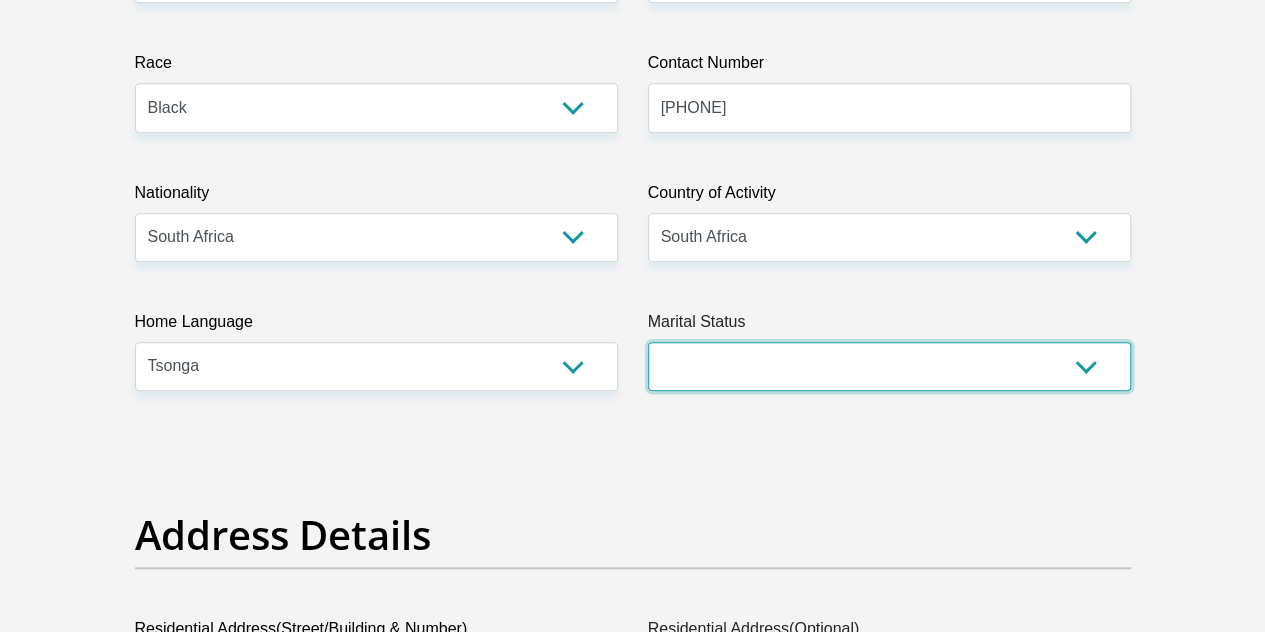 click on "Married ANC
Single
Divorced
Widowed
Married COP or Customary Law" at bounding box center [889, 366] 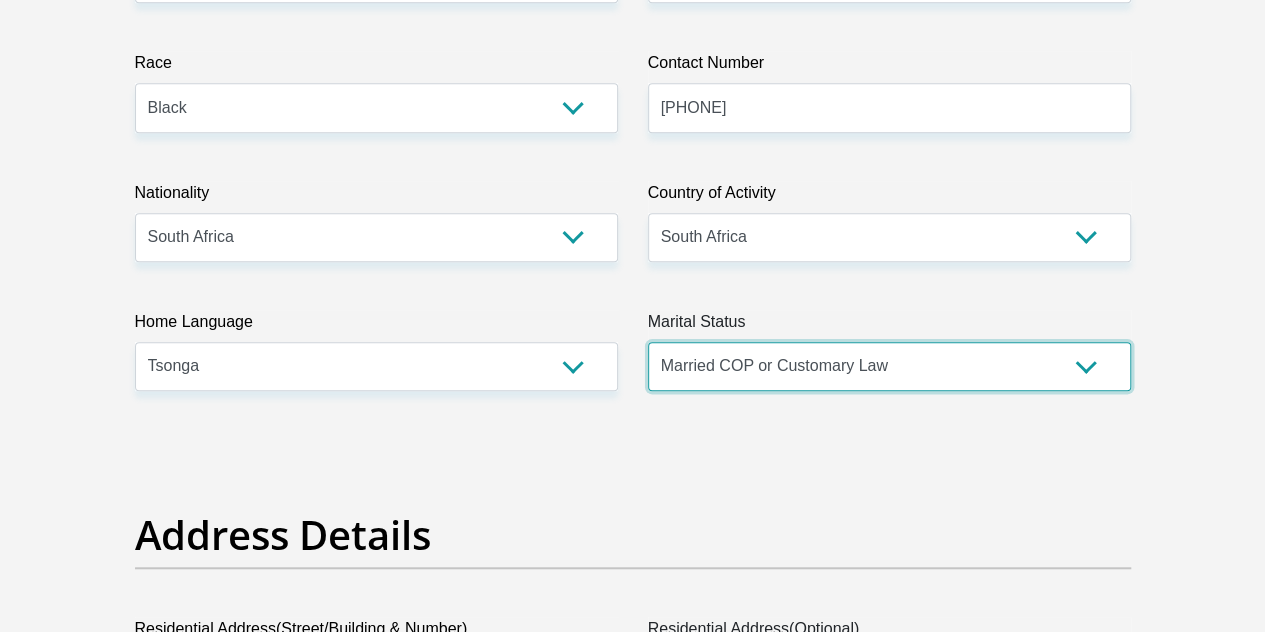 click on "Married ANC
Single
Divorced
Widowed
Married COP or Customary Law" at bounding box center (889, 366) 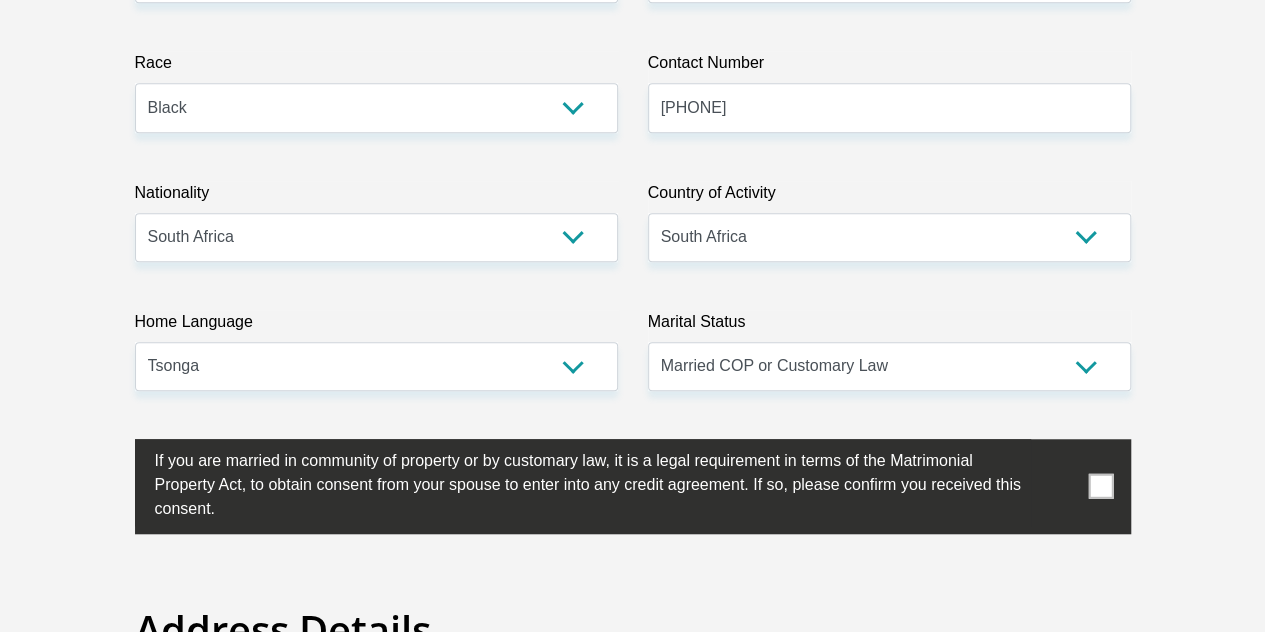 click at bounding box center (1100, 486) 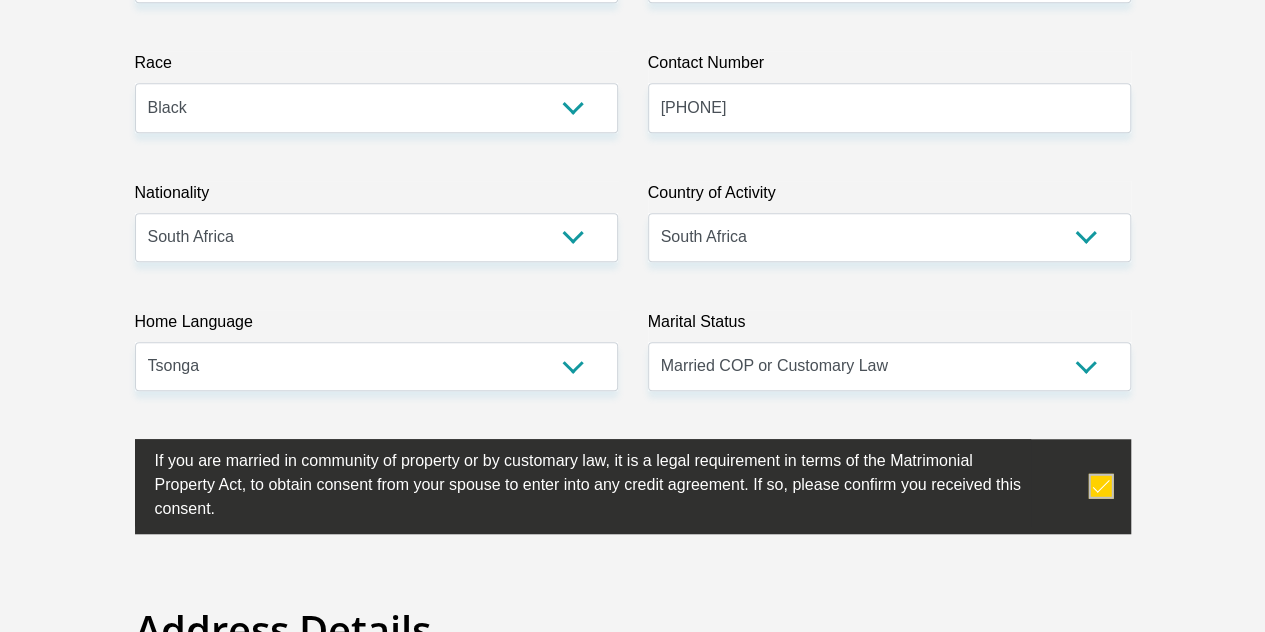 click on "Personal Details
Title
Mr
Ms
Mrs
Dr
Other
First Name
FannieThapelo
Surname
Maswanganye
ID Number
9304035421087
Please input valid ID number
Race
Black
Coloured
Indian
White
Other
Contact Number
0692765964
Please input valid contact number" at bounding box center (633, 3100) 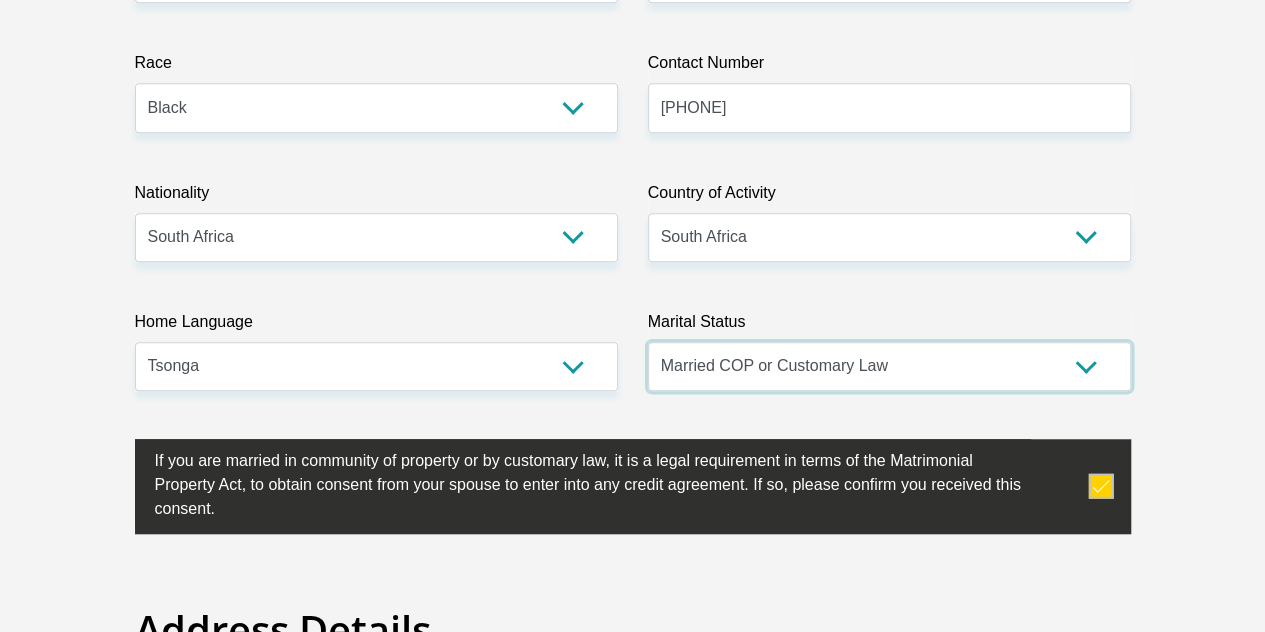 click on "Married ANC
Single
Divorced
Widowed
Married COP or Customary Law" at bounding box center [889, 366] 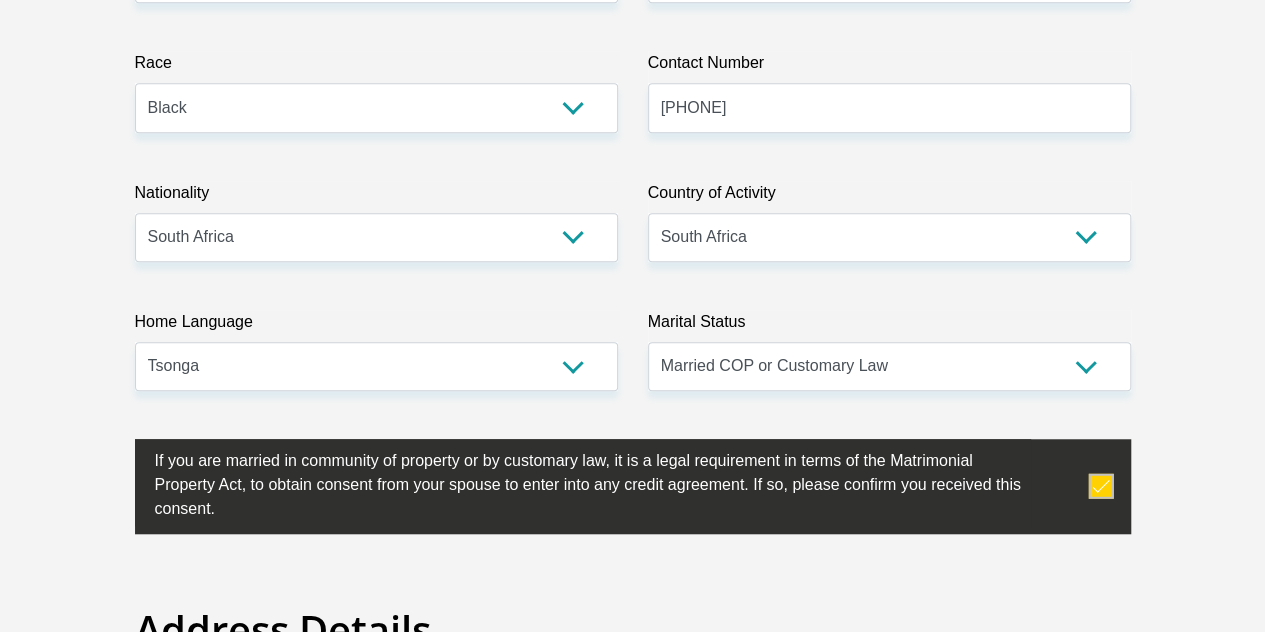click on "Address Details" at bounding box center [633, 630] 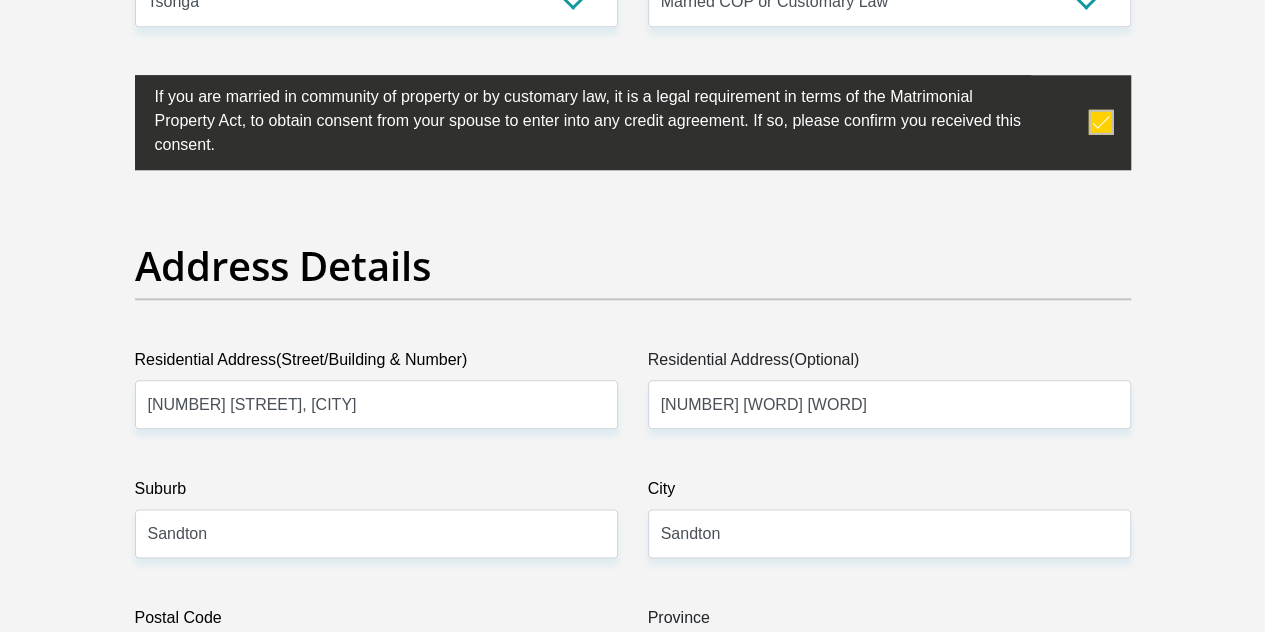 scroll, scrollTop: 961, scrollLeft: 0, axis: vertical 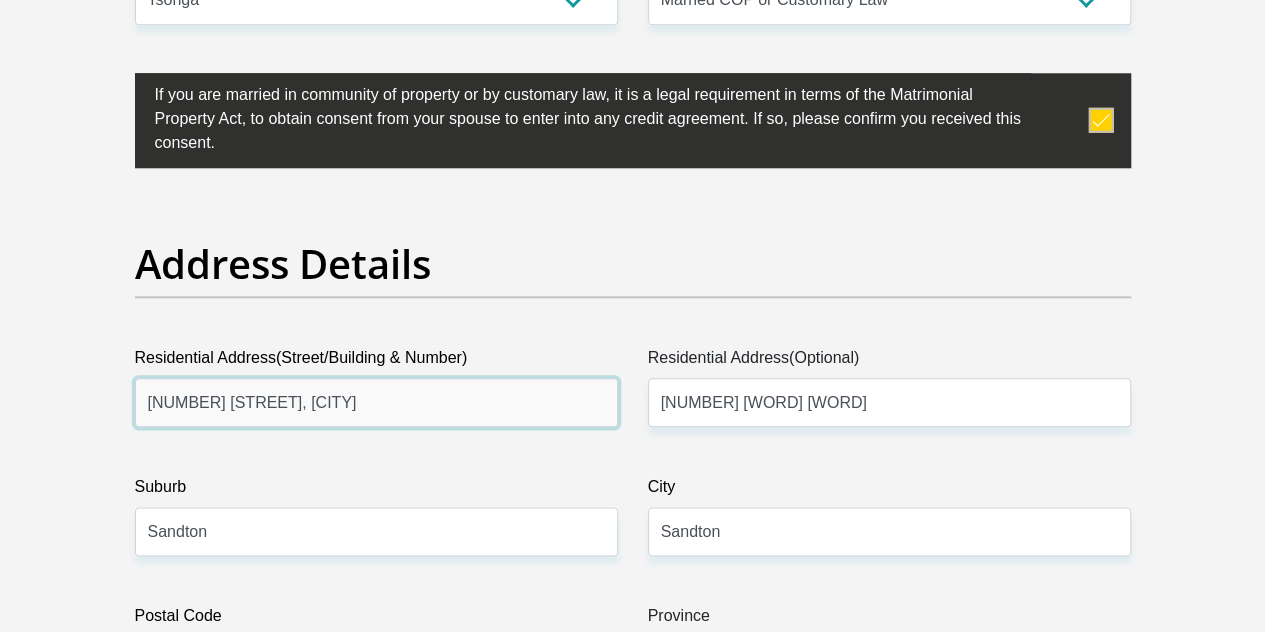 click on "15 Calderwood road, Lonehill" at bounding box center (376, 402) 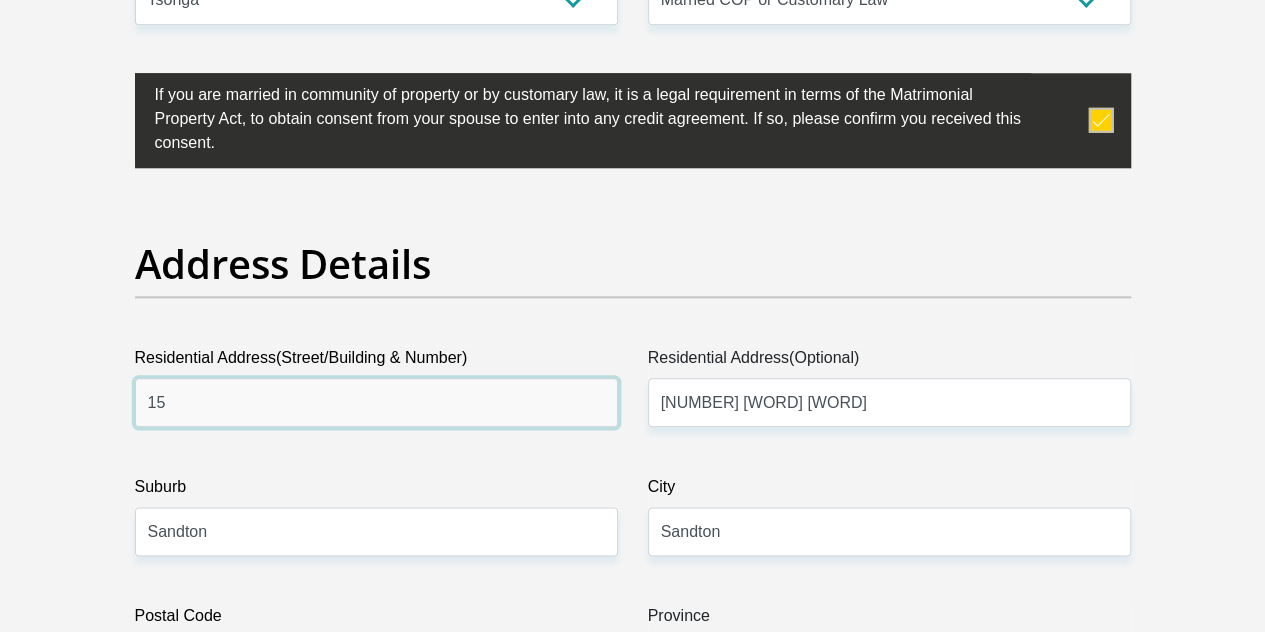type on "1" 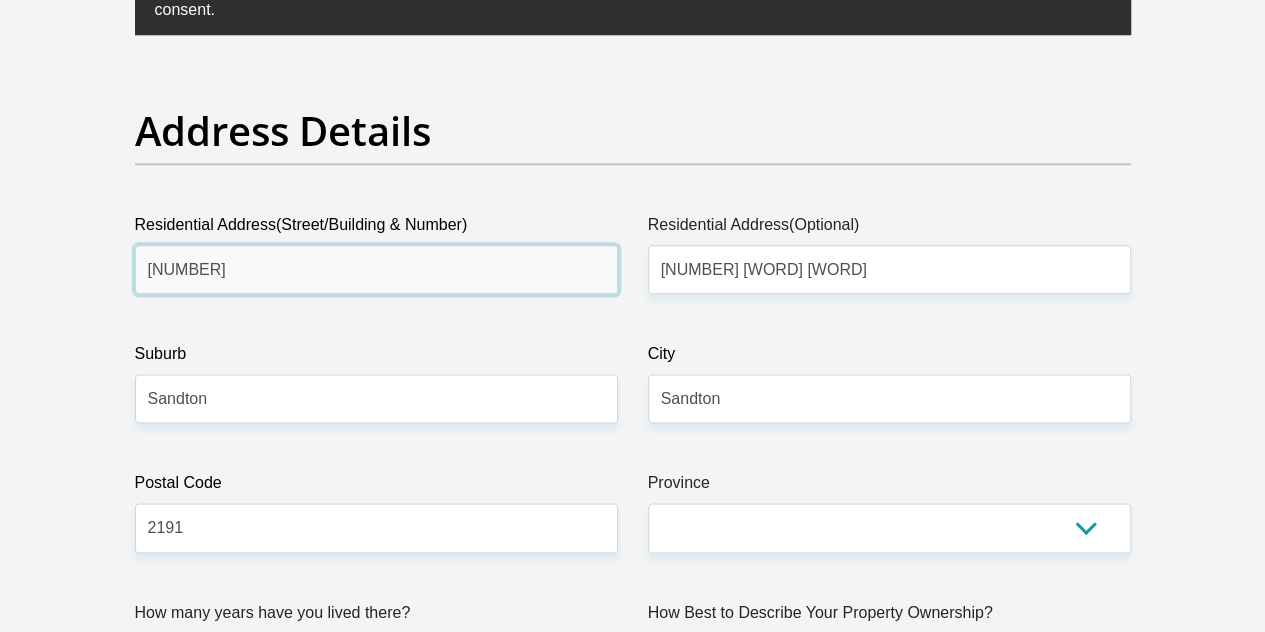 scroll, scrollTop: 1095, scrollLeft: 0, axis: vertical 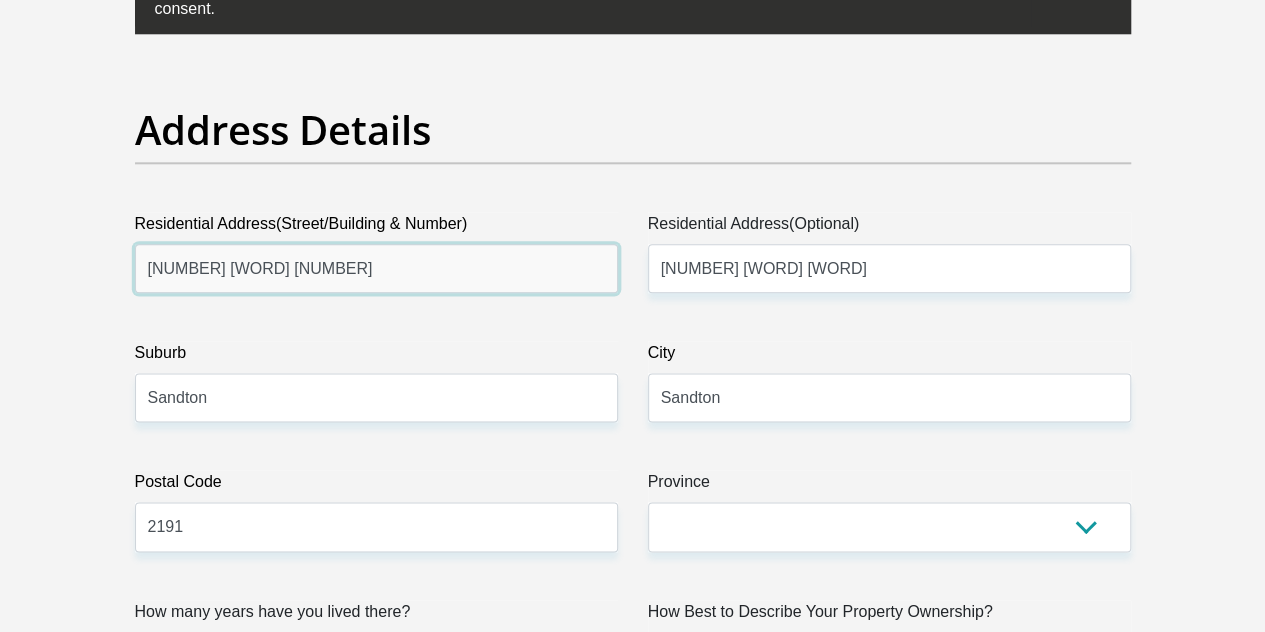 type on "4062 extension 4" 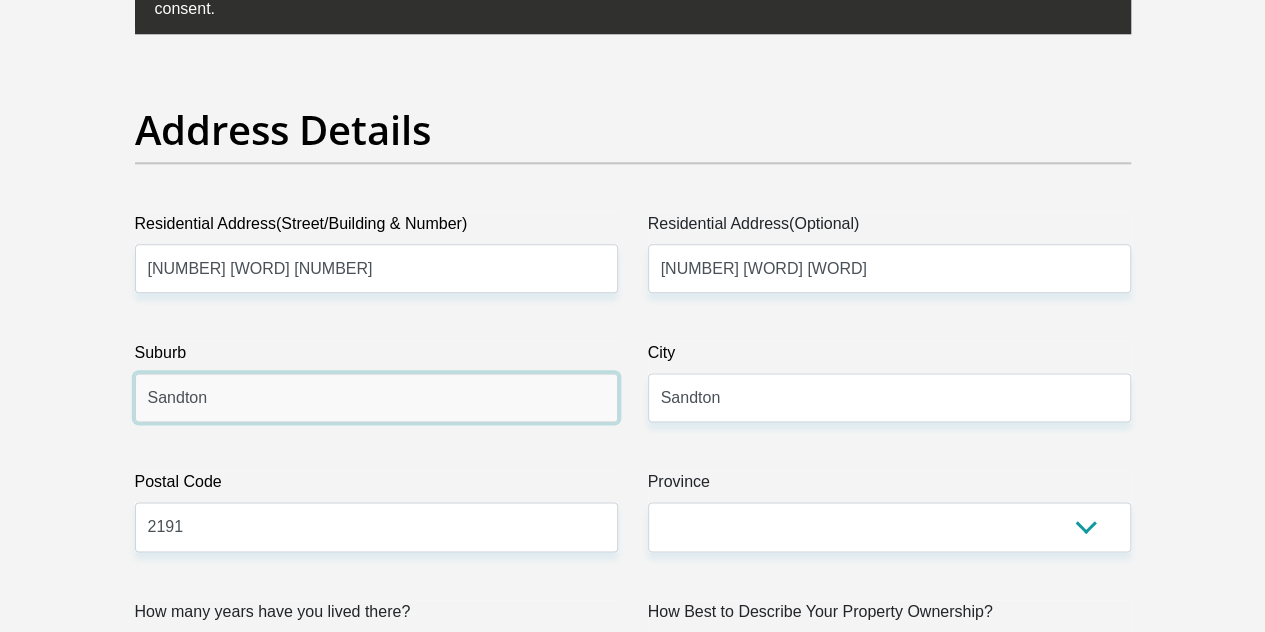 click on "Sandton" at bounding box center (376, 397) 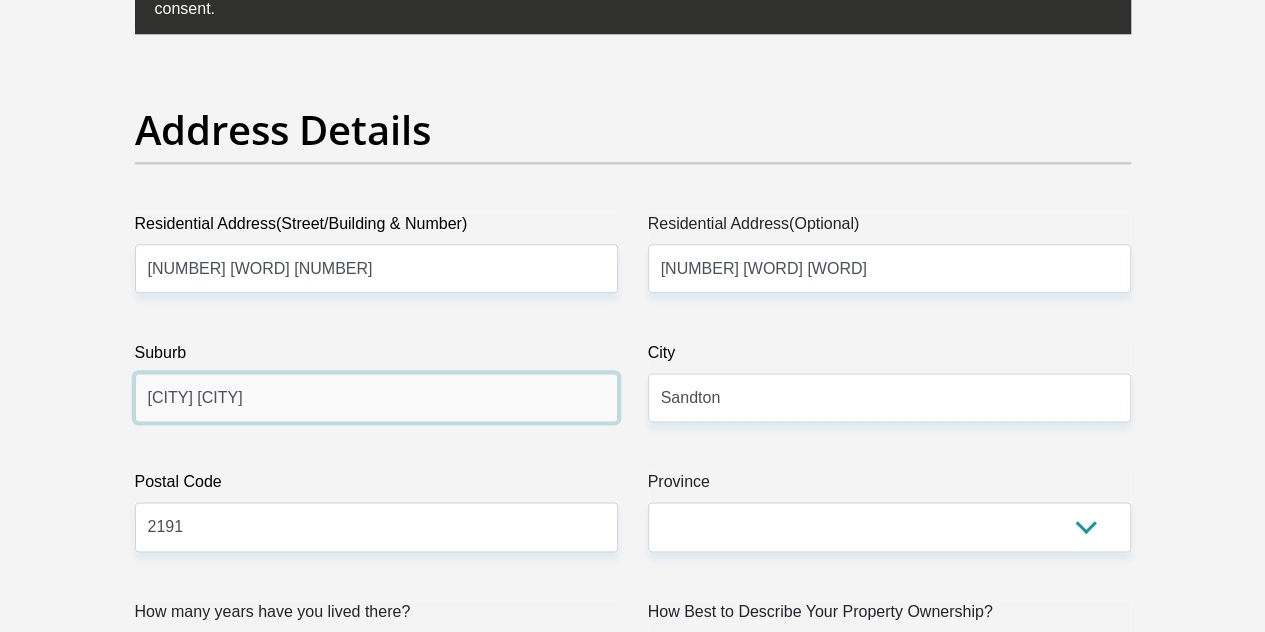 type on "Soshanguve south" 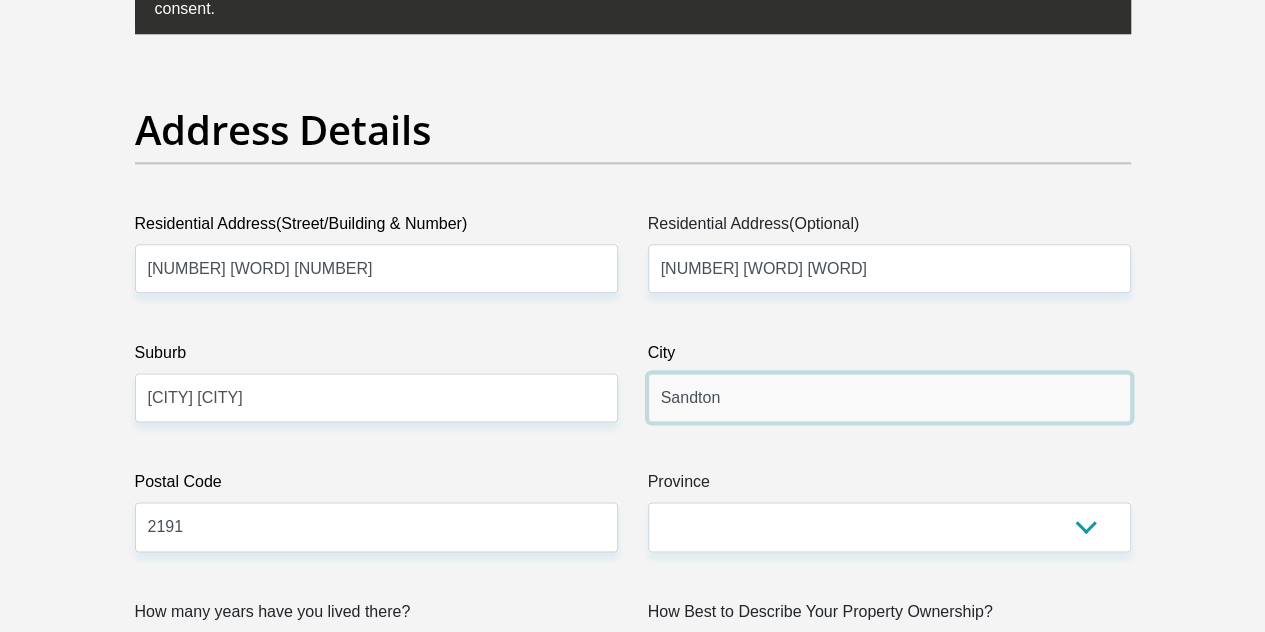 click on "Sandton" at bounding box center [889, 397] 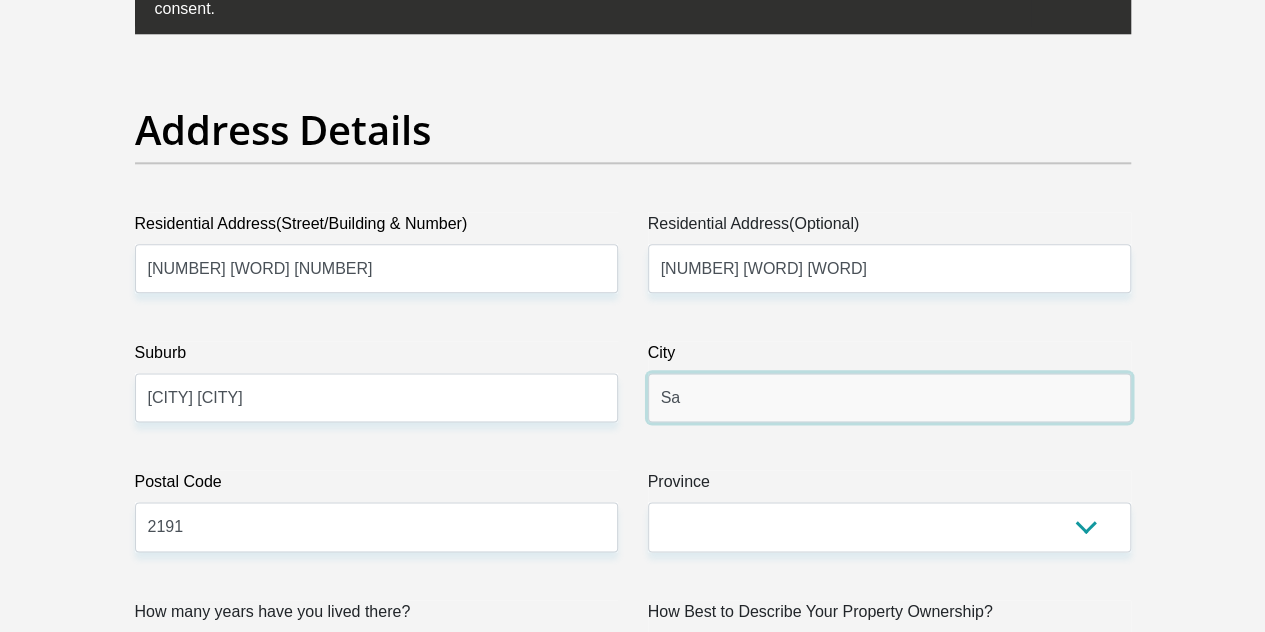 type on "S" 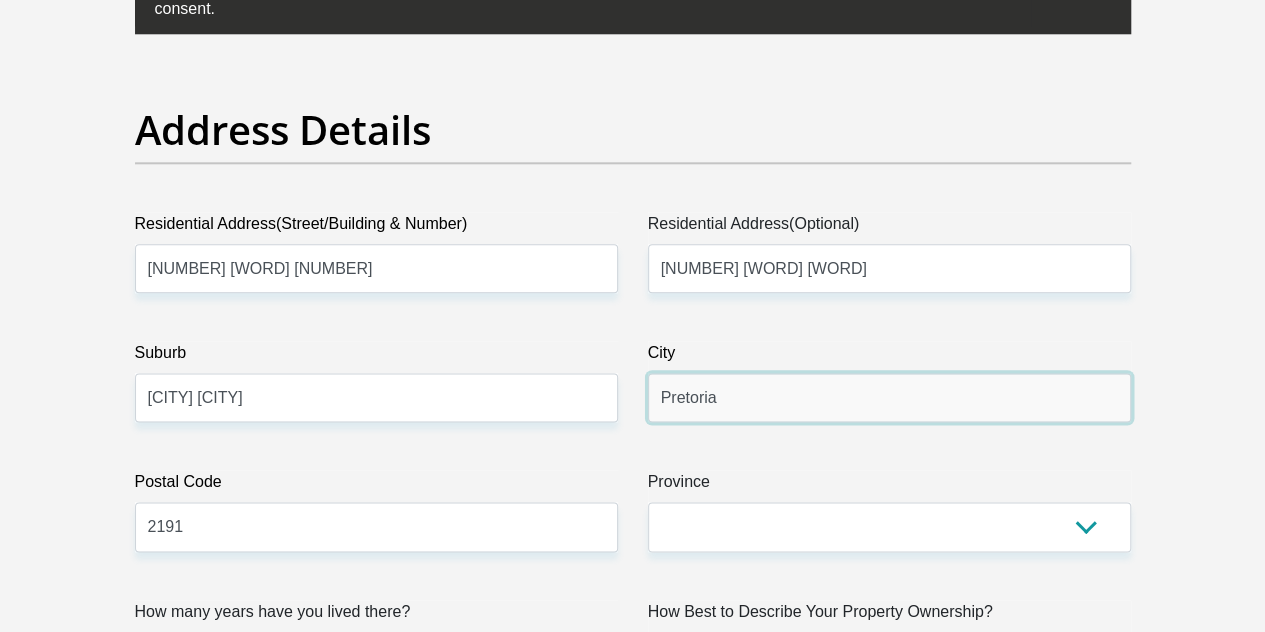 type on "Pretoria" 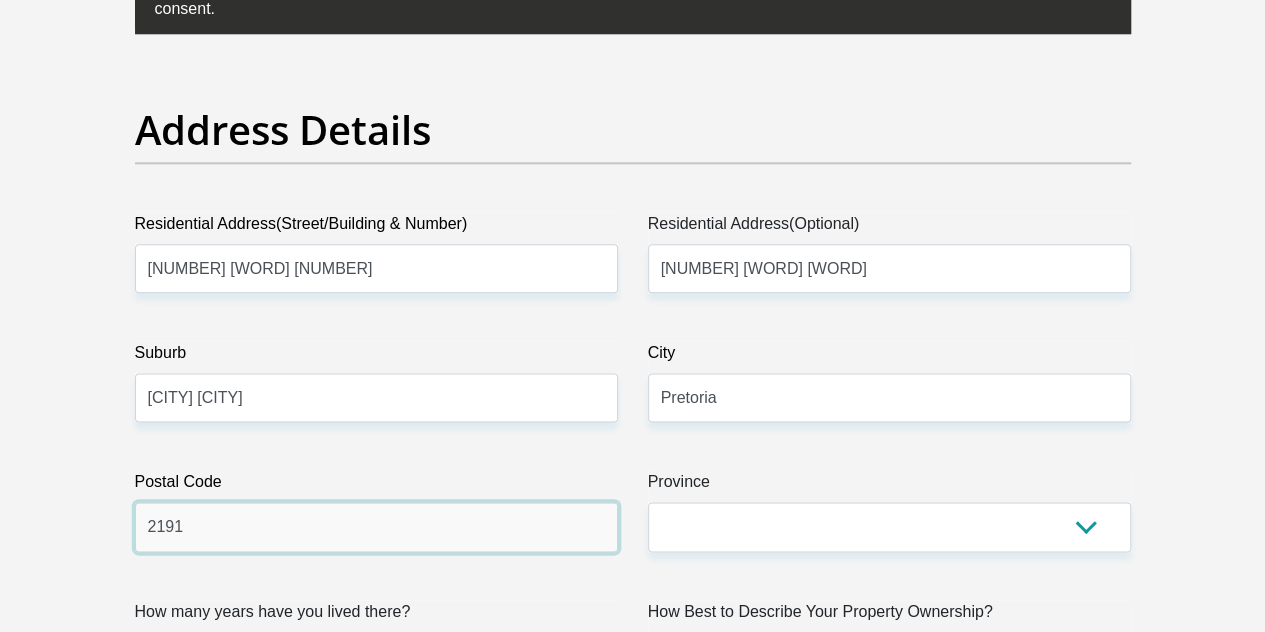 click on "2191" at bounding box center [376, 526] 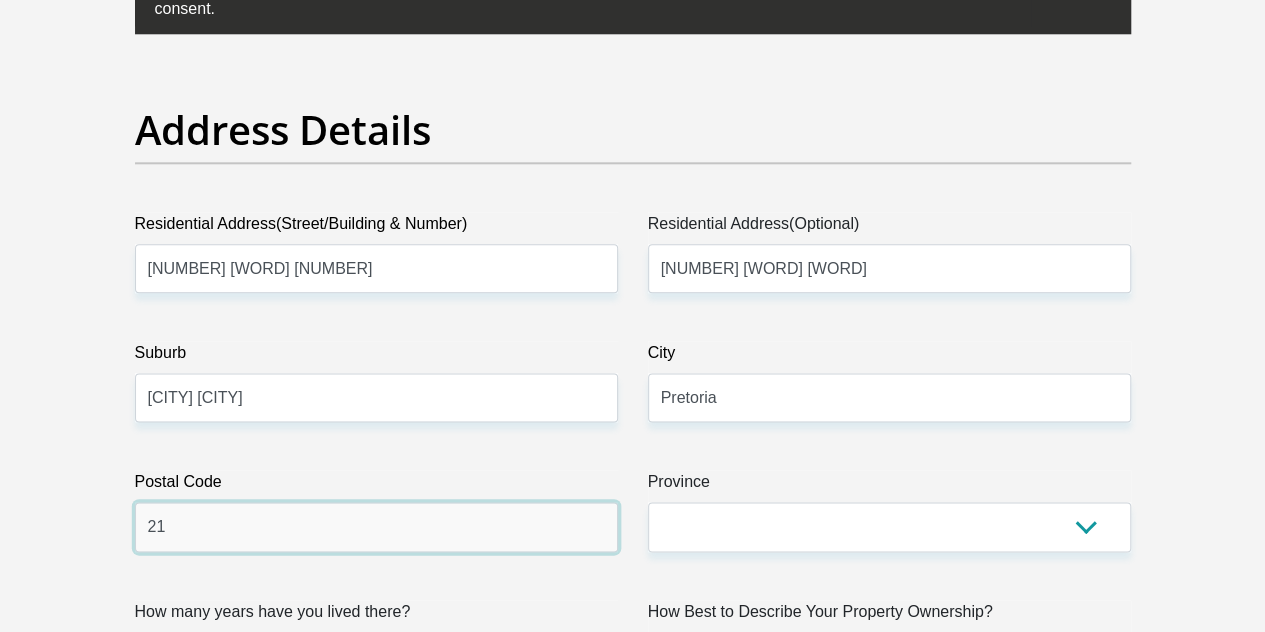 type on "2" 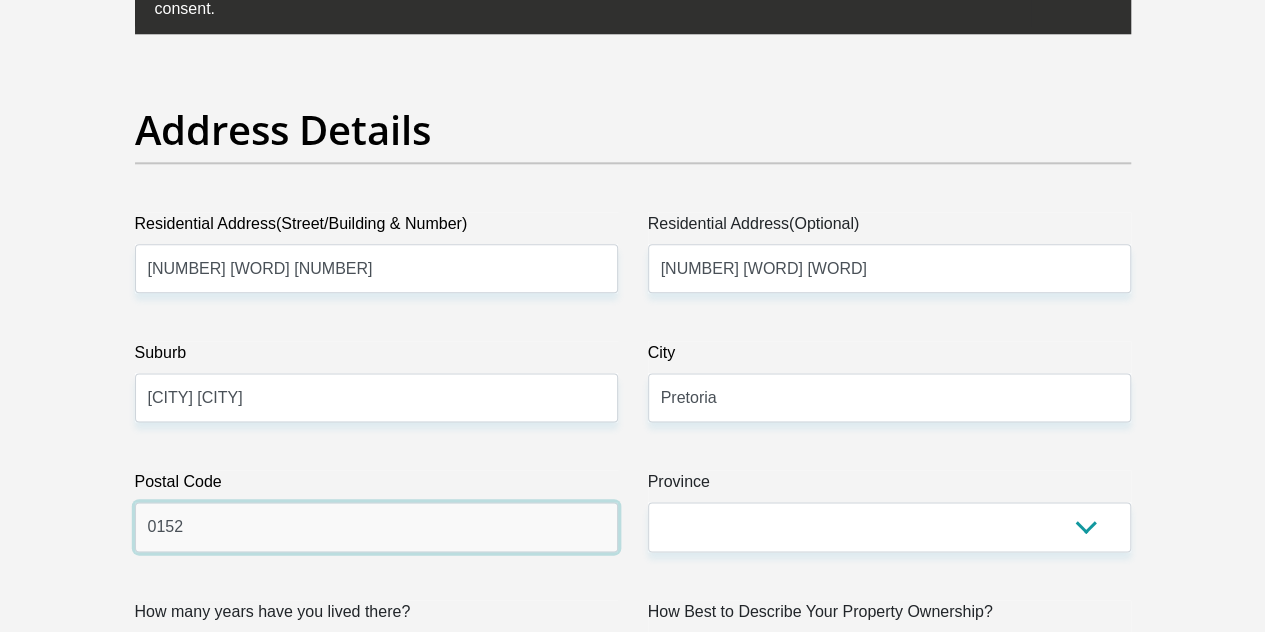 type on "0152" 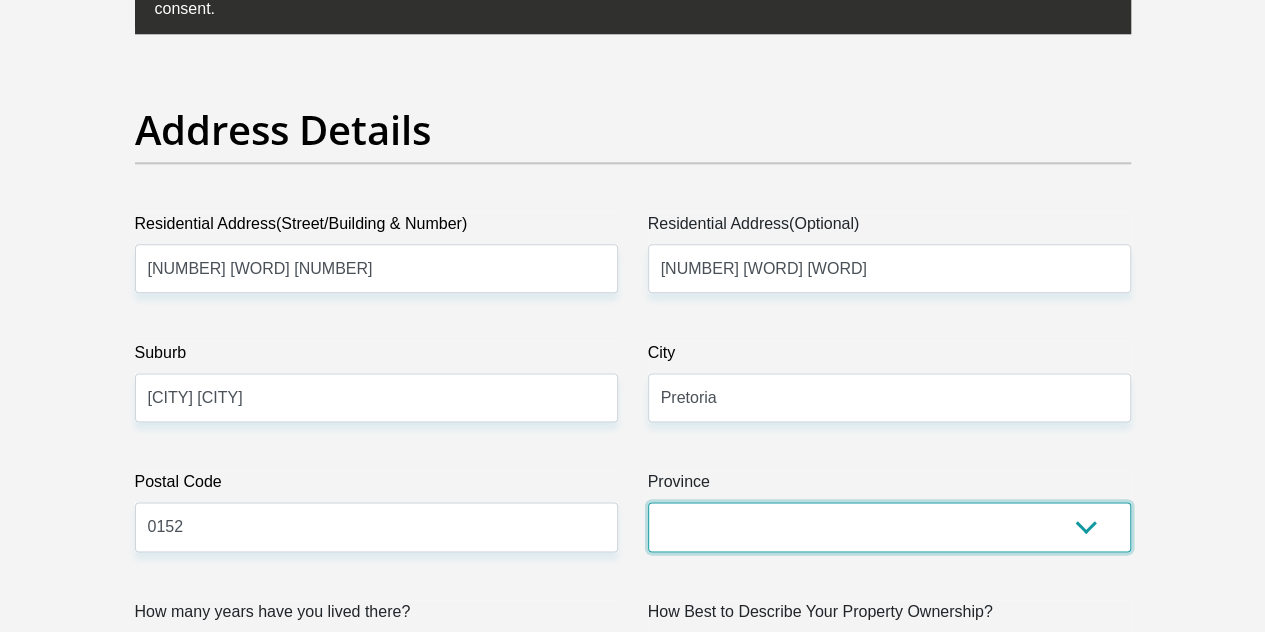 click on "Eastern Cape
Free State
Gauteng
KwaZulu-Natal
Limpopo
Mpumalanga
Northern Cape
North West
Western Cape" at bounding box center [889, 526] 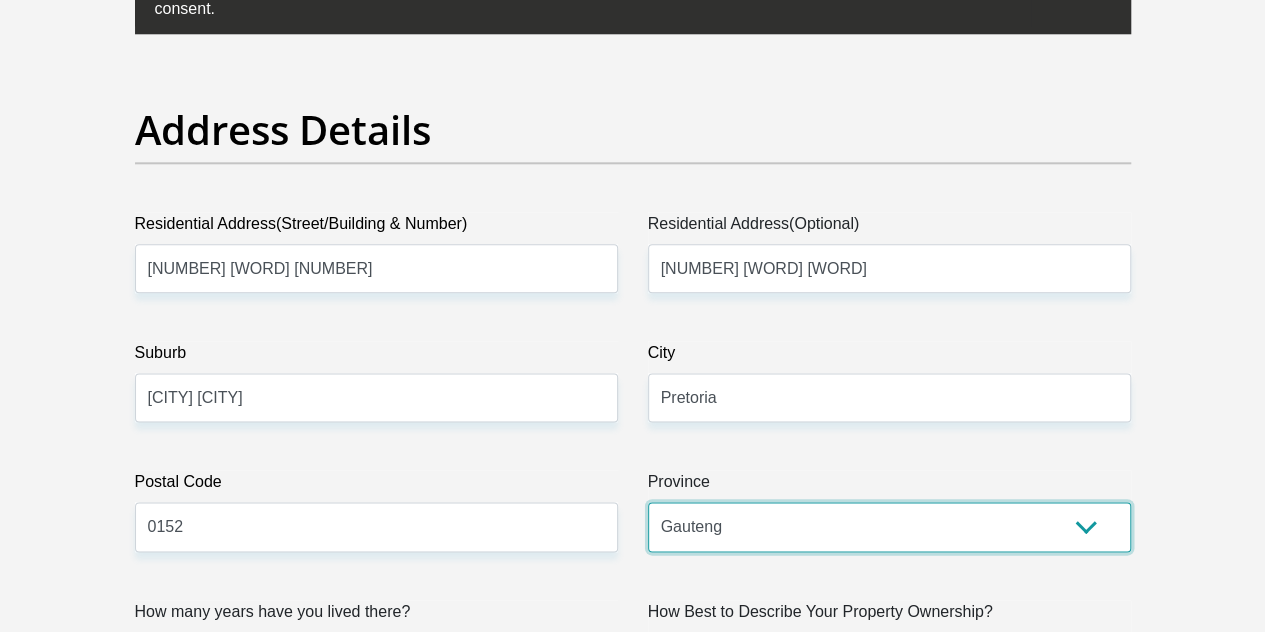 click on "Eastern Cape
Free State
Gauteng
KwaZulu-Natal
Limpopo
Mpumalanga
Northern Cape
North West
Western Cape" at bounding box center (889, 526) 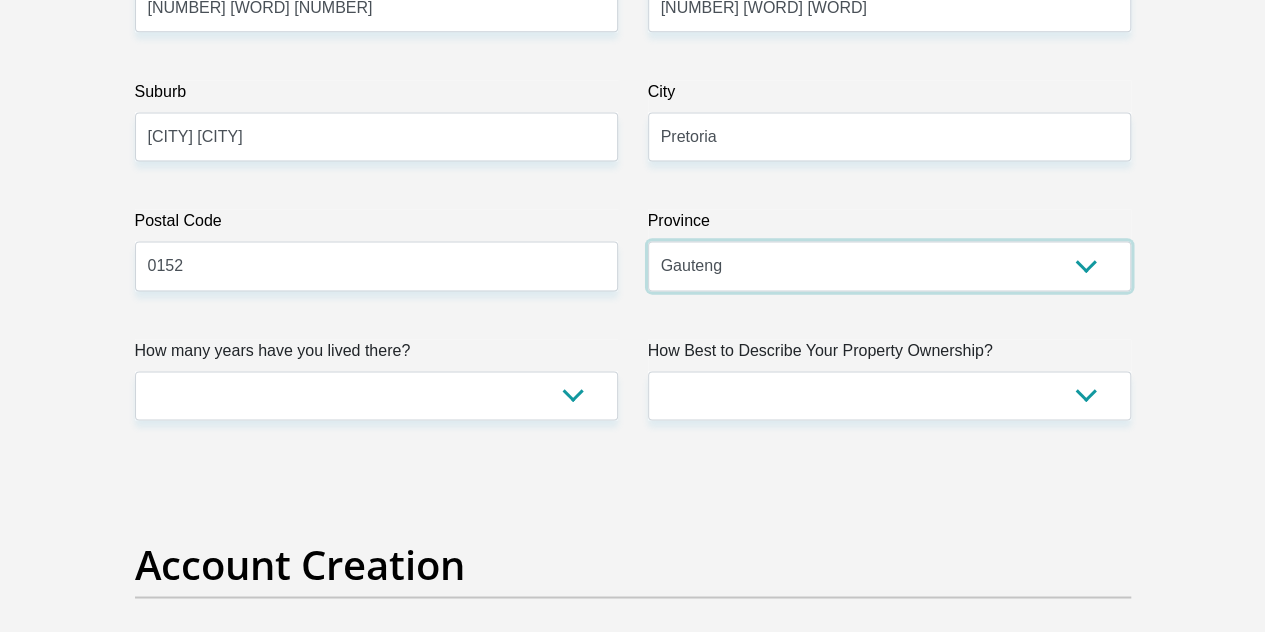 scroll, scrollTop: 1357, scrollLeft: 0, axis: vertical 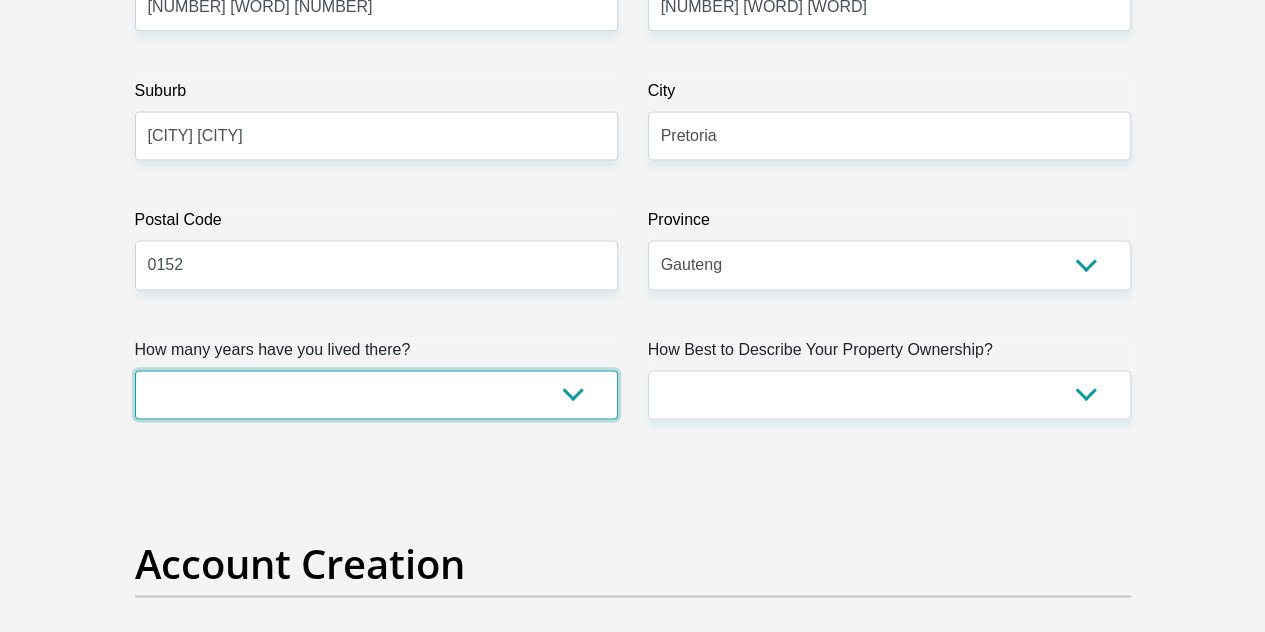 click on "less than 1 year
1-3 years
3-5 years
5+ years" at bounding box center (376, 394) 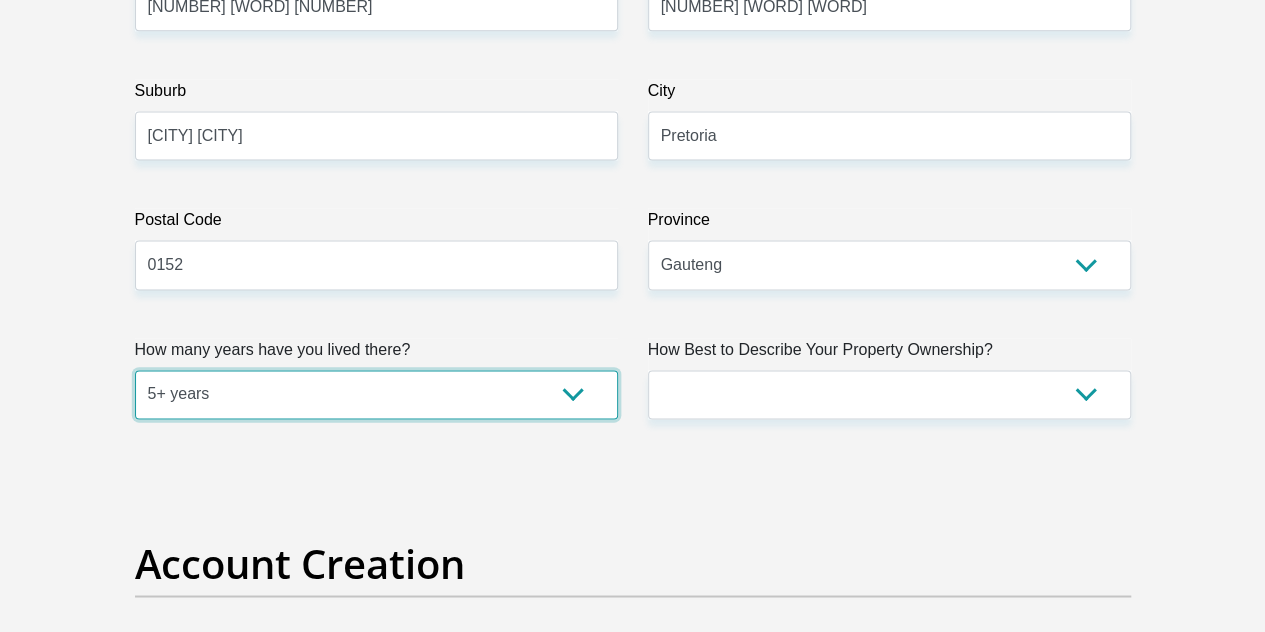 click on "less than 1 year
1-3 years
3-5 years
5+ years" at bounding box center [376, 394] 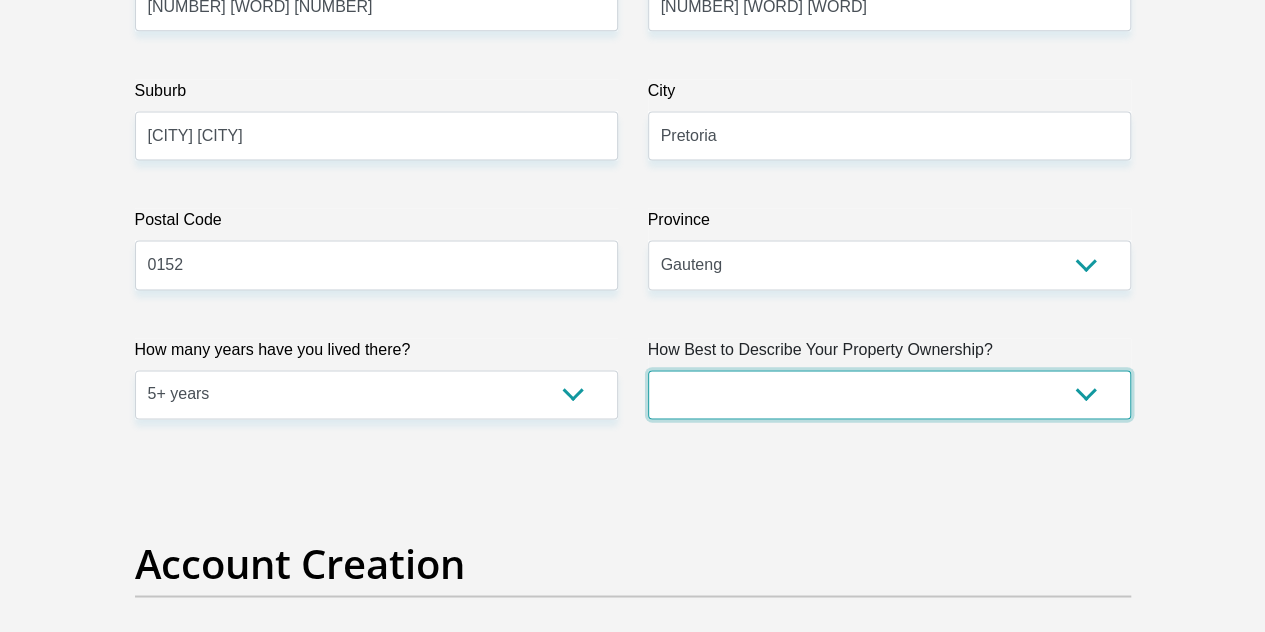 click on "Owned
Rented
Family Owned
Company Dwelling" at bounding box center (889, 394) 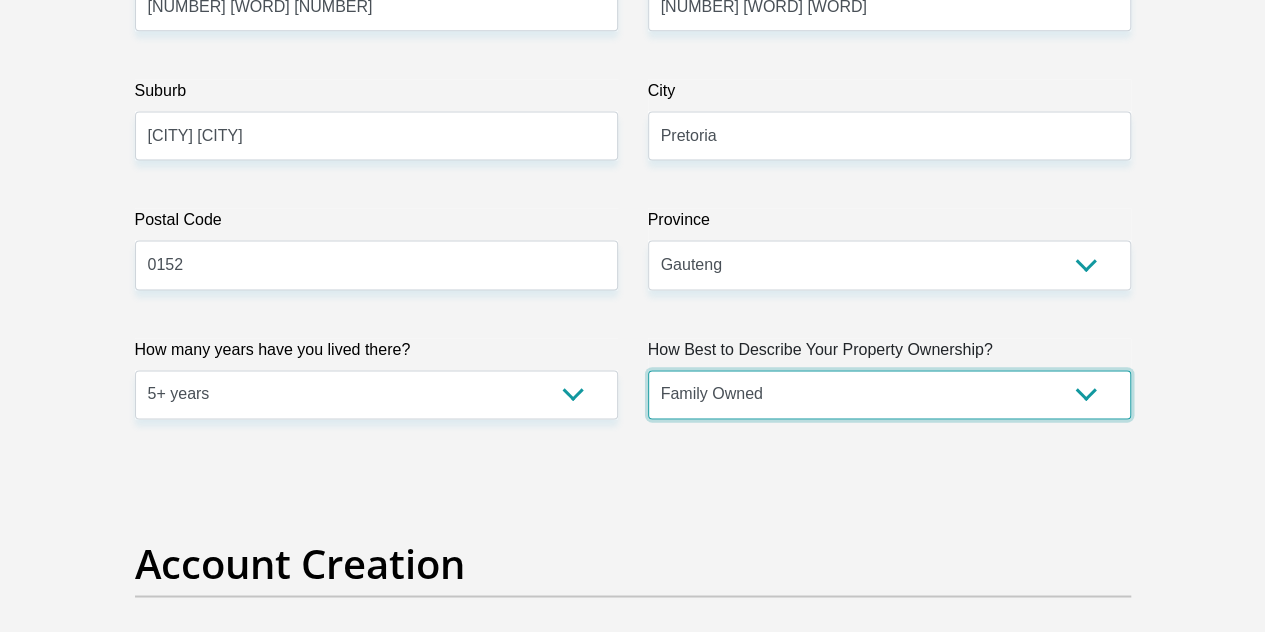 click on "Owned
Rented
Family Owned
Company Dwelling" at bounding box center (889, 394) 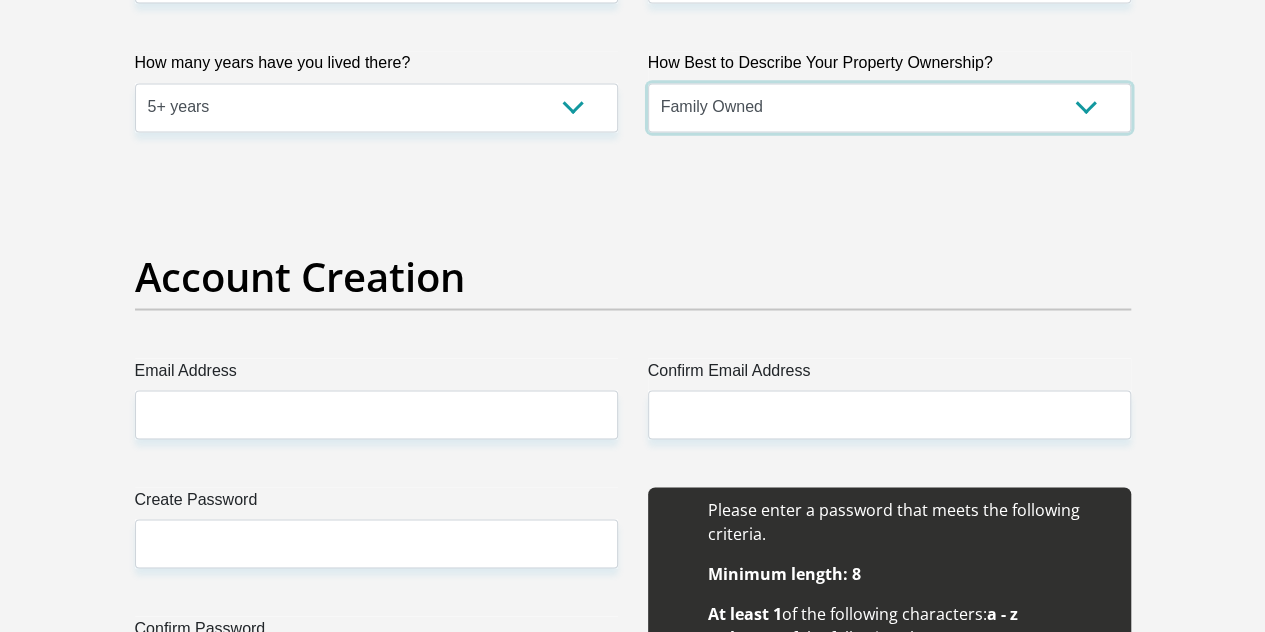 scroll, scrollTop: 1643, scrollLeft: 0, axis: vertical 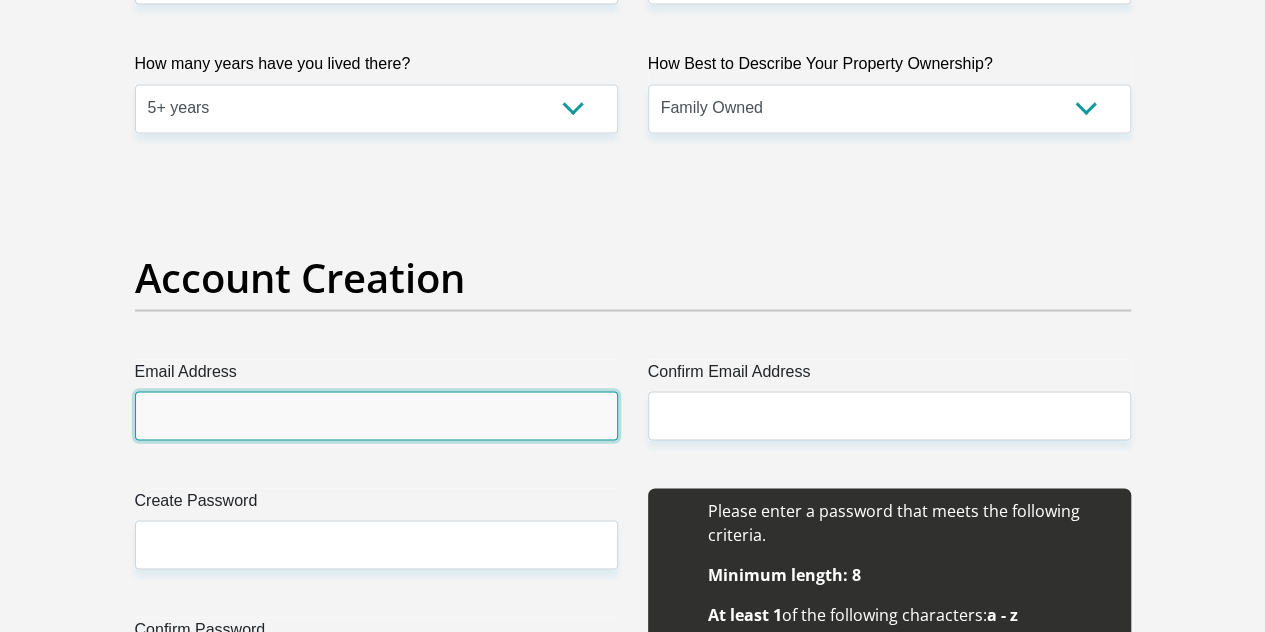 click on "Email Address" at bounding box center [376, 415] 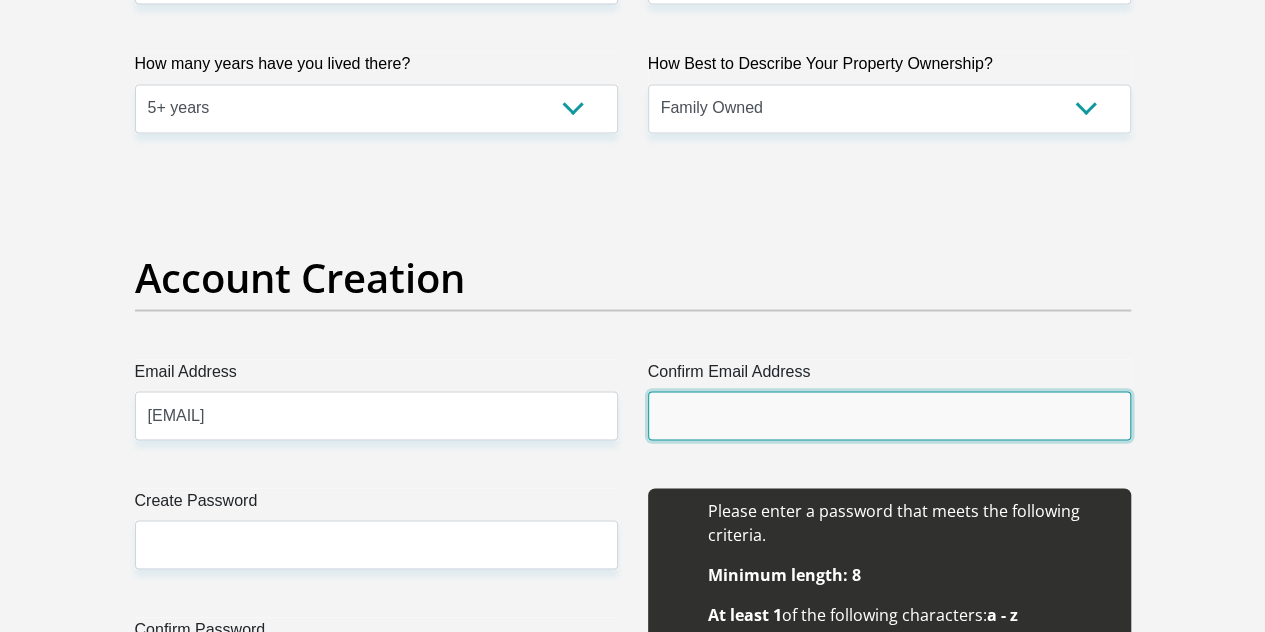 type on "thapelofannie8@gmail.com" 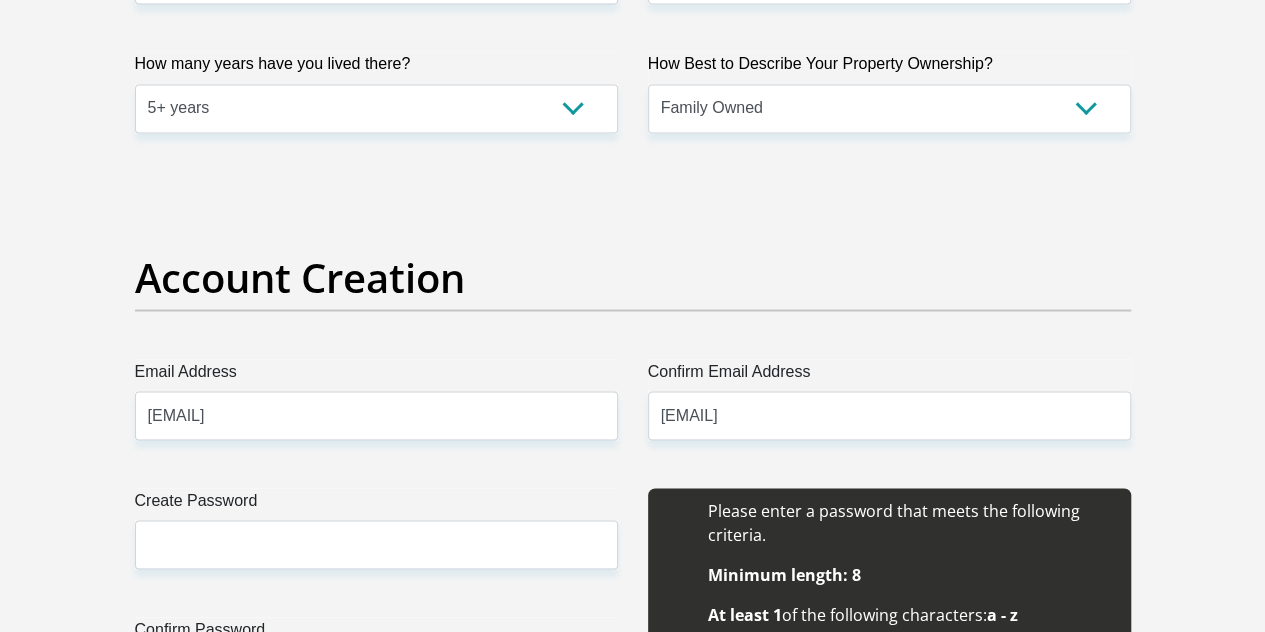 type 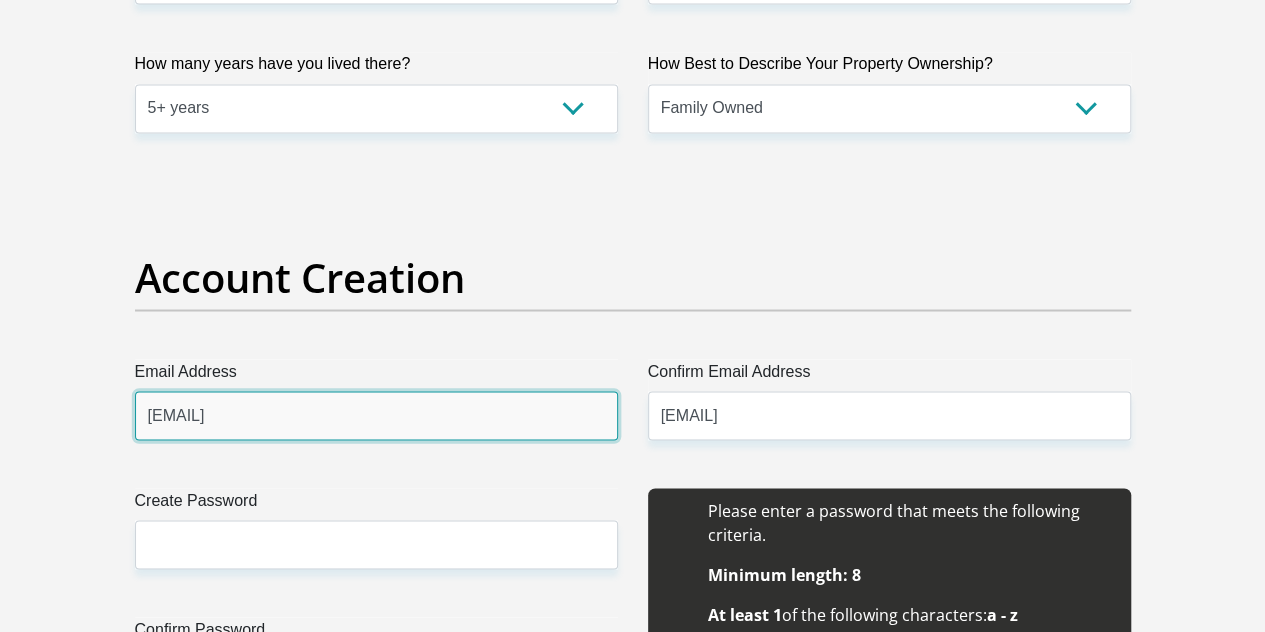 type 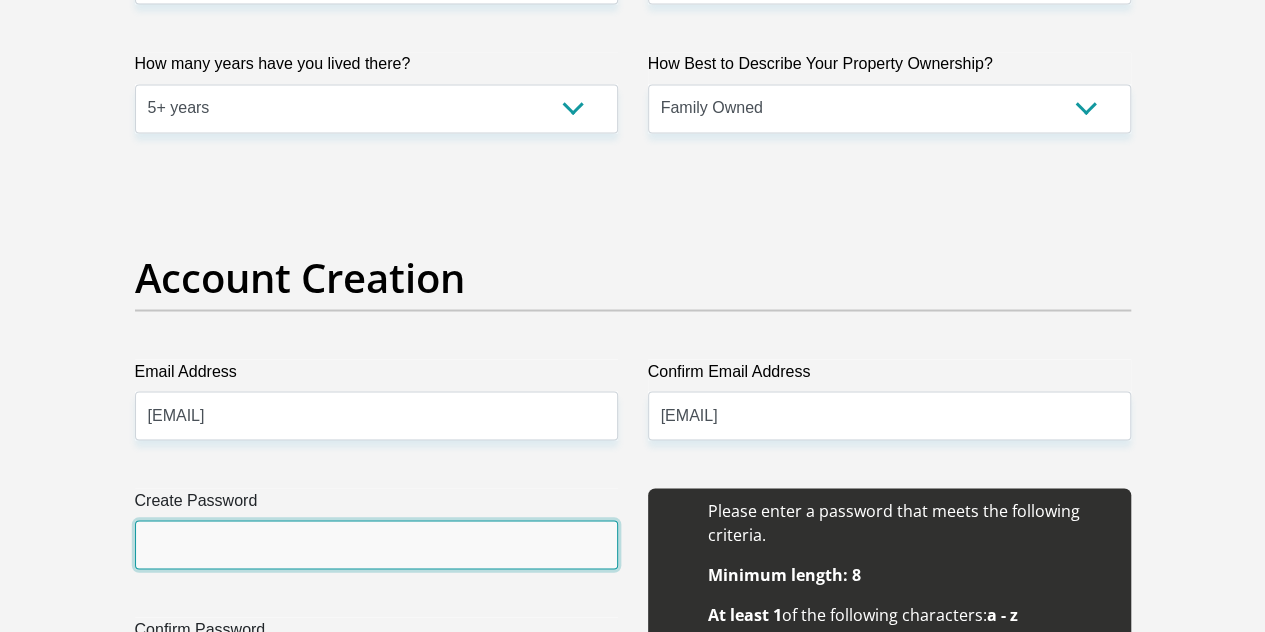 click on "Create Password" at bounding box center [376, 544] 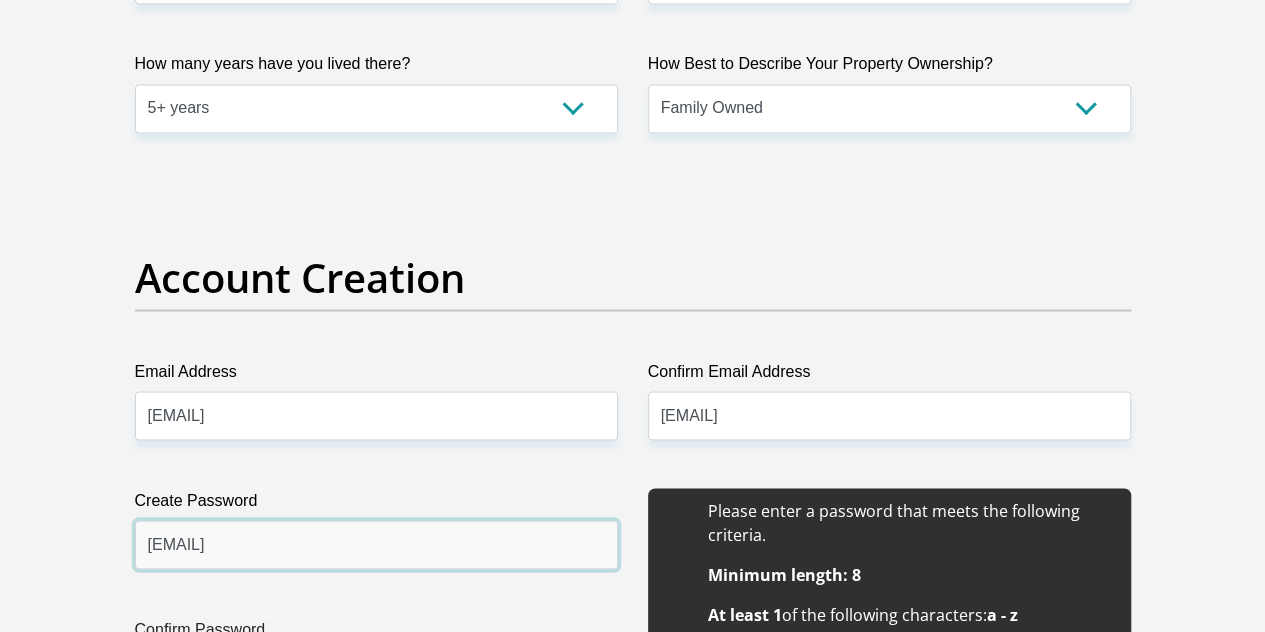 type on "R3th@13il3123" 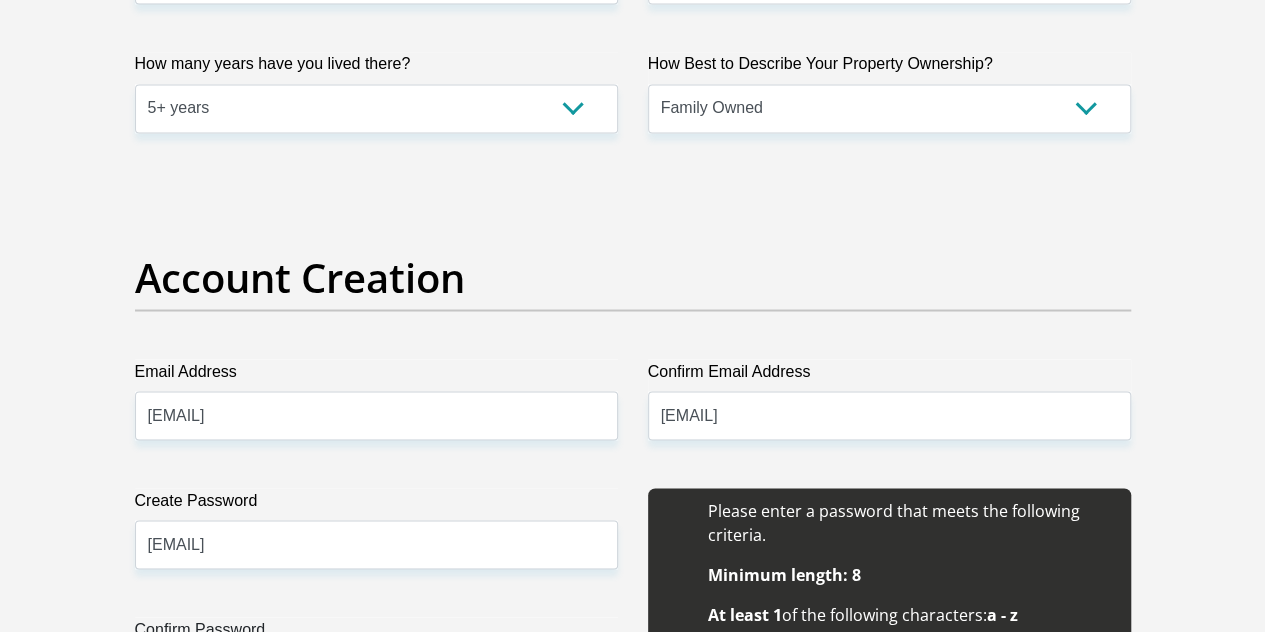 click on "Confirm Password" at bounding box center (376, 673) 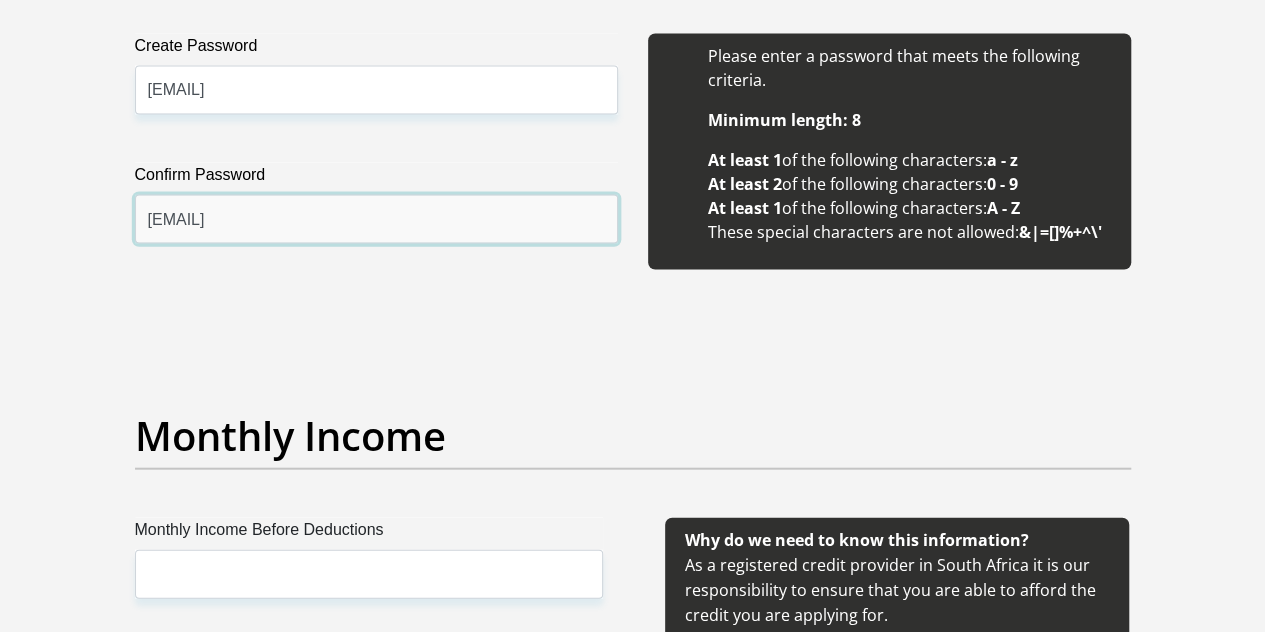 scroll, scrollTop: 2125, scrollLeft: 0, axis: vertical 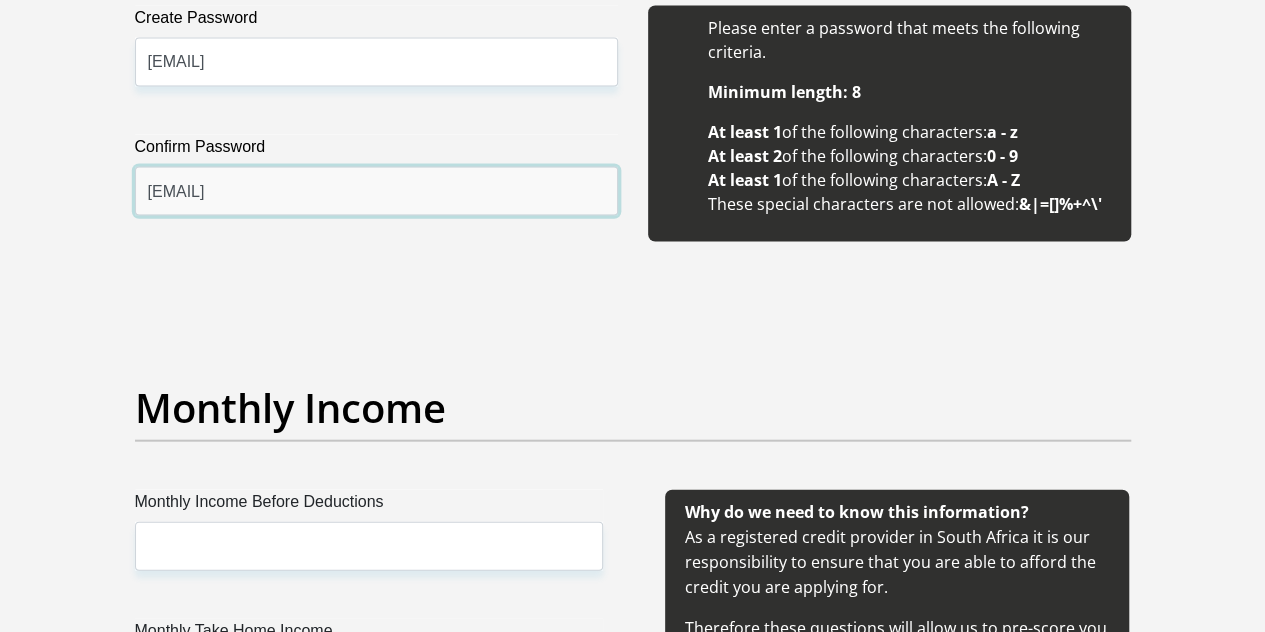type on "R3th@13il3123" 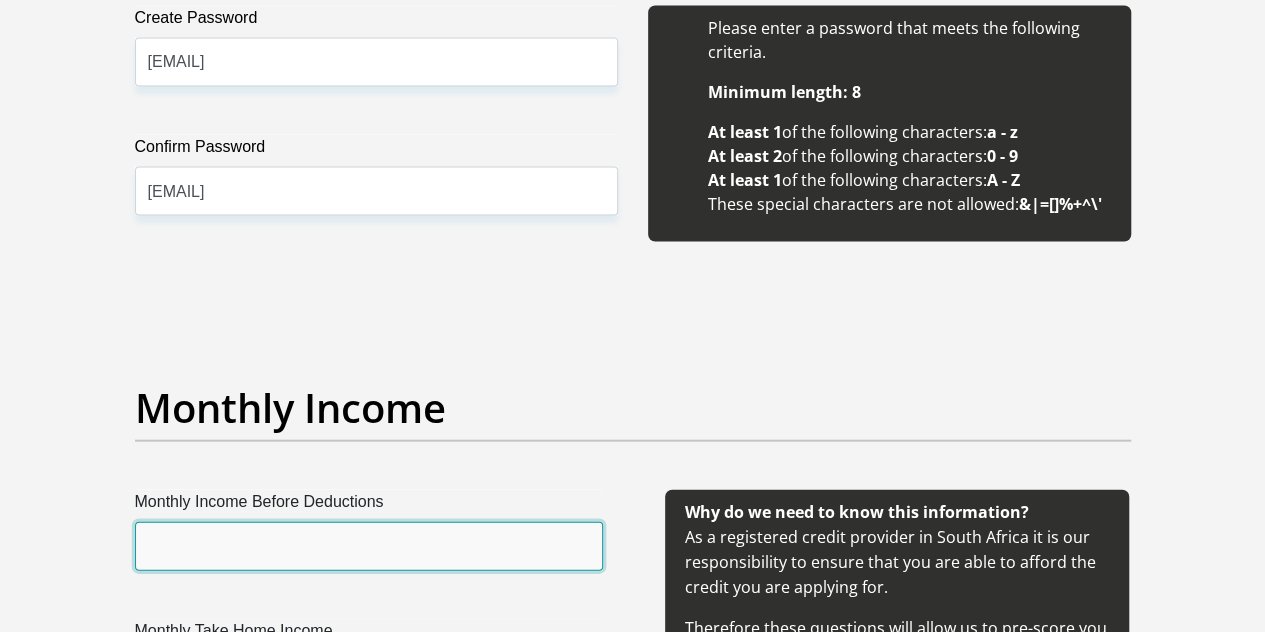 click on "Monthly Income Before Deductions" at bounding box center (369, 546) 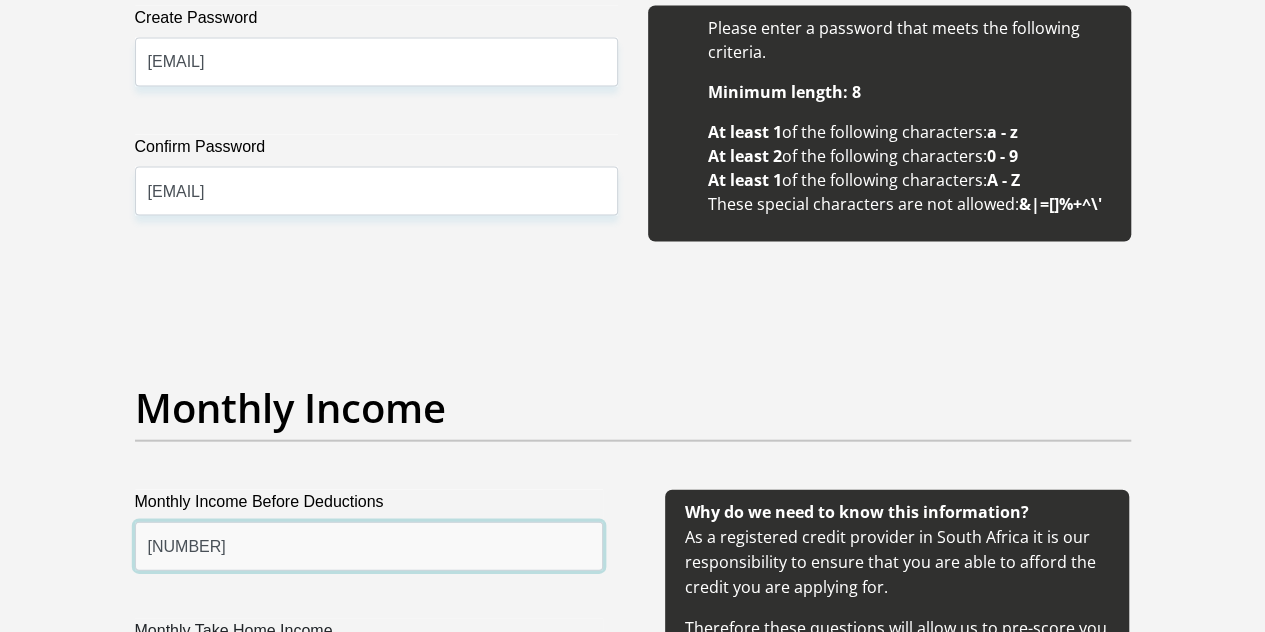 scroll, scrollTop: 2233, scrollLeft: 0, axis: vertical 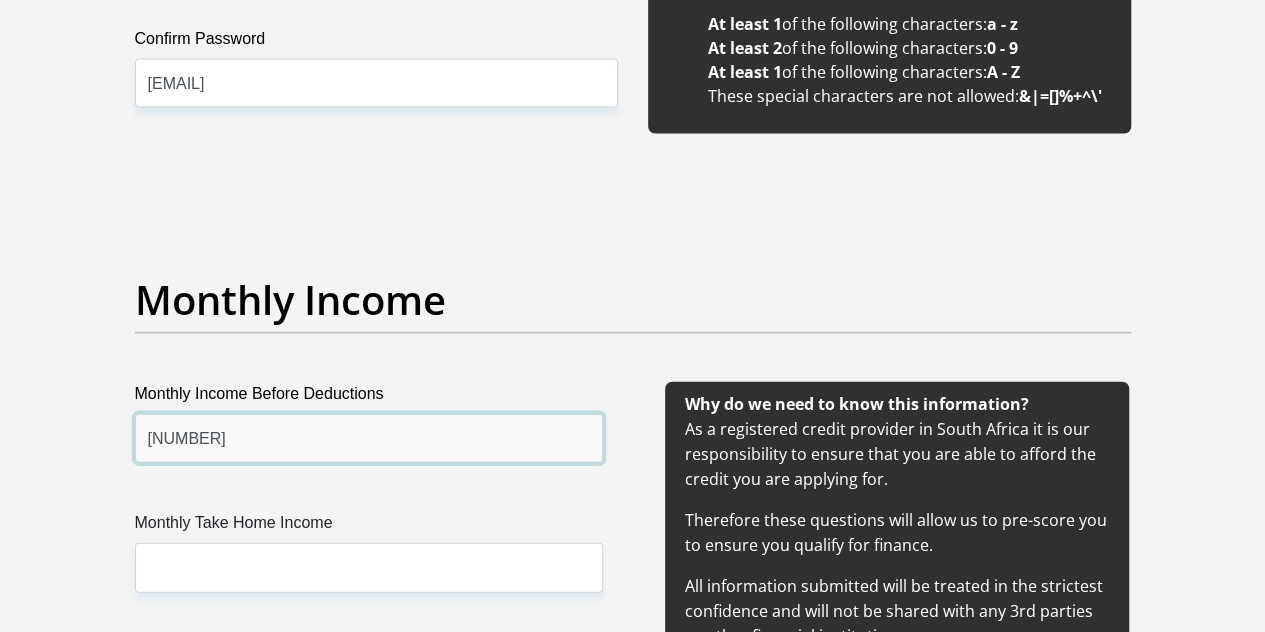 type on "15800" 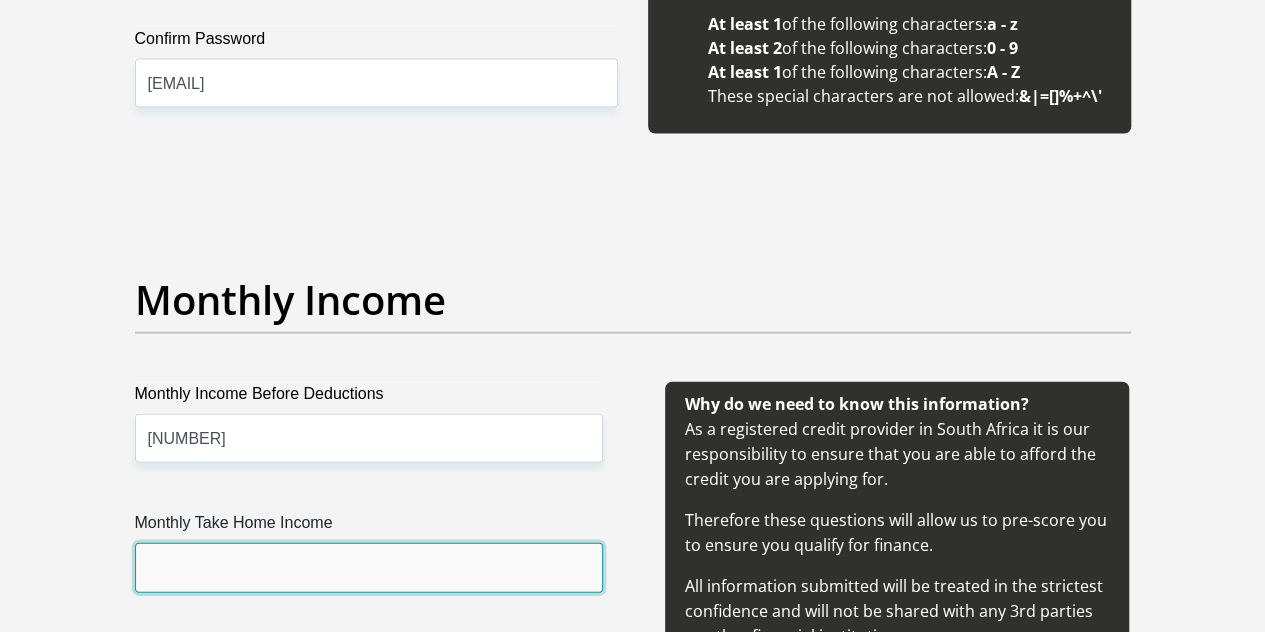 click on "Monthly Take Home Income" at bounding box center (369, 567) 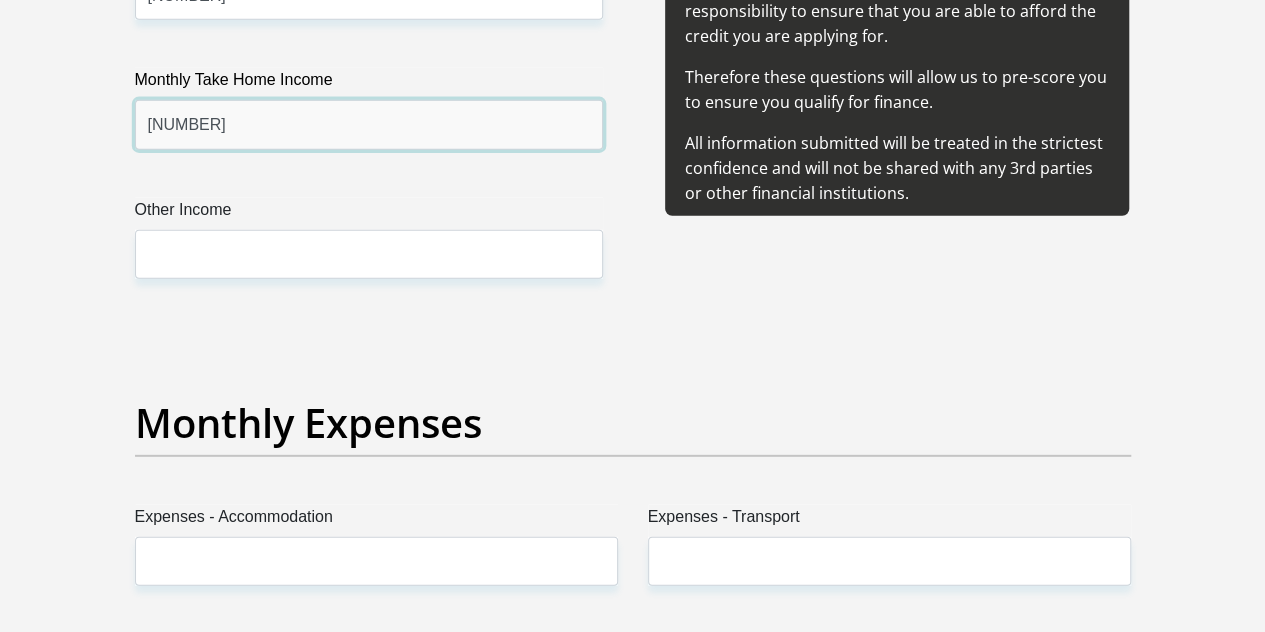 scroll, scrollTop: 2679, scrollLeft: 0, axis: vertical 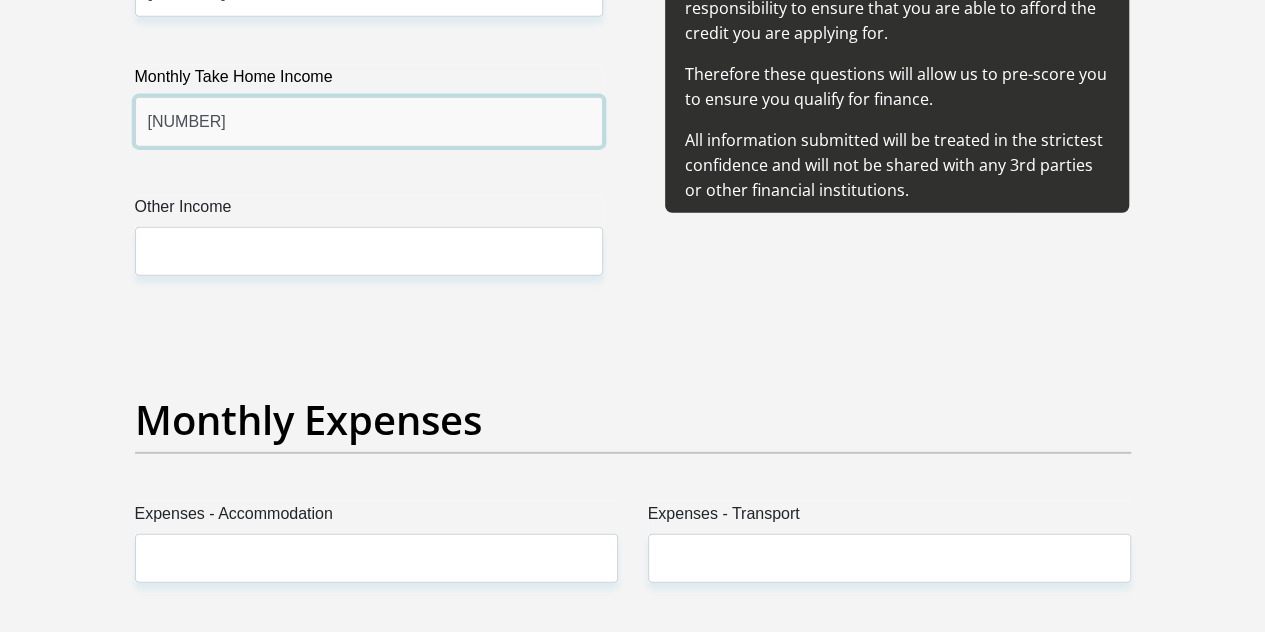 type on "14274" 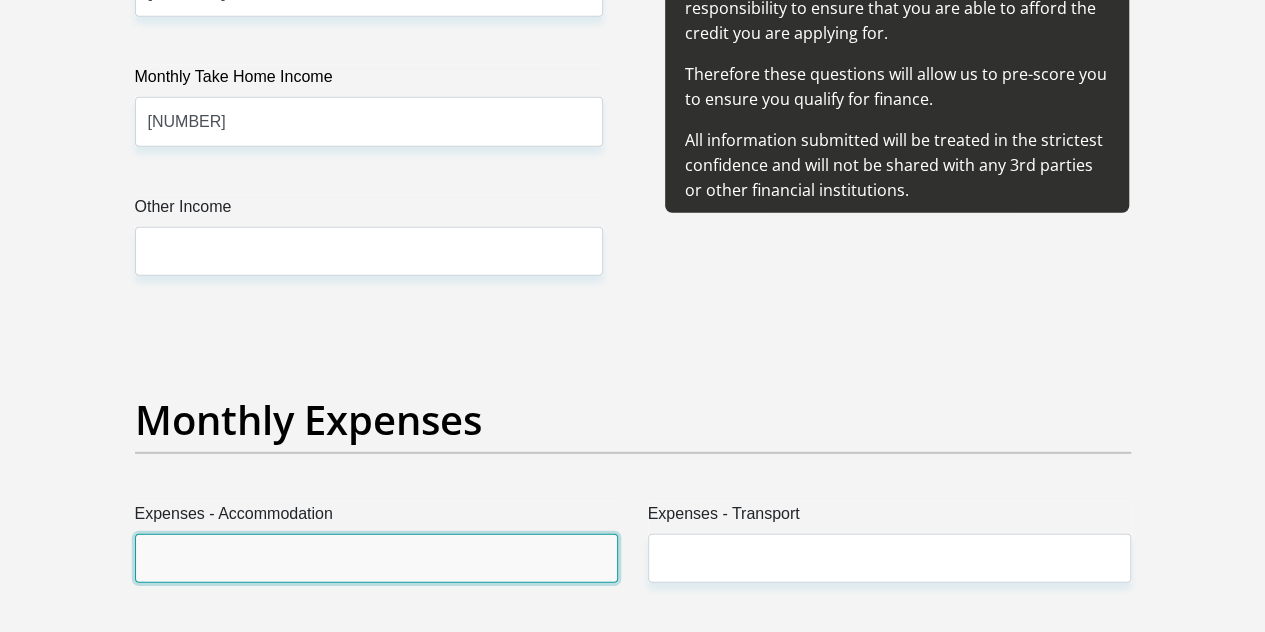 click on "Expenses - Accommodation" at bounding box center (376, 558) 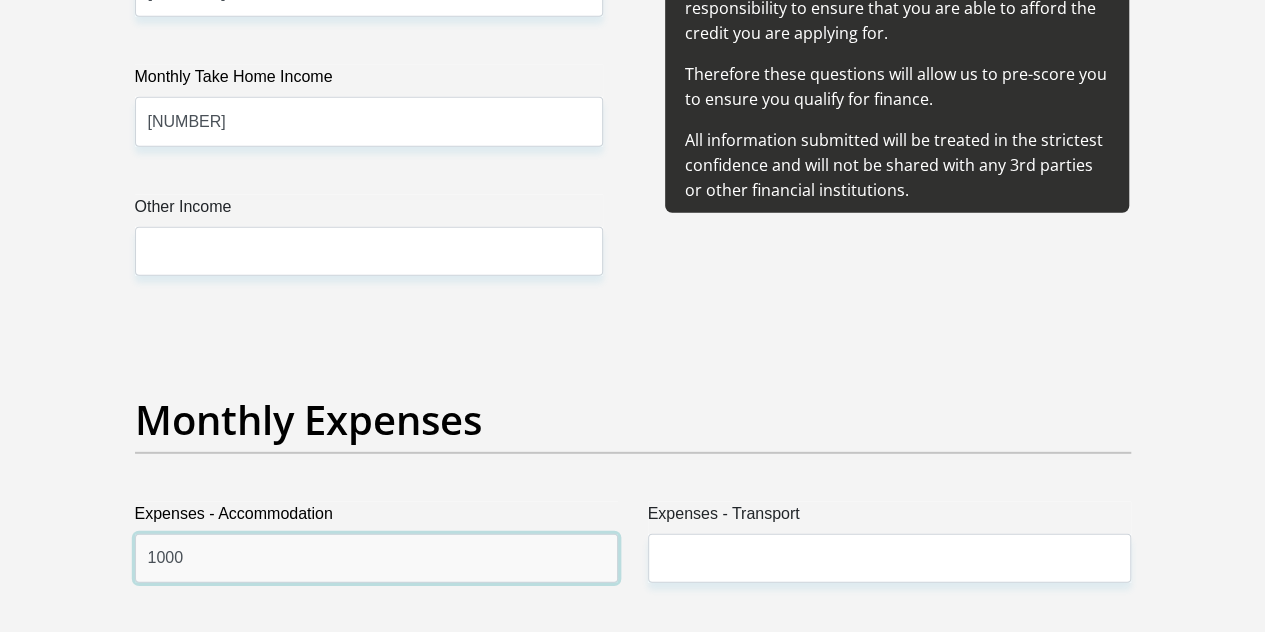 type on "1000" 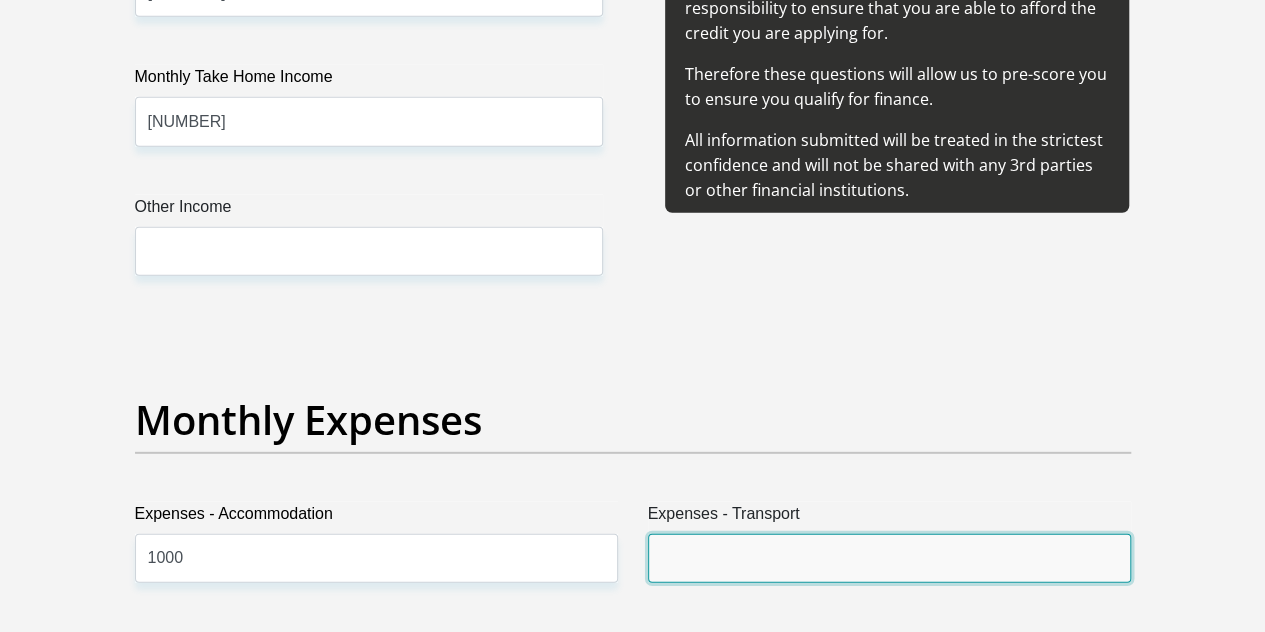 click on "Expenses - Transport" at bounding box center (889, 558) 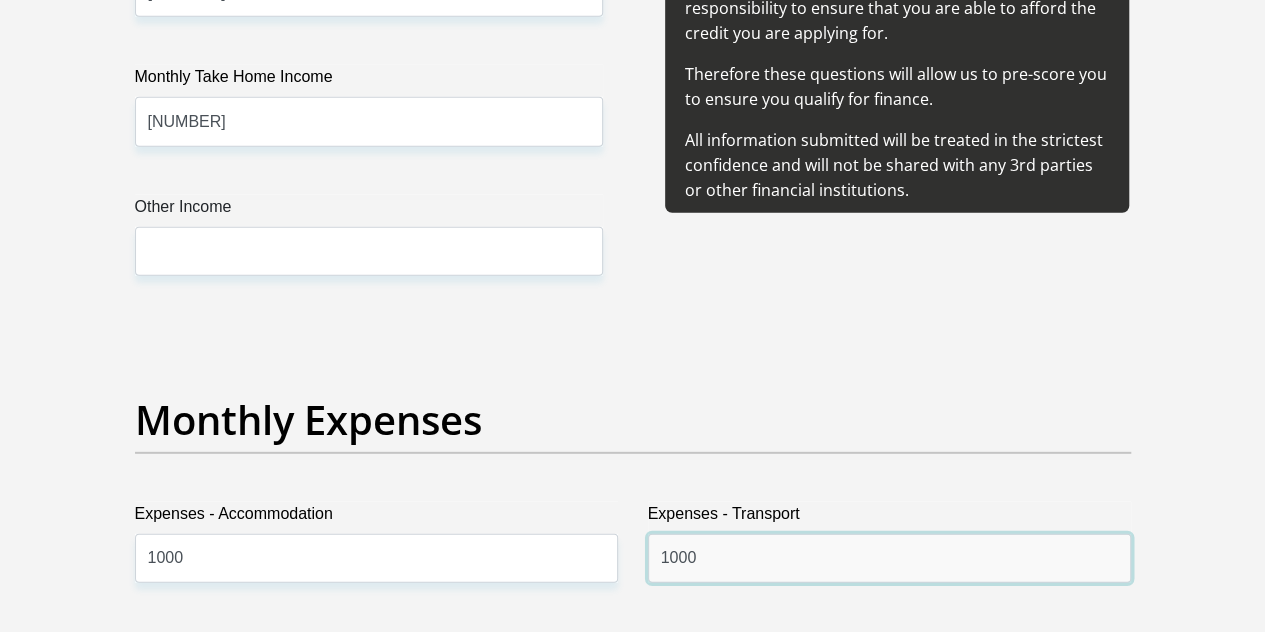 scroll, scrollTop: 3055, scrollLeft: 0, axis: vertical 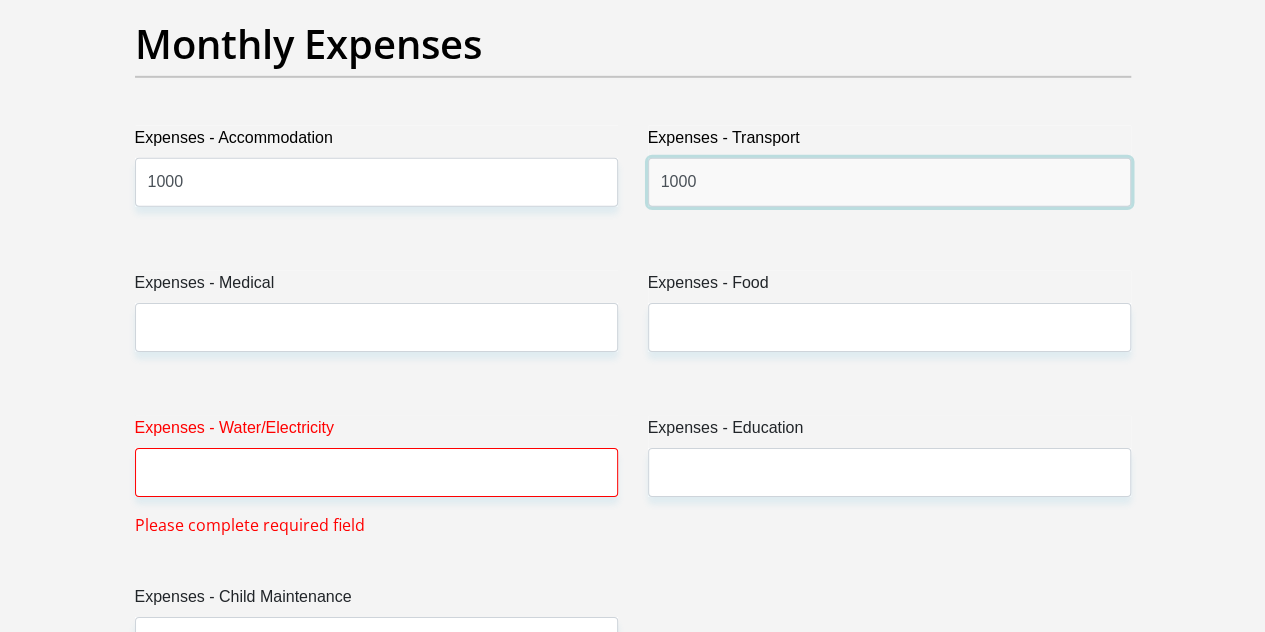 type on "1000" 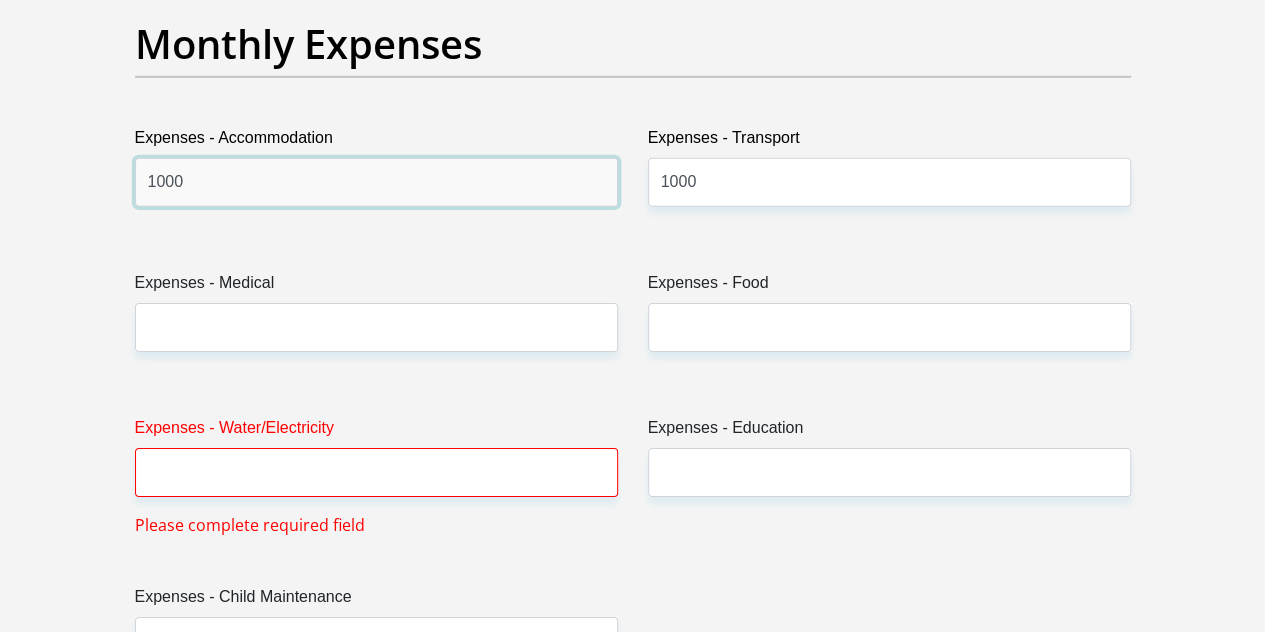 click on "1000" at bounding box center (376, 182) 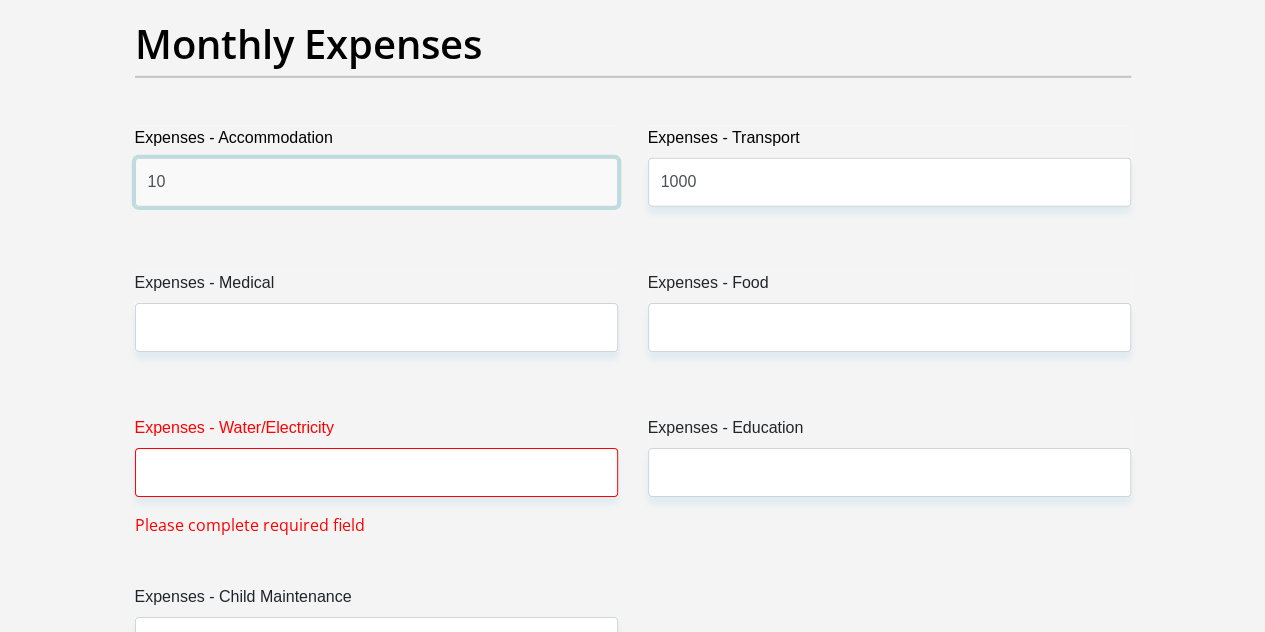 type on "1" 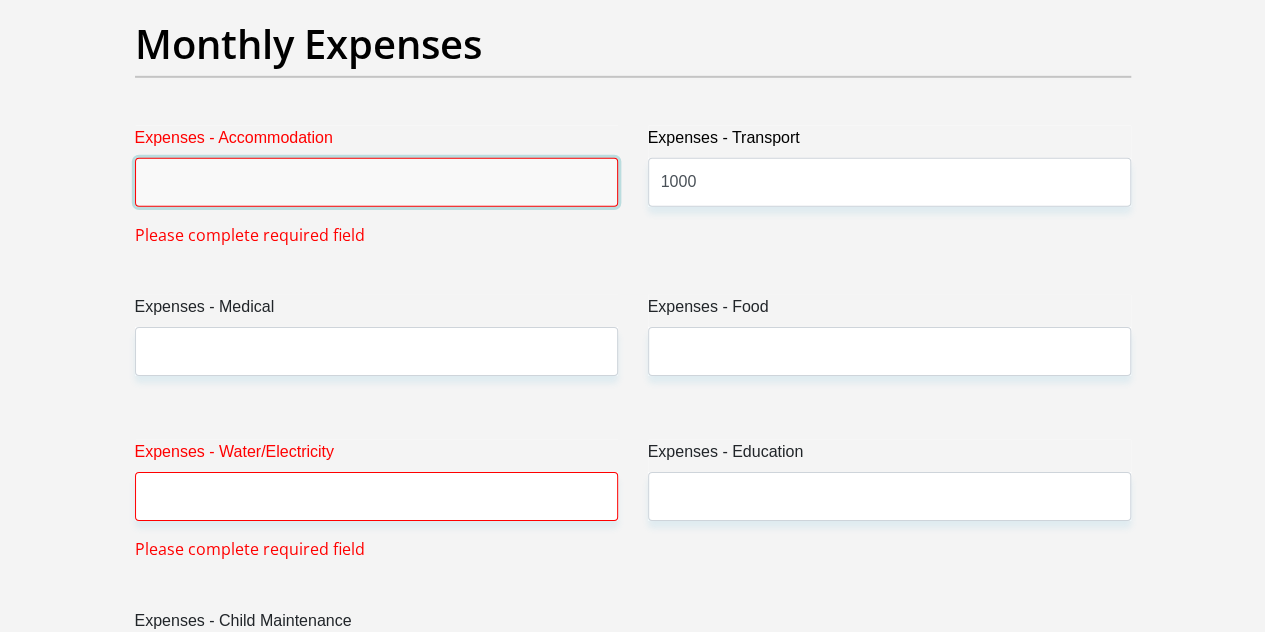 type 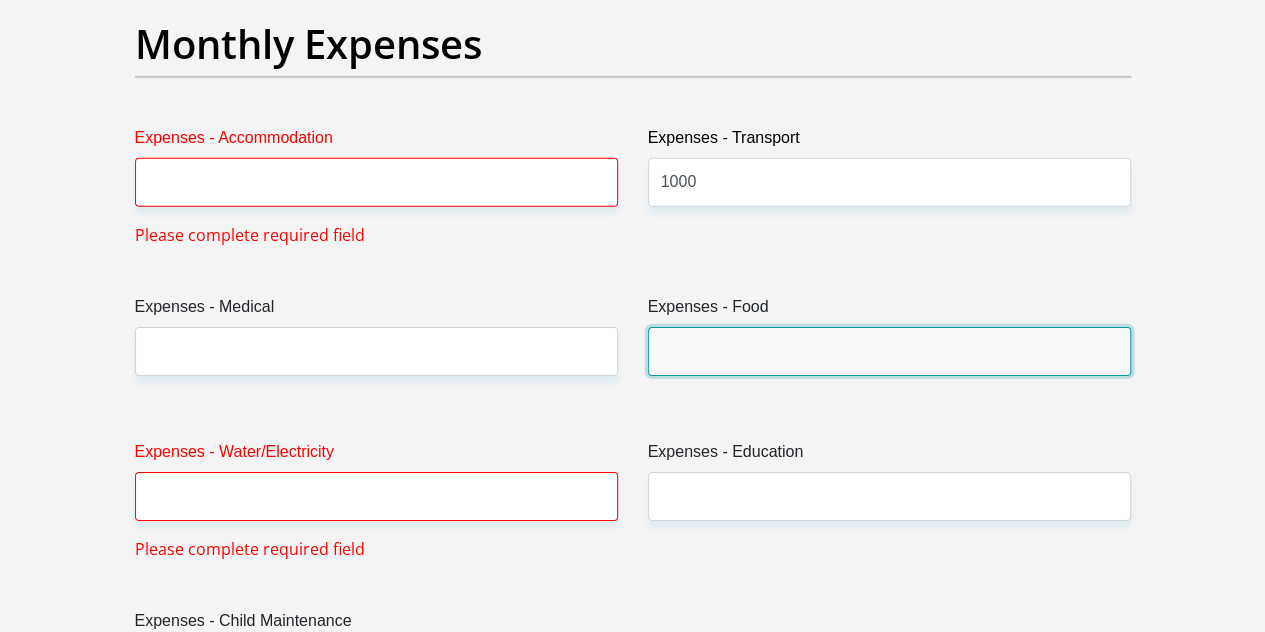 click on "Expenses - Food" at bounding box center (889, 351) 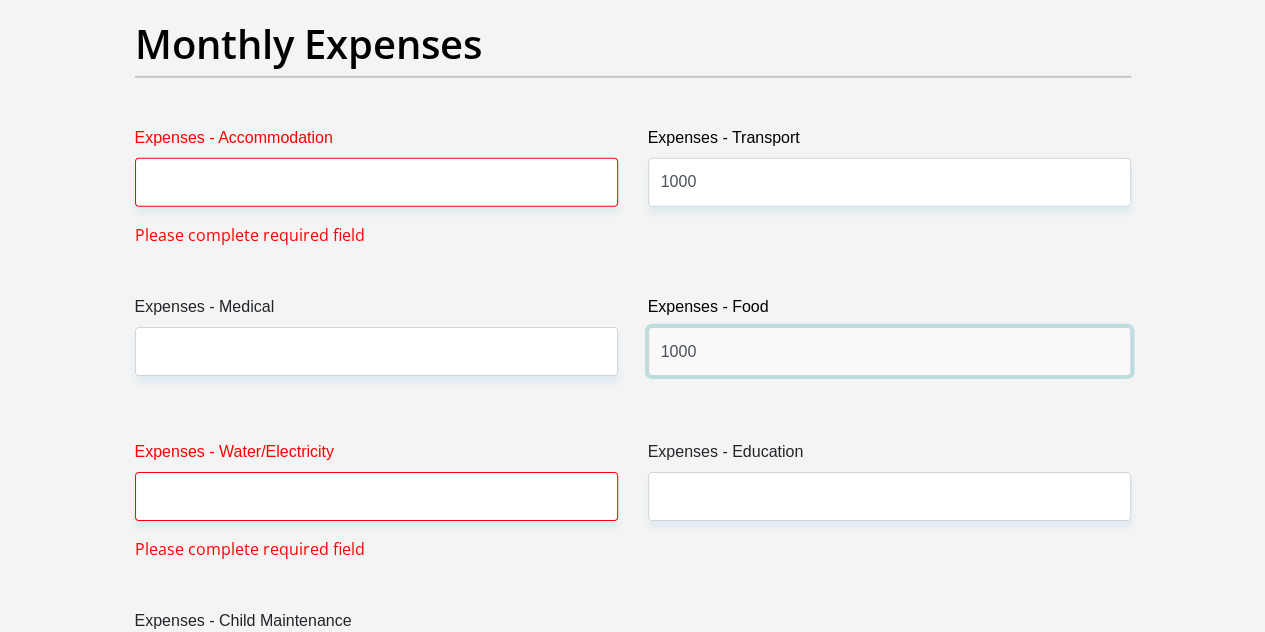 type on "1000" 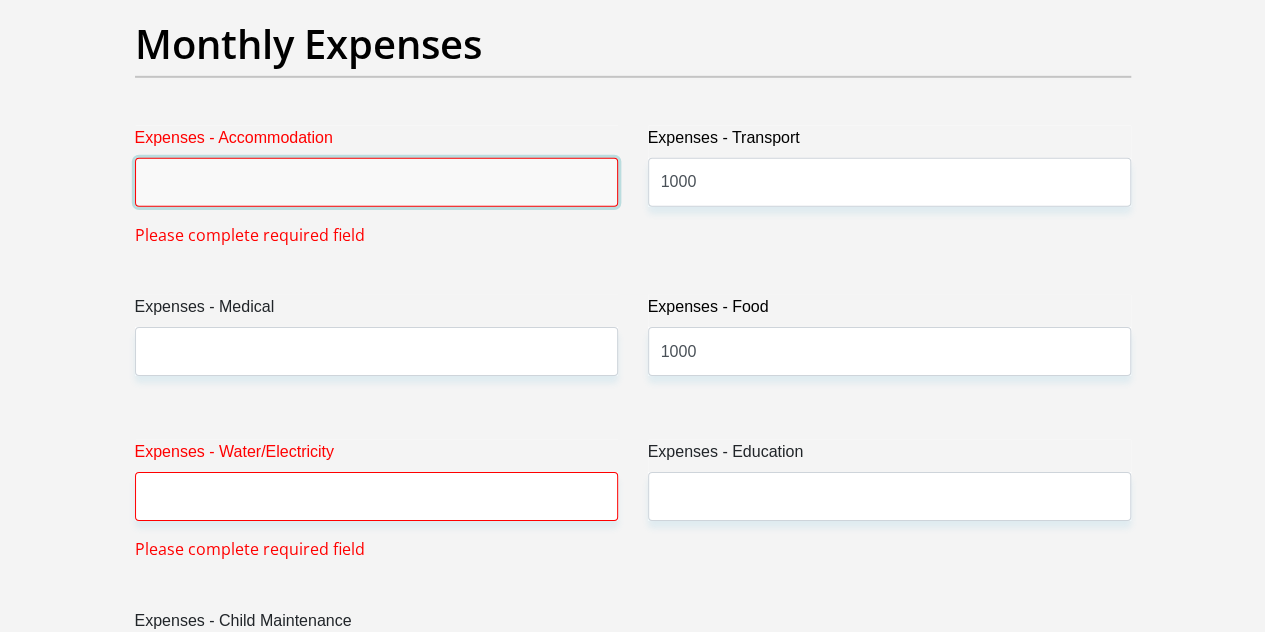 click on "Expenses - Accommodation" at bounding box center [376, 182] 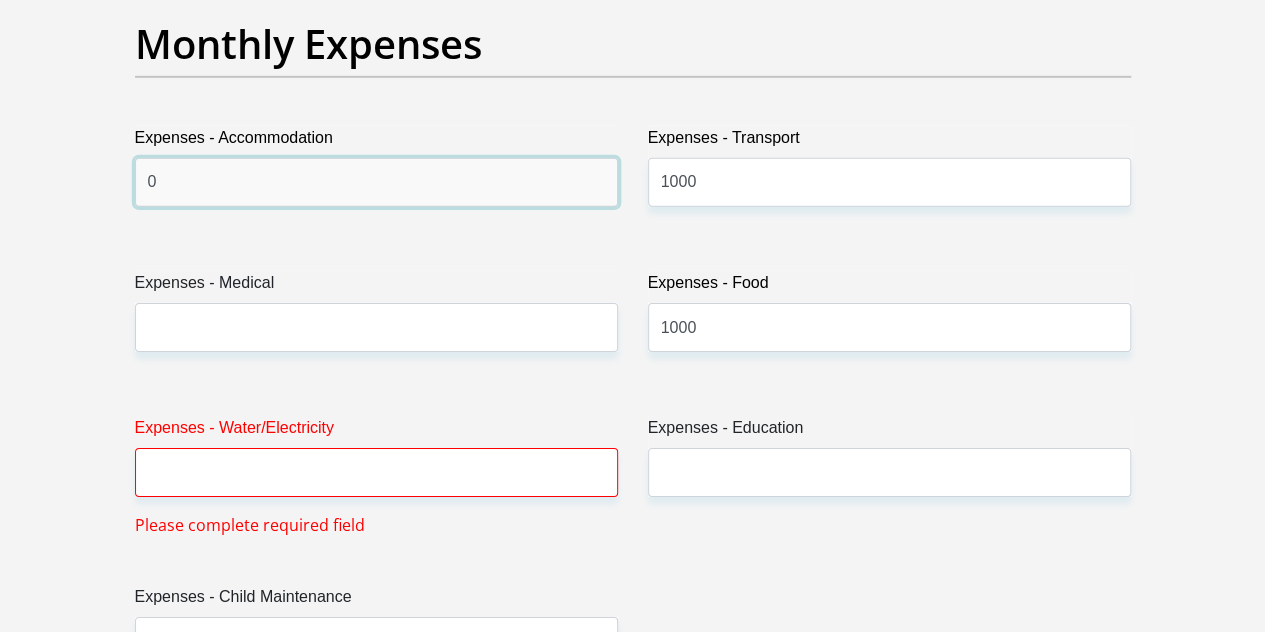 type on "0" 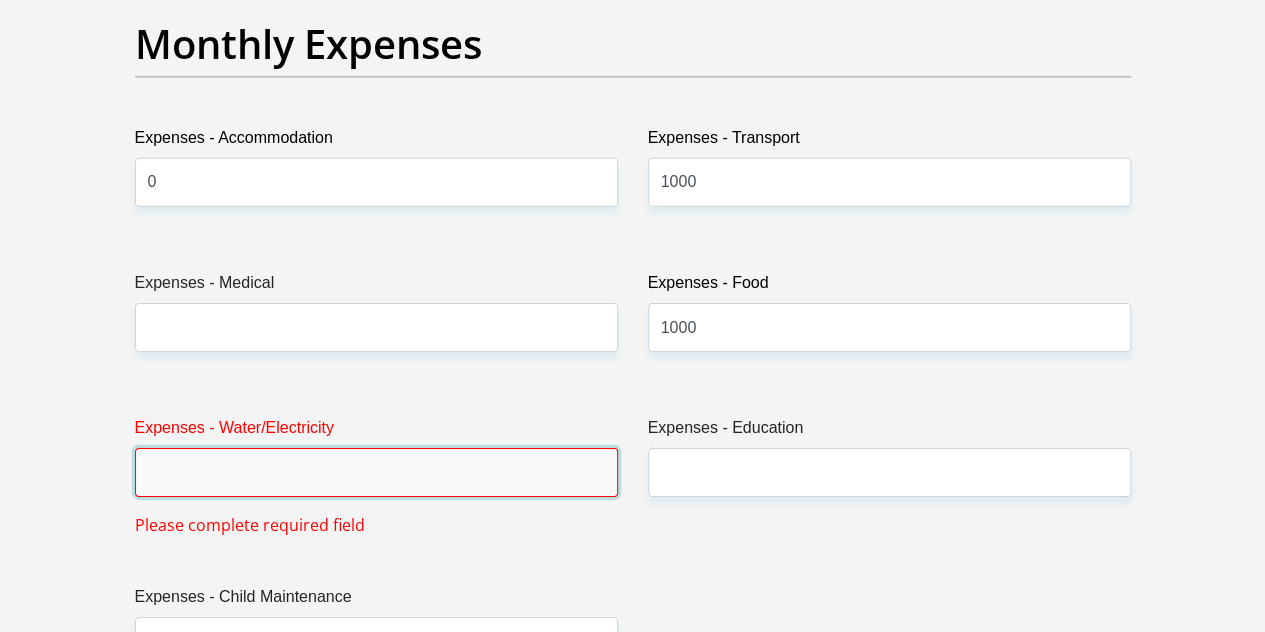 click on "Expenses - Water/Electricity" at bounding box center (376, 472) 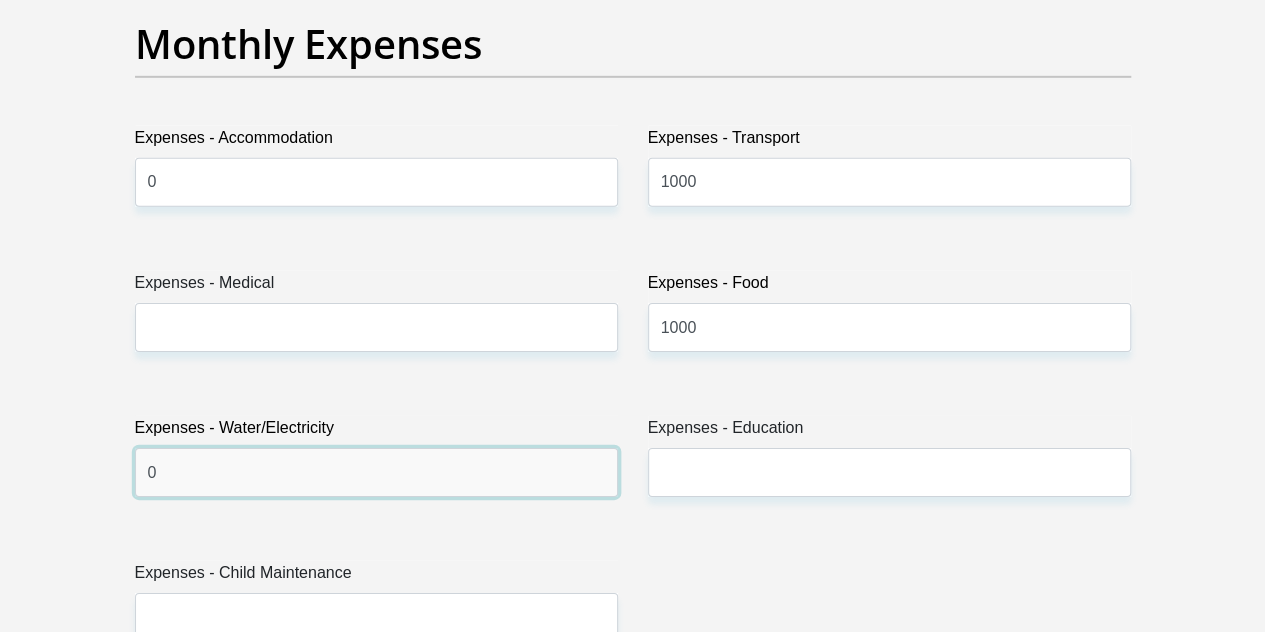 type on "0" 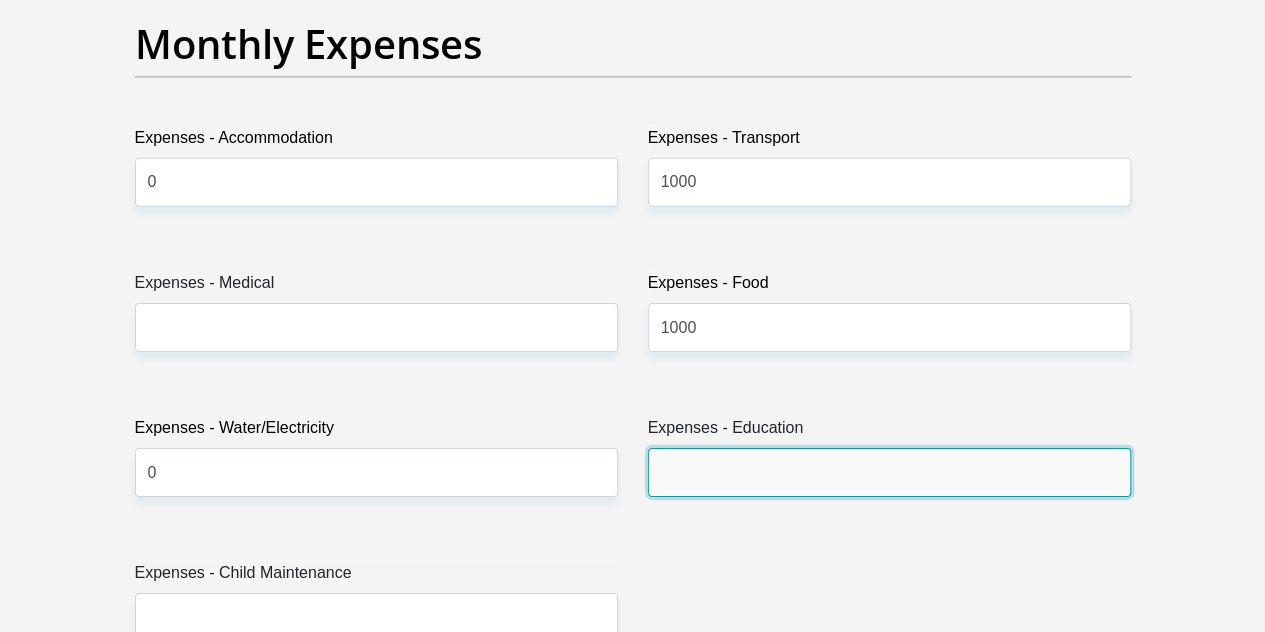 click on "Expenses - Education" at bounding box center [889, 472] 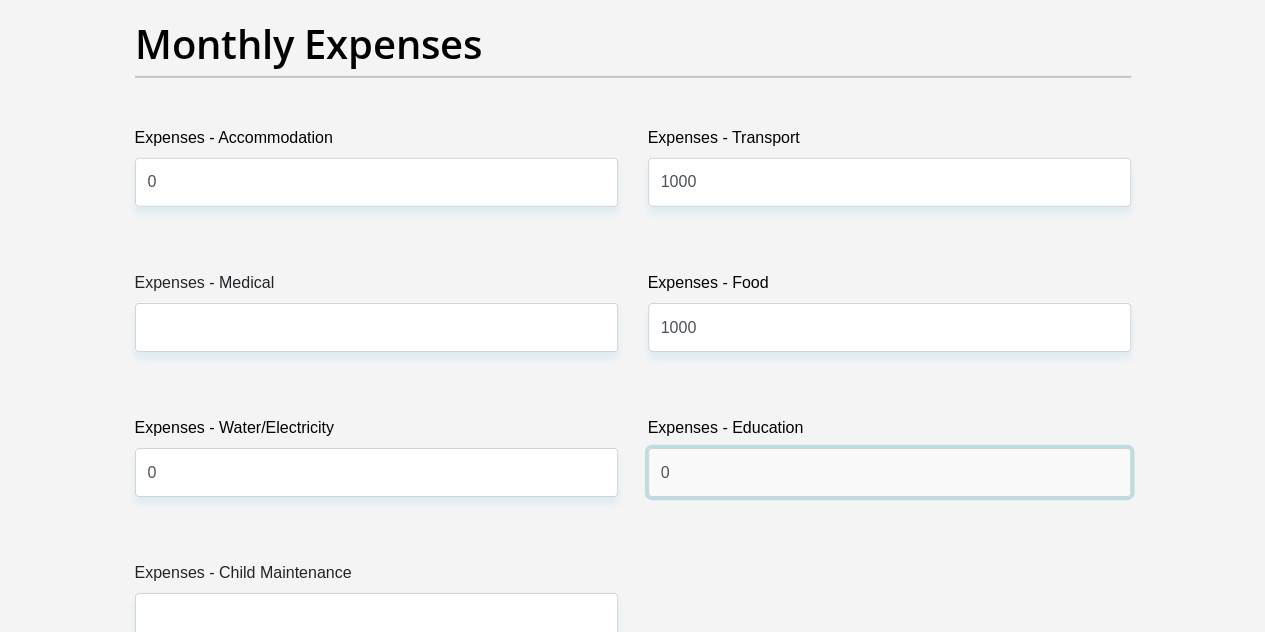type on "0" 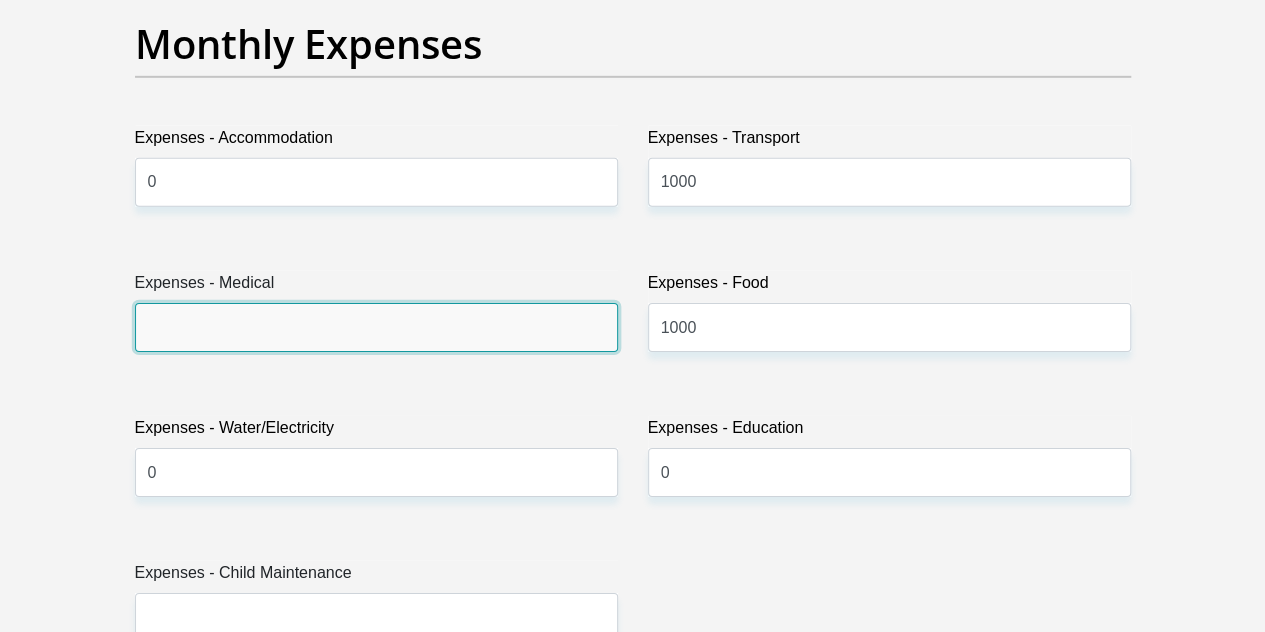 click on "Expenses - Medical" at bounding box center (376, 327) 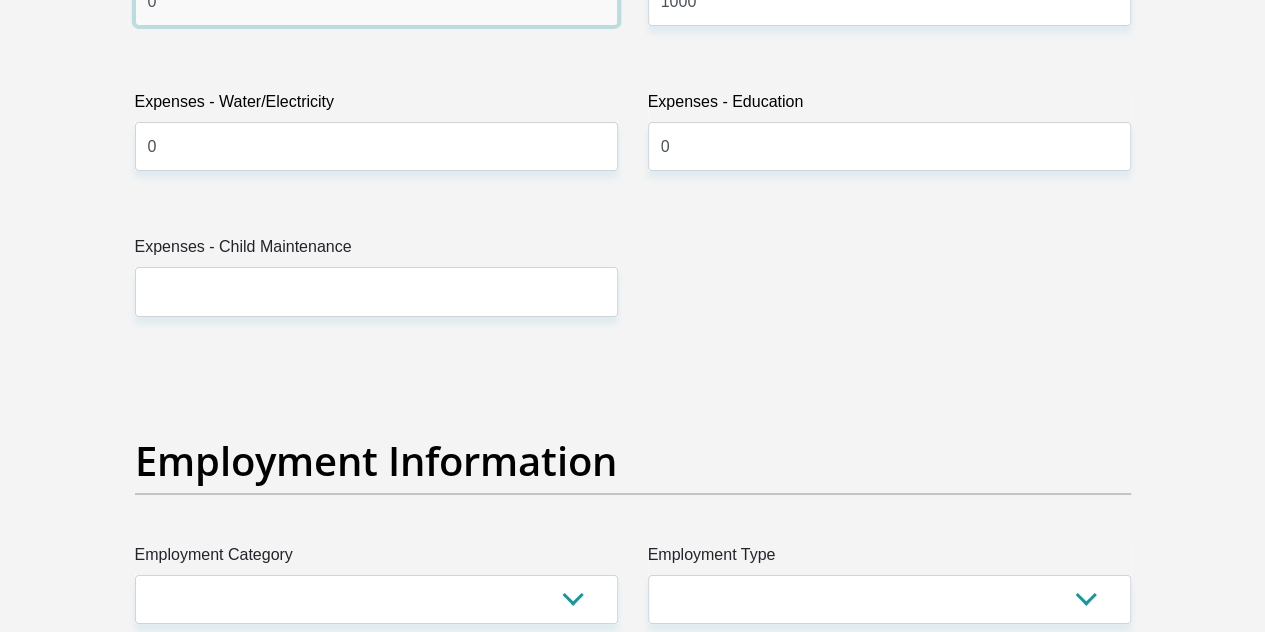 scroll, scrollTop: 3382, scrollLeft: 0, axis: vertical 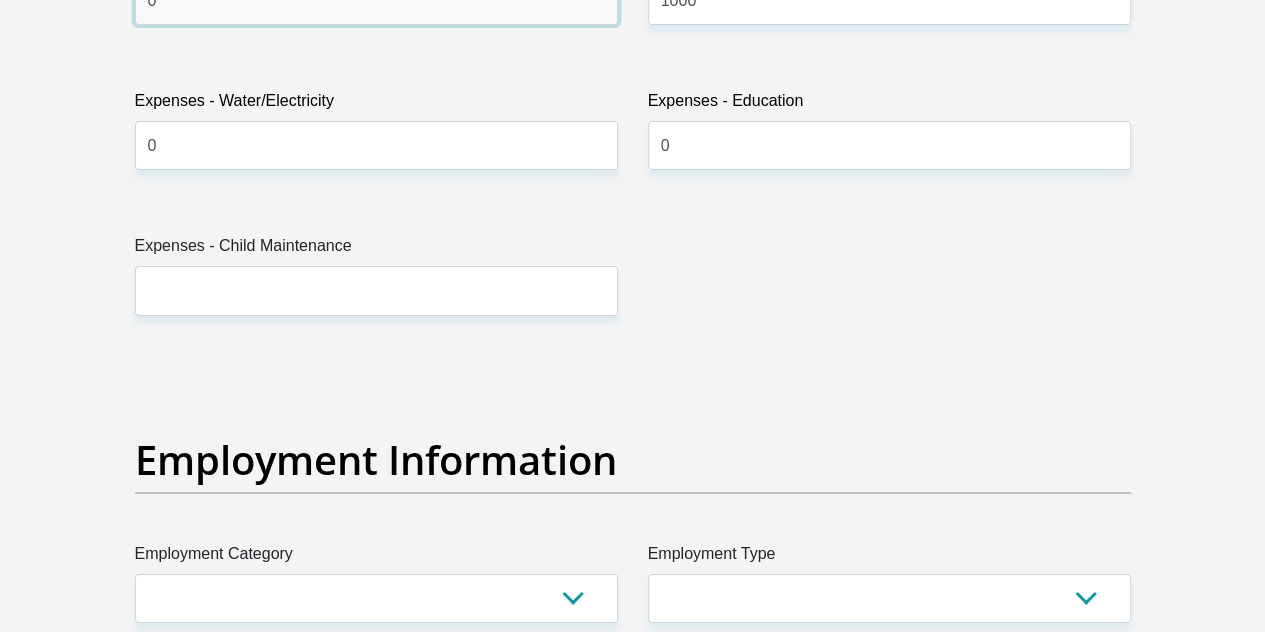 type on "0" 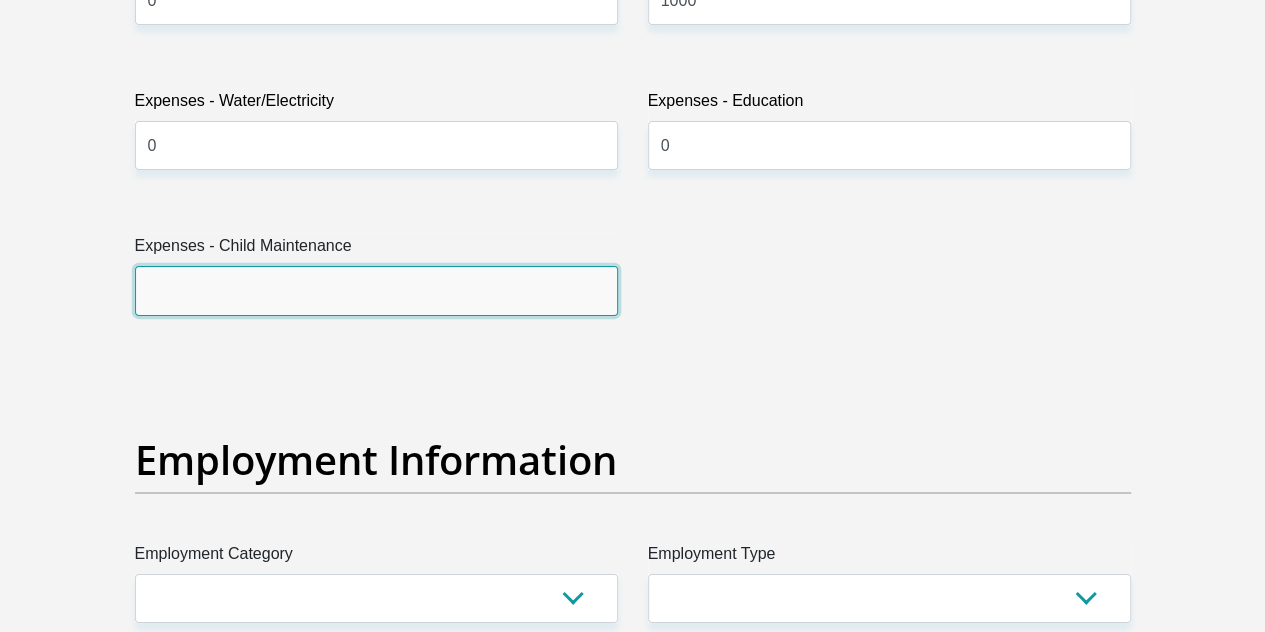 click on "Expenses - Child Maintenance" at bounding box center [376, 290] 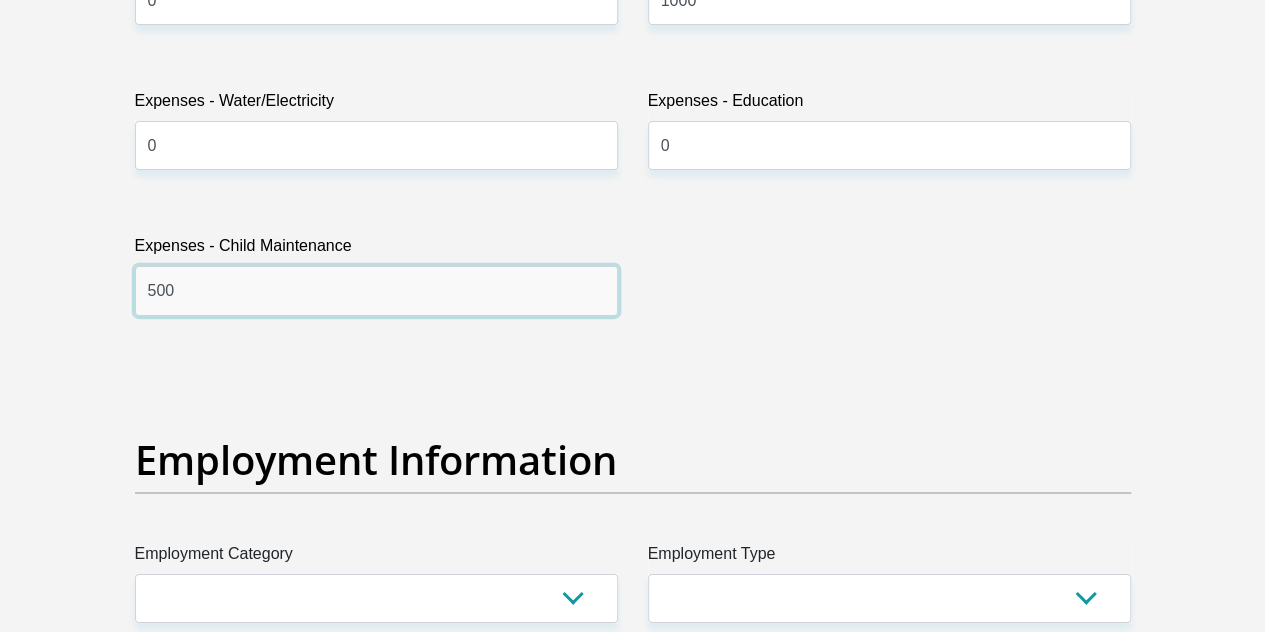 type on "500" 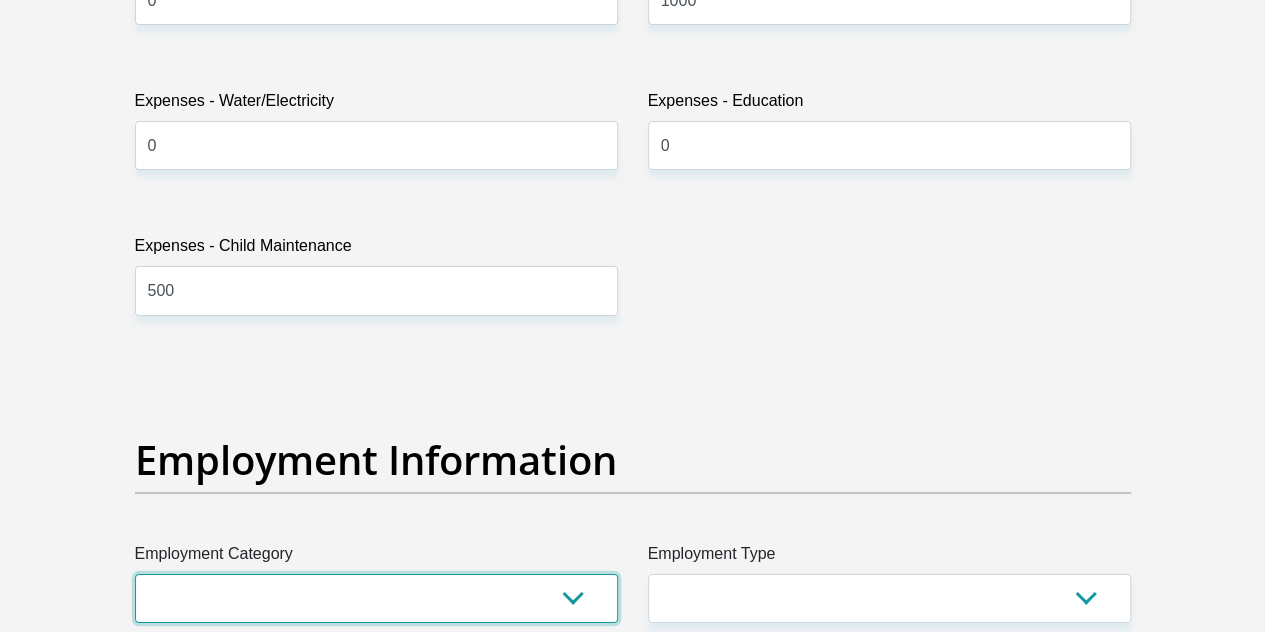 click on "AGRICULTURE
ALCOHOL & TOBACCO
CONSTRUCTION MATERIALS
METALLURGY
EQUIPMENT FOR RENEWABLE ENERGY
SPECIALIZED CONTRACTORS
CAR
GAMING (INCL. INTERNET
OTHER WHOLESALE
UNLICENSED PHARMACEUTICALS
CURRENCY EXCHANGE HOUSES
OTHER FINANCIAL INSTITUTIONS & INSURANCE
REAL ESTATE AGENTS
OIL & GAS
OTHER MATERIALS (E.G. IRON ORE)
PRECIOUS STONES & PRECIOUS METALS
POLITICAL ORGANIZATIONS
RELIGIOUS ORGANIZATIONS(NOT SECTS)
ACTI. HAVING BUSINESS DEAL WITH PUBLIC ADMINISTRATION
LAUNDROMATS" at bounding box center [376, 598] 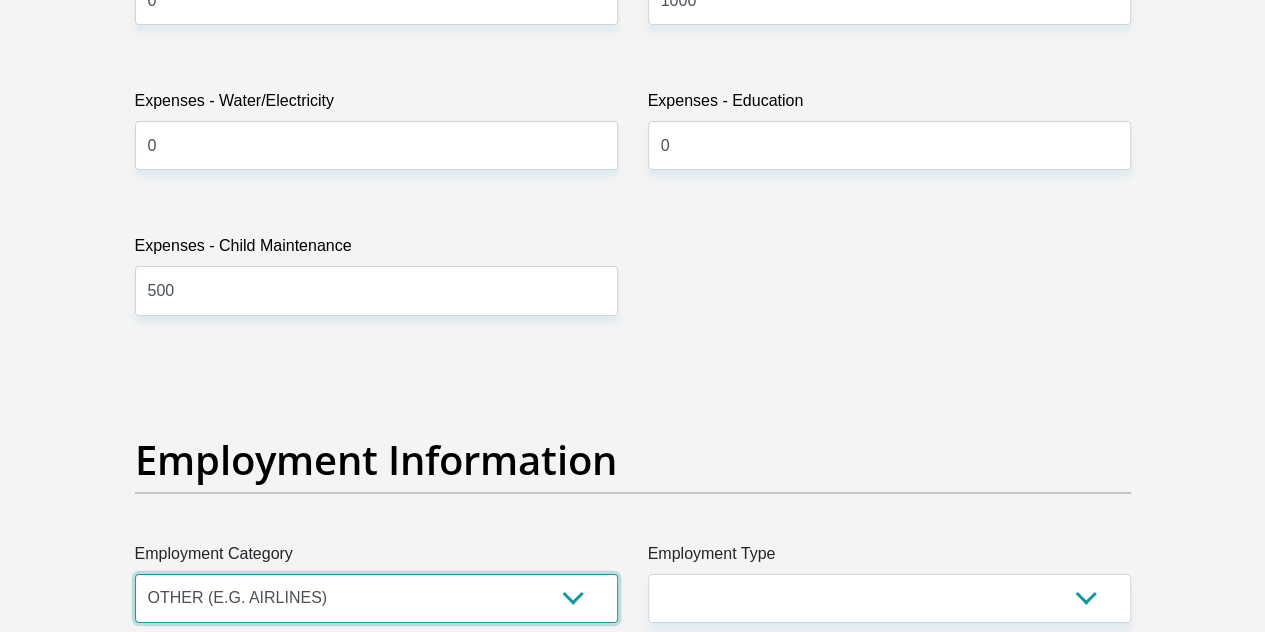 click on "AGRICULTURE
ALCOHOL & TOBACCO
CONSTRUCTION MATERIALS
METALLURGY
EQUIPMENT FOR RENEWABLE ENERGY
SPECIALIZED CONTRACTORS
CAR
GAMING (INCL. INTERNET
OTHER WHOLESALE
UNLICENSED PHARMACEUTICALS
CURRENCY EXCHANGE HOUSES
OTHER FINANCIAL INSTITUTIONS & INSURANCE
REAL ESTATE AGENTS
OIL & GAS
OTHER MATERIALS (E.G. IRON ORE)
PRECIOUS STONES & PRECIOUS METALS
POLITICAL ORGANIZATIONS
RELIGIOUS ORGANIZATIONS(NOT SECTS)
ACTI. HAVING BUSINESS DEAL WITH PUBLIC ADMINISTRATION
LAUNDROMATS" at bounding box center (376, 598) 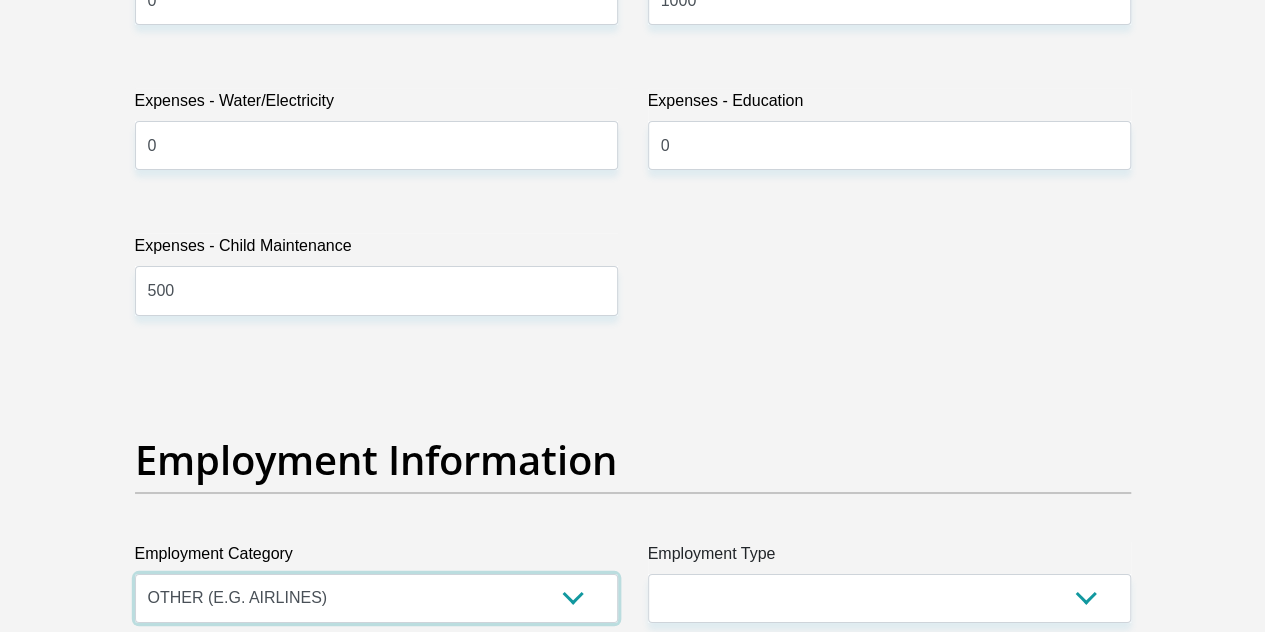 click on "AGRICULTURE
ALCOHOL & TOBACCO
CONSTRUCTION MATERIALS
METALLURGY
EQUIPMENT FOR RENEWABLE ENERGY
SPECIALIZED CONTRACTORS
CAR
GAMING (INCL. INTERNET
OTHER WHOLESALE
UNLICENSED PHARMACEUTICALS
CURRENCY EXCHANGE HOUSES
OTHER FINANCIAL INSTITUTIONS & INSURANCE
REAL ESTATE AGENTS
OIL & GAS
OTHER MATERIALS (E.G. IRON ORE)
PRECIOUS STONES & PRECIOUS METALS
POLITICAL ORGANIZATIONS
RELIGIOUS ORGANIZATIONS(NOT SECTS)
ACTI. HAVING BUSINESS DEAL WITH PUBLIC ADMINISTRATION
LAUNDROMATS" at bounding box center (376, 598) 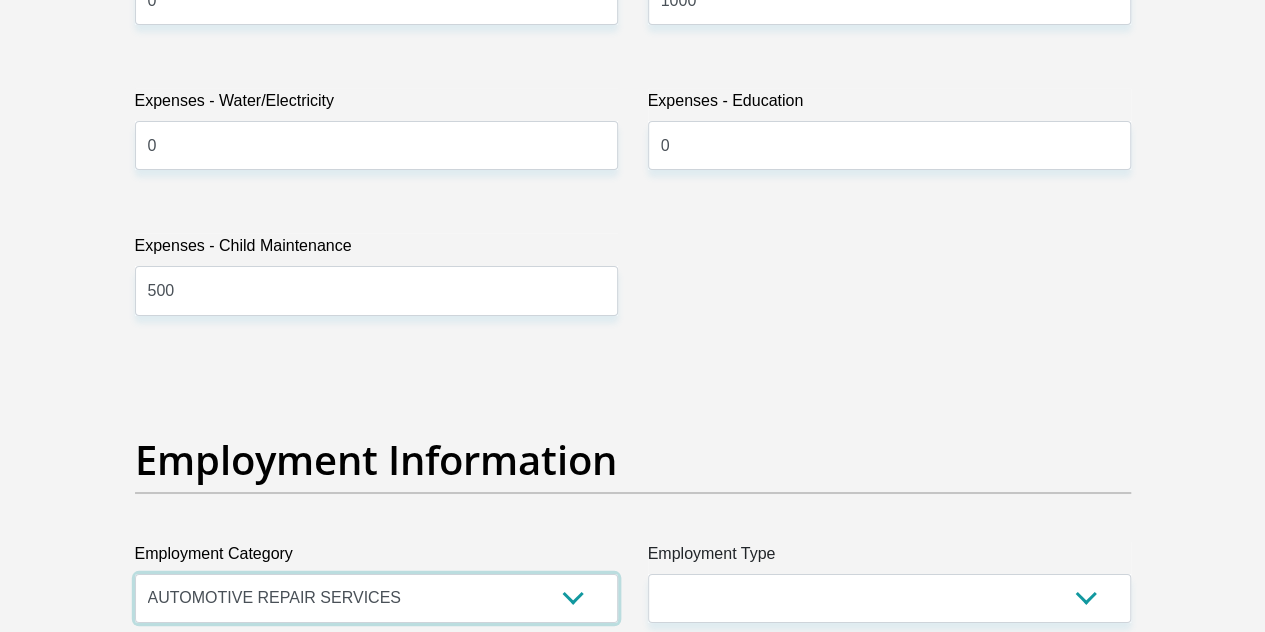 click on "AGRICULTURE
ALCOHOL & TOBACCO
CONSTRUCTION MATERIALS
METALLURGY
EQUIPMENT FOR RENEWABLE ENERGY
SPECIALIZED CONTRACTORS
CAR
GAMING (INCL. INTERNET
OTHER WHOLESALE
UNLICENSED PHARMACEUTICALS
CURRENCY EXCHANGE HOUSES
OTHER FINANCIAL INSTITUTIONS & INSURANCE
REAL ESTATE AGENTS
OIL & GAS
OTHER MATERIALS (E.G. IRON ORE)
PRECIOUS STONES & PRECIOUS METALS
POLITICAL ORGANIZATIONS
RELIGIOUS ORGANIZATIONS(NOT SECTS)
ACTI. HAVING BUSINESS DEAL WITH PUBLIC ADMINISTRATION
LAUNDROMATS" at bounding box center [376, 598] 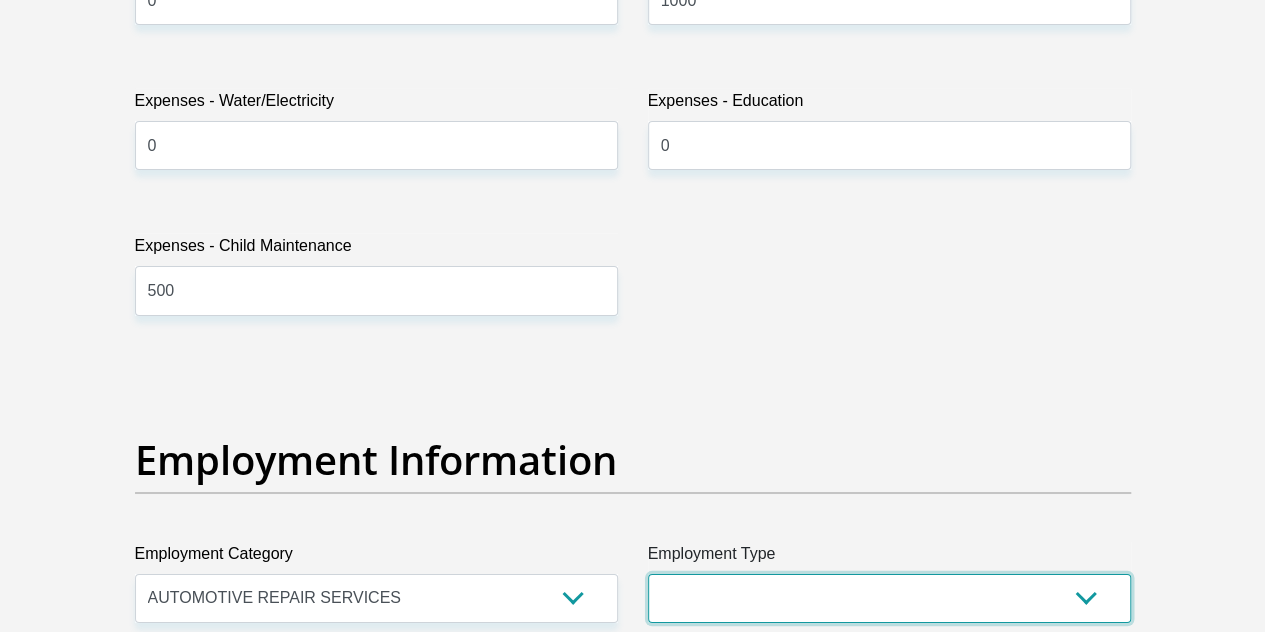 click on "College/Lecturer
Craft Seller
Creative
Driver
Executive
Farmer
Forces - Non Commissioned
Forces - Officer
Hawker
Housewife
Labourer
Licenced Professional
Manager
Miner
Non Licenced Professional
Office Staff/Clerk
Outside Worker
Pensioner
Permanent Teacher
Production/Manufacturing
Sales
Self-Employed
Semi-Professional Worker
Service Industry  Social Worker  Student" at bounding box center [889, 598] 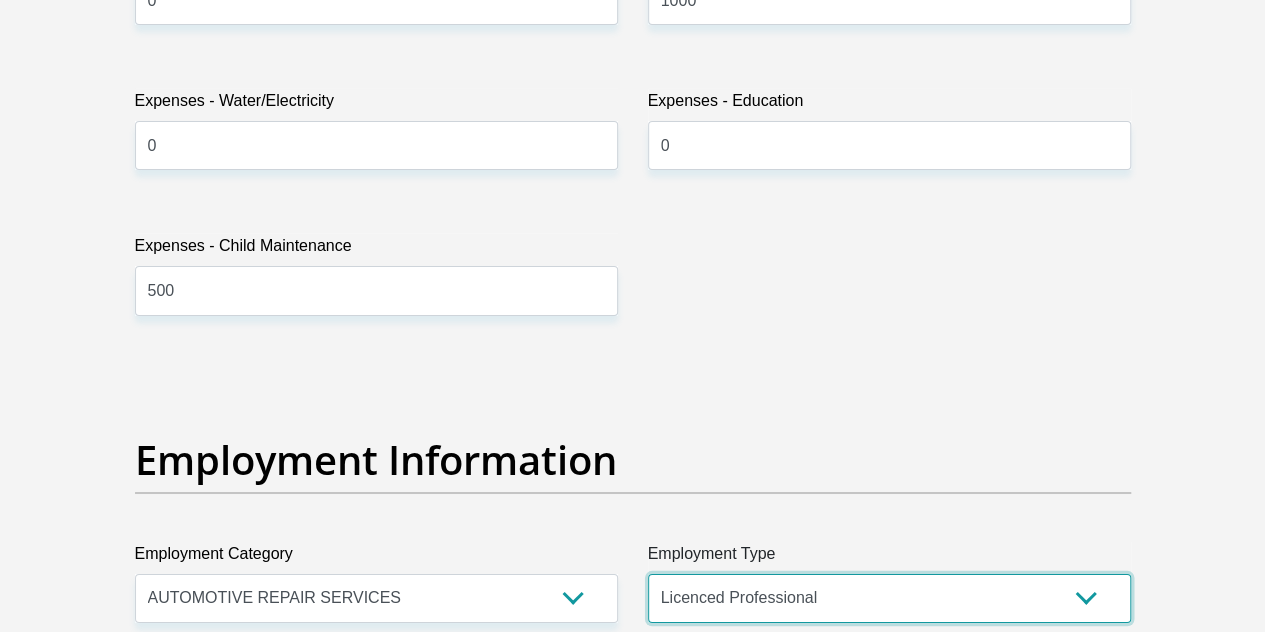 click on "College/Lecturer
Craft Seller
Creative
Driver
Executive
Farmer
Forces - Non Commissioned
Forces - Officer
Hawker
Housewife
Labourer
Licenced Professional
Manager
Miner
Non Licenced Professional
Office Staff/Clerk
Outside Worker
Pensioner
Permanent Teacher
Production/Manufacturing
Sales
Self-Employed
Semi-Professional Worker
Service Industry  Social Worker  Student" at bounding box center [889, 598] 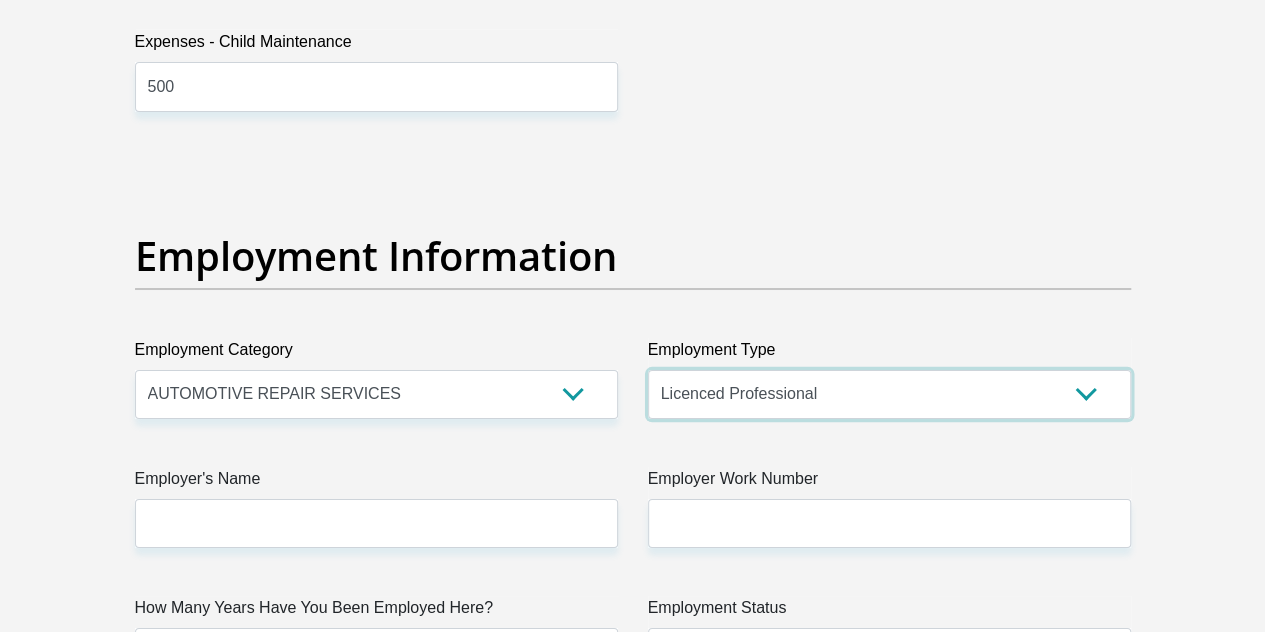 scroll, scrollTop: 3590, scrollLeft: 0, axis: vertical 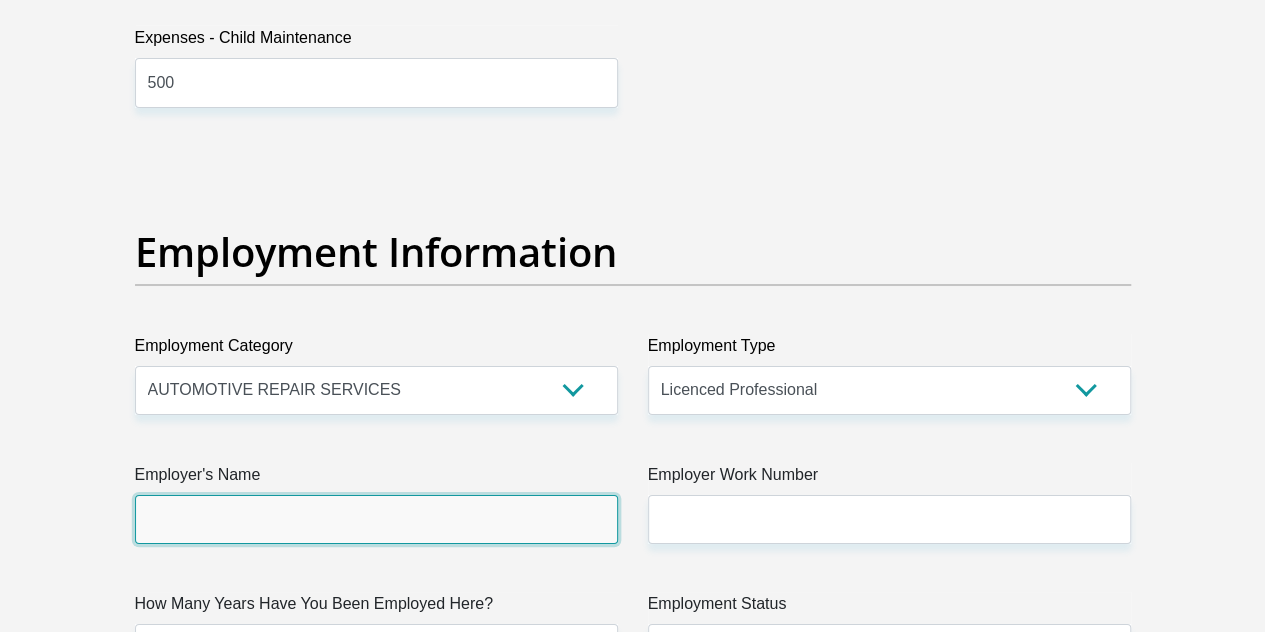 click on "Employer's Name" at bounding box center (376, 519) 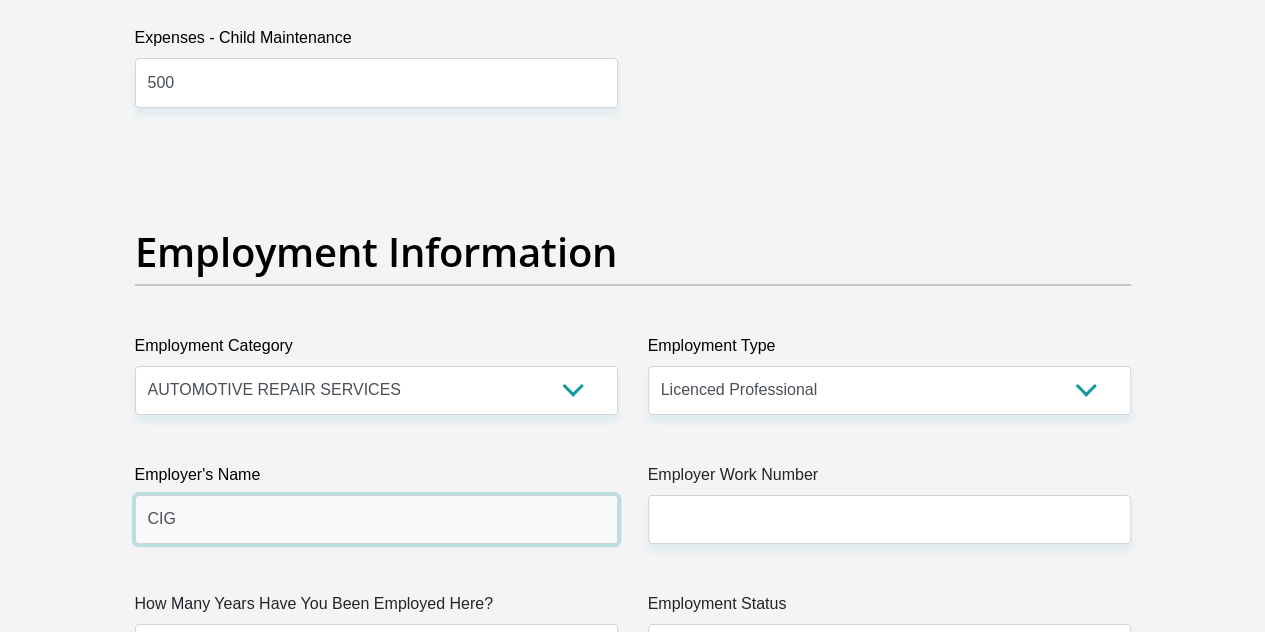 type on "CIG" 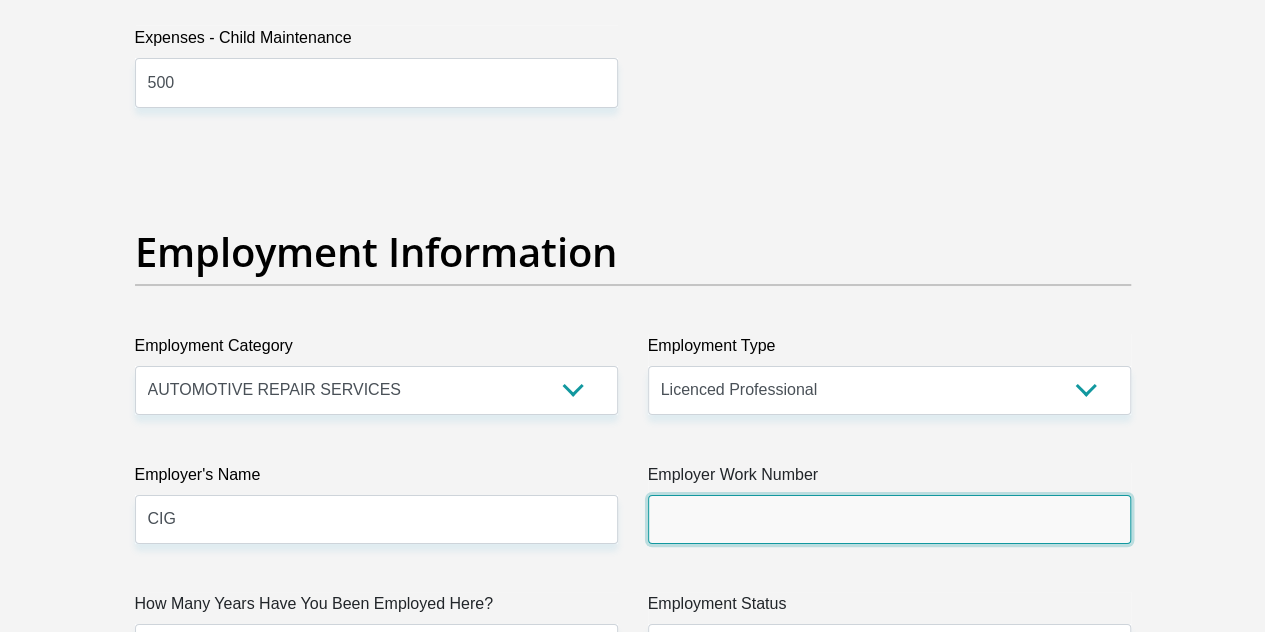 click on "Employer Work Number" at bounding box center [889, 519] 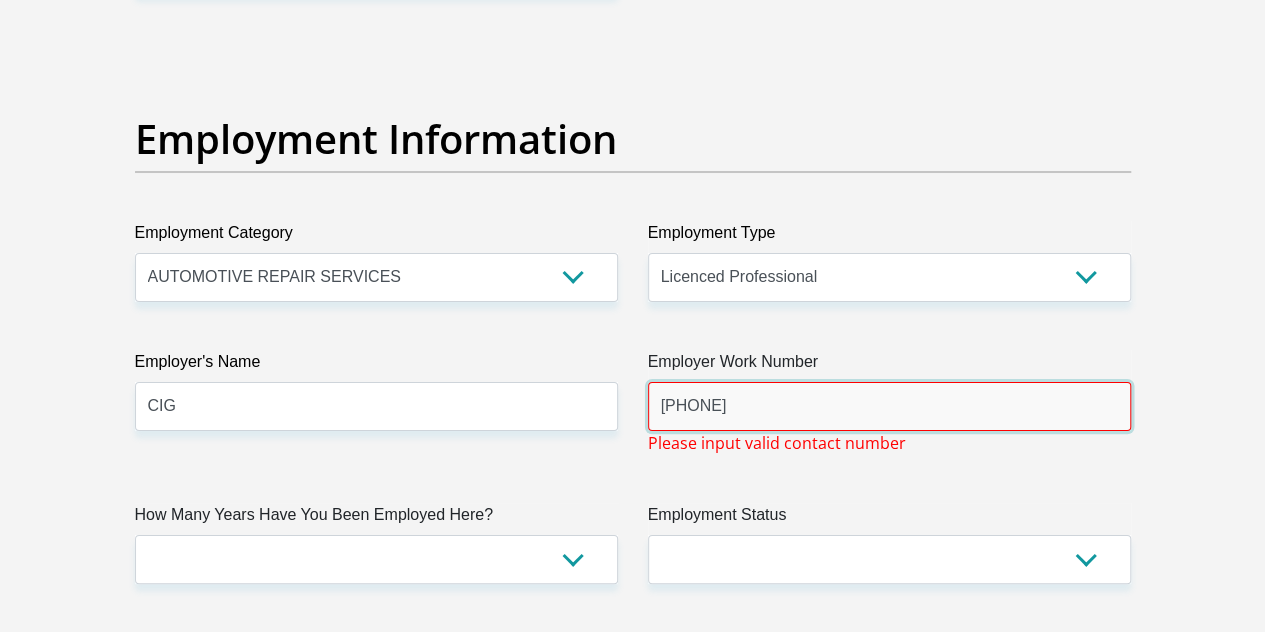scroll, scrollTop: 3711, scrollLeft: 0, axis: vertical 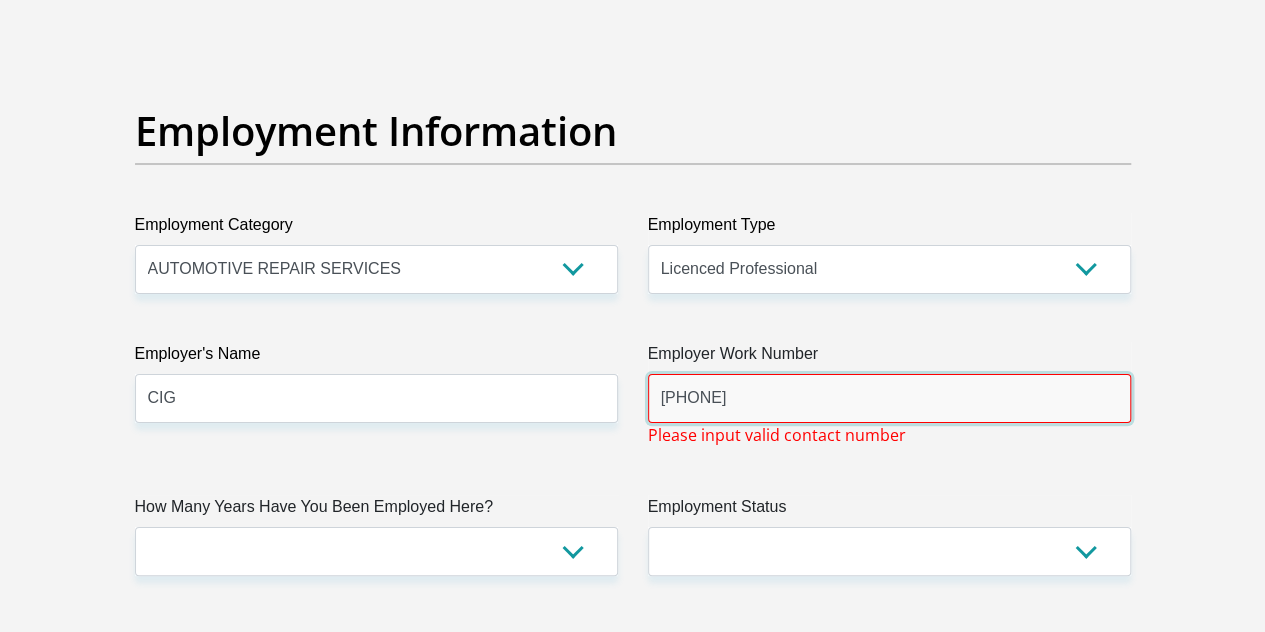 type on "0100150020" 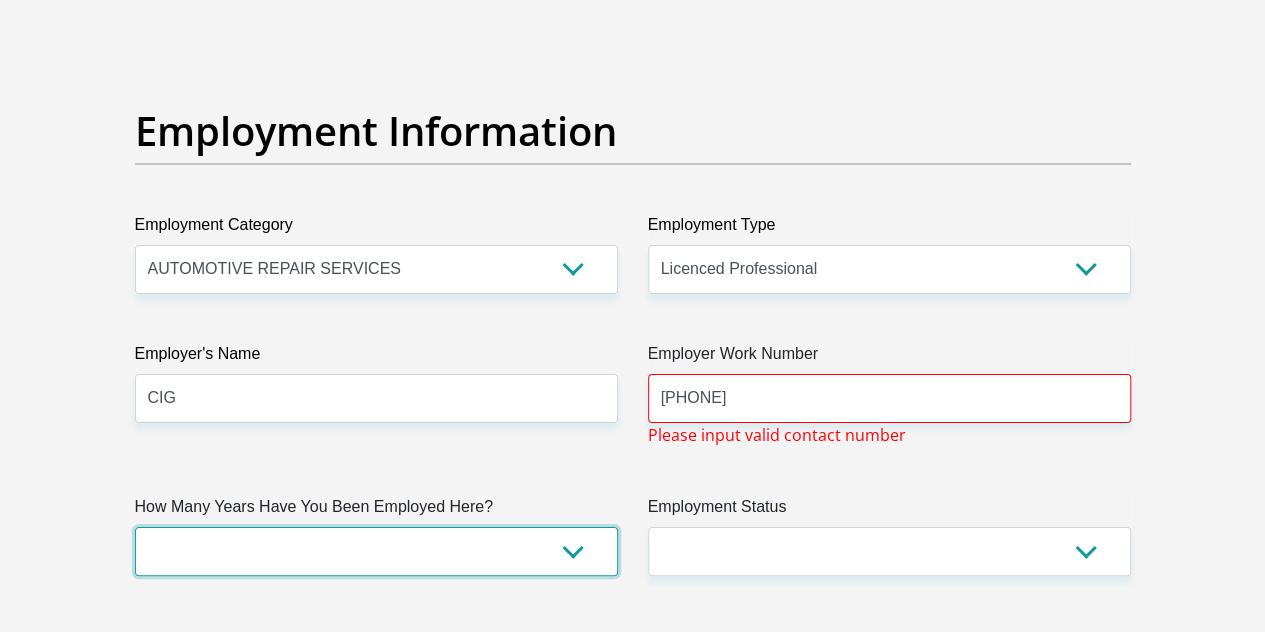 click on "less than 1 year
1-3 years
3-5 years
5+ years" at bounding box center [376, 551] 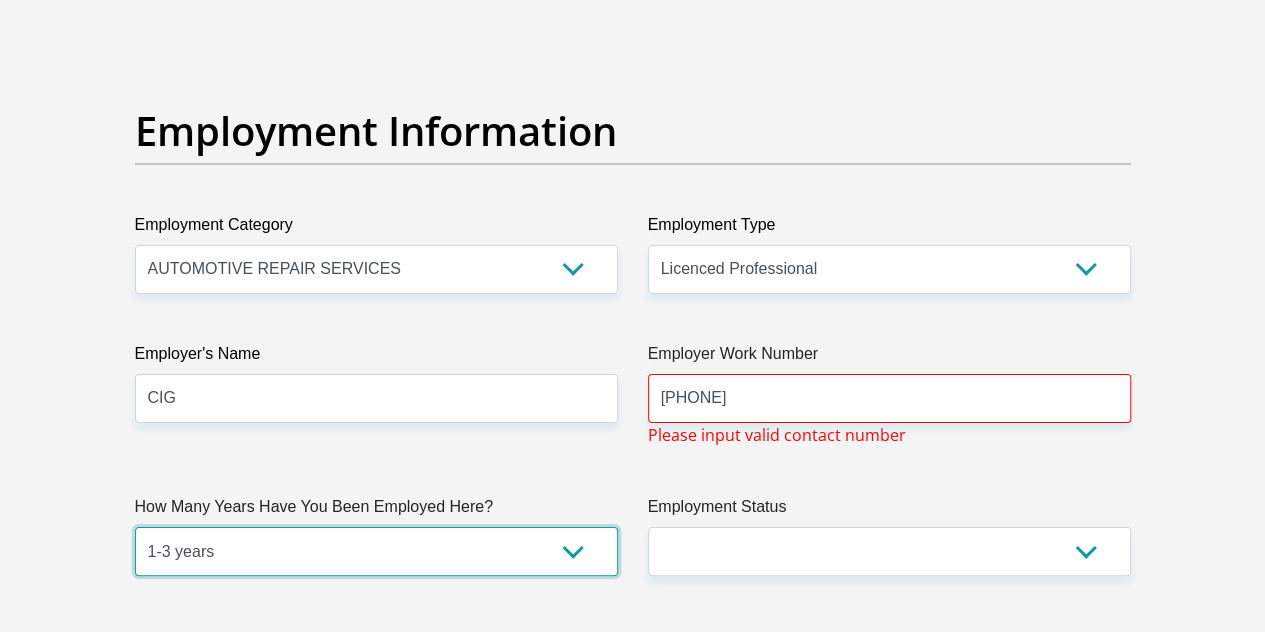 click on "less than 1 year
1-3 years
3-5 years
5+ years" at bounding box center [376, 551] 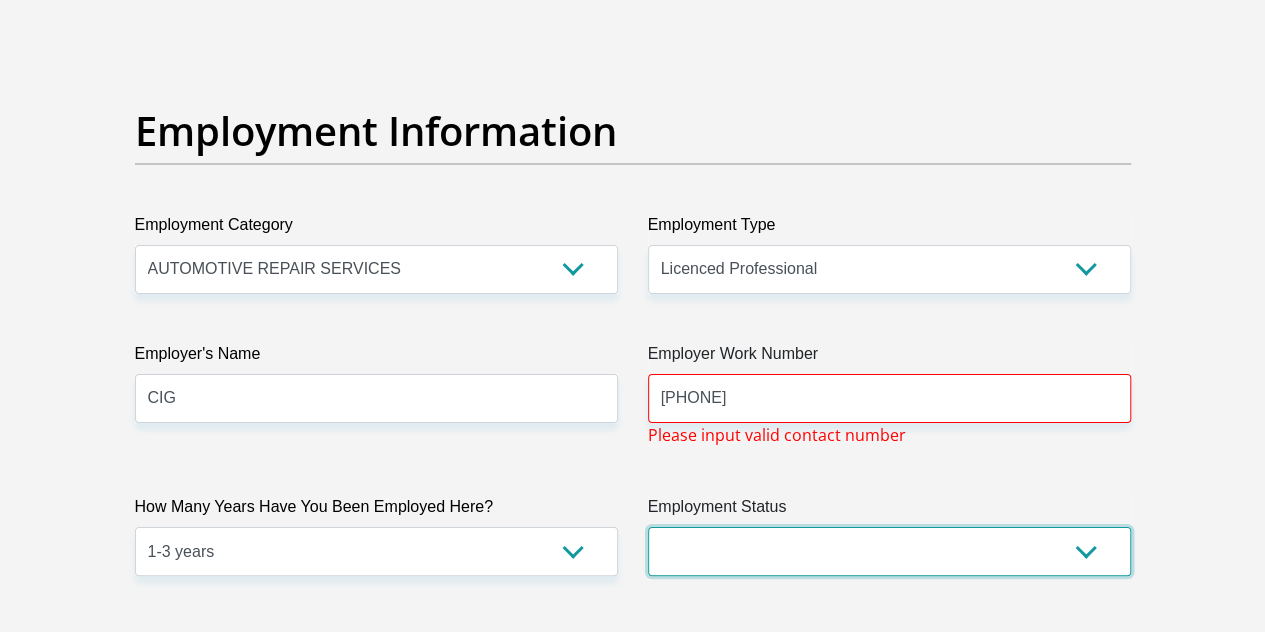 click on "Permanent/Full-time
Part-time/Casual
Contract Worker
Self-Employed
Housewife
Retired
Student
Medically Boarded
Disability
Unemployed" at bounding box center (889, 551) 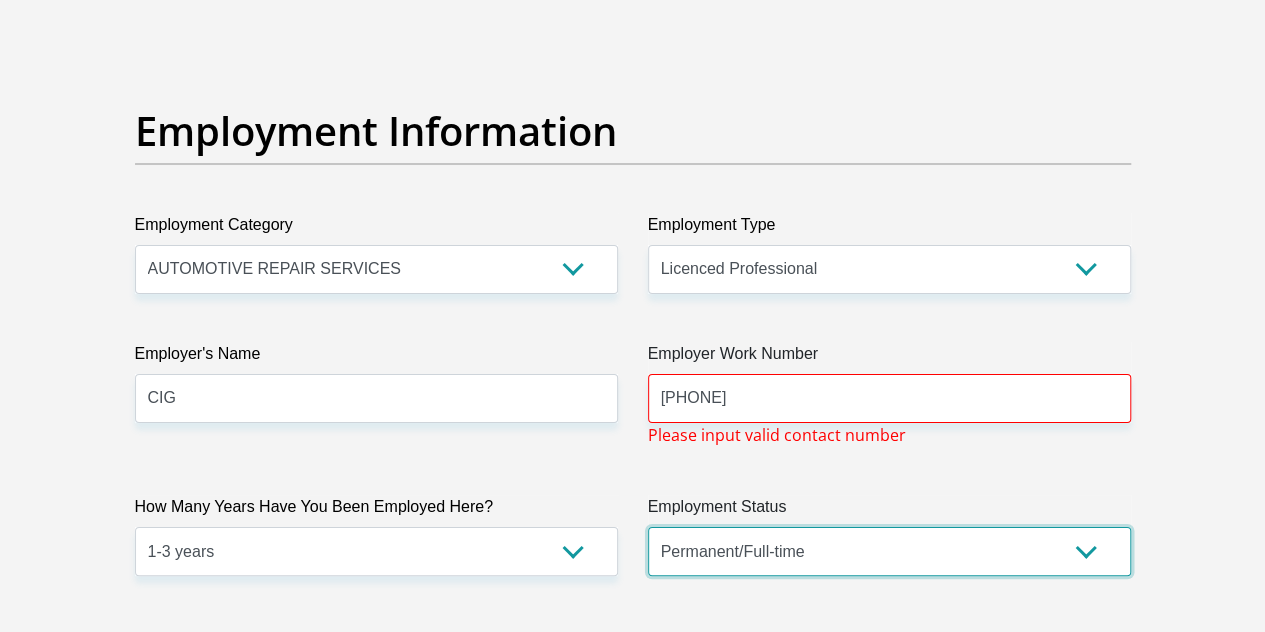 click on "Permanent/Full-time
Part-time/Casual
Contract Worker
Self-Employed
Housewife
Retired
Student
Medically Boarded
Disability
Unemployed" at bounding box center [889, 551] 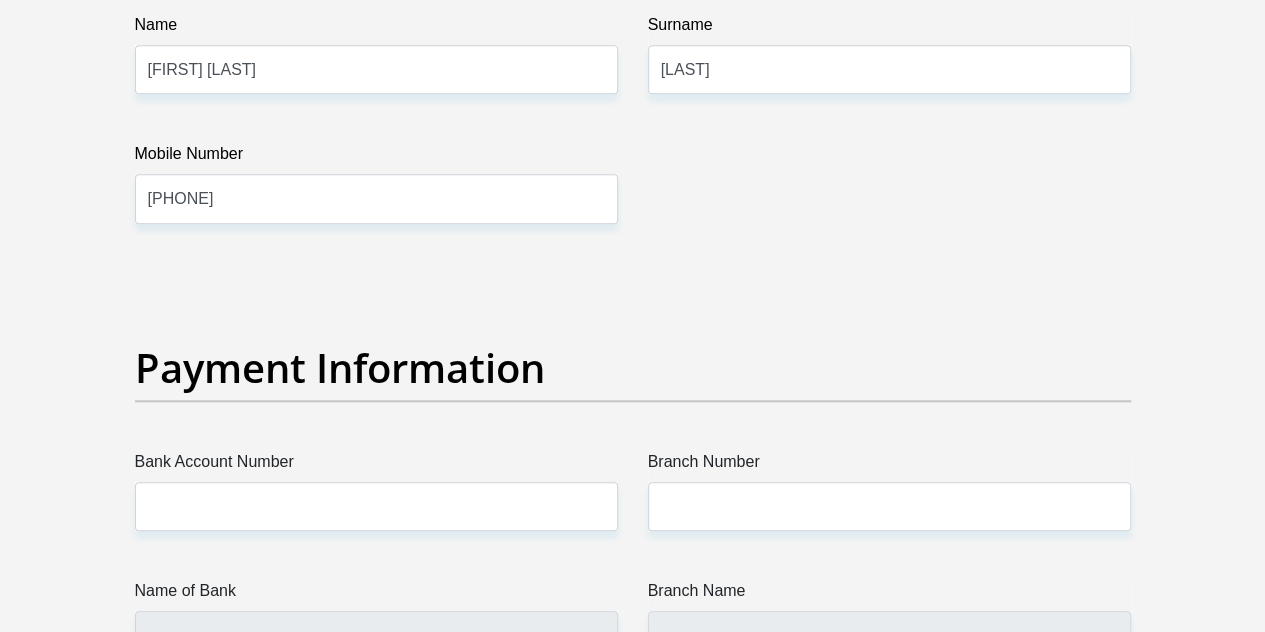 scroll, scrollTop: 4501, scrollLeft: 0, axis: vertical 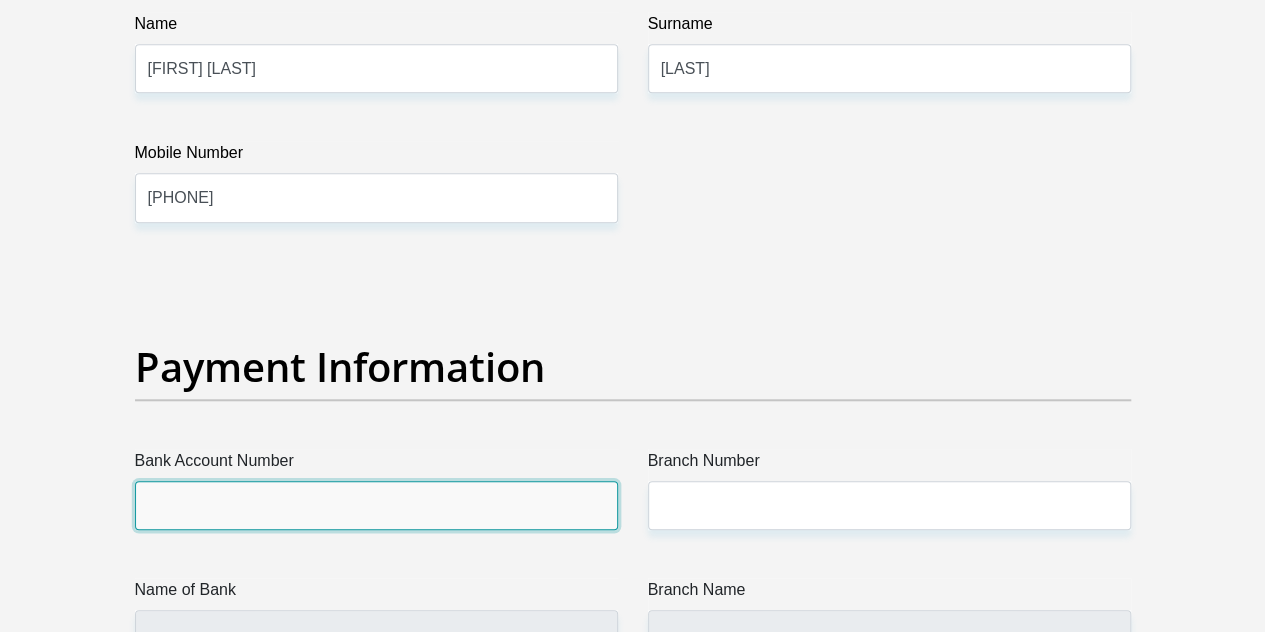 click on "Bank Account Number" at bounding box center (376, 505) 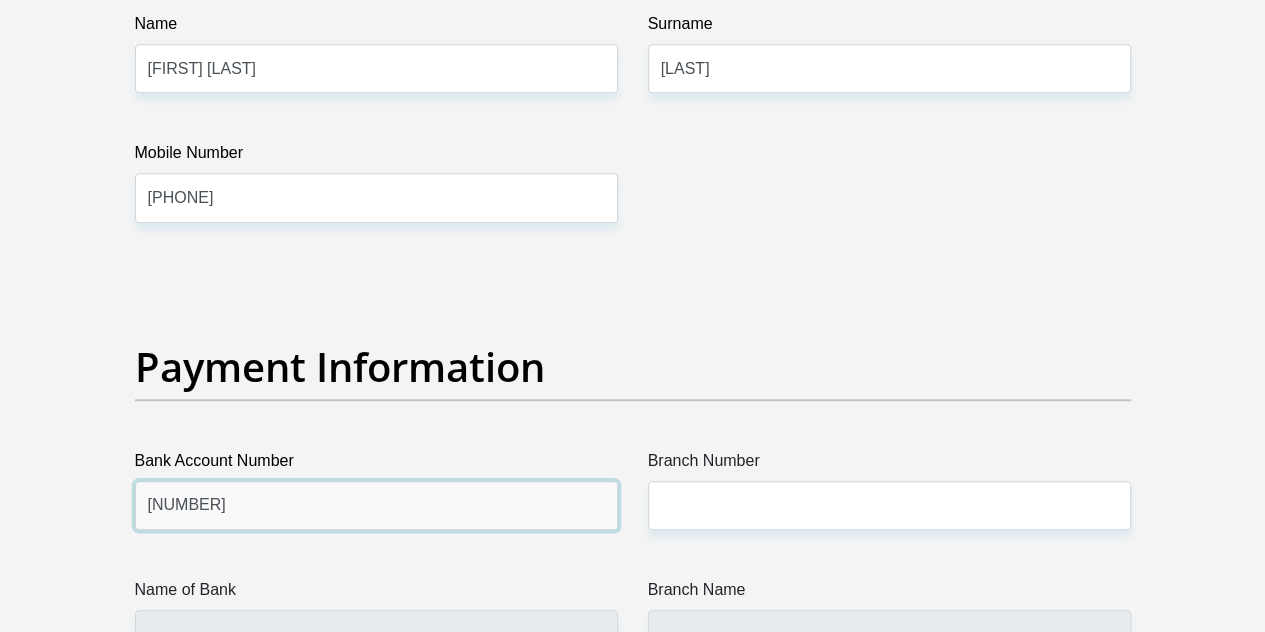 type on "63144323340" 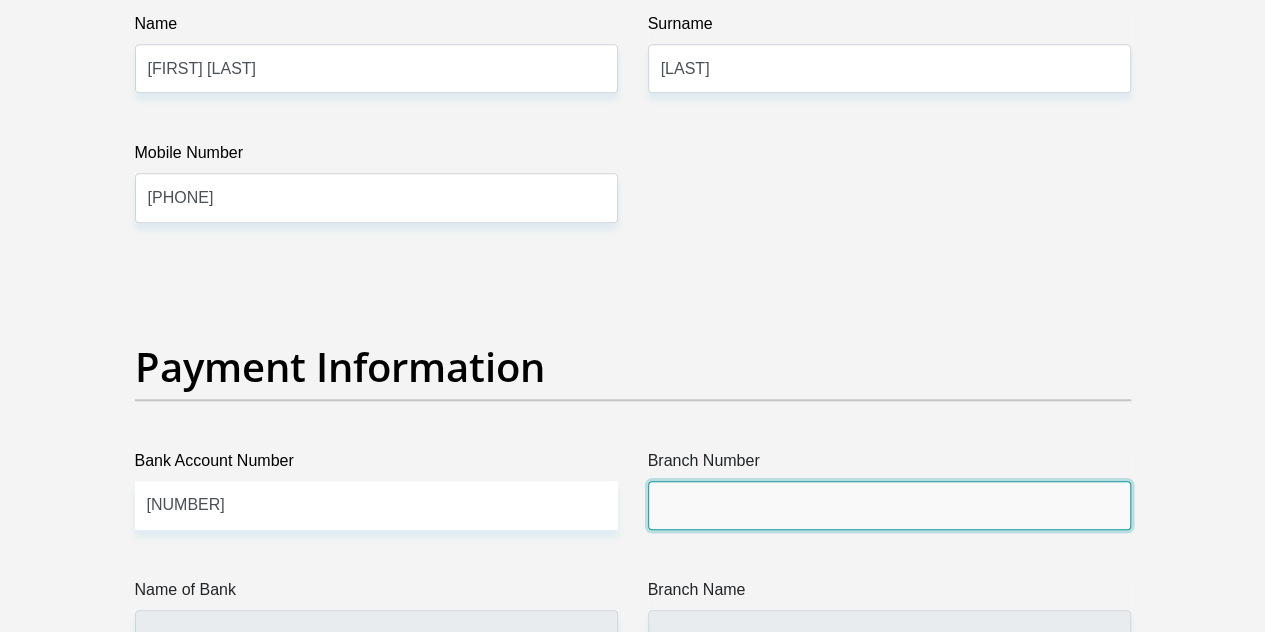 click on "Branch Number" at bounding box center [889, 505] 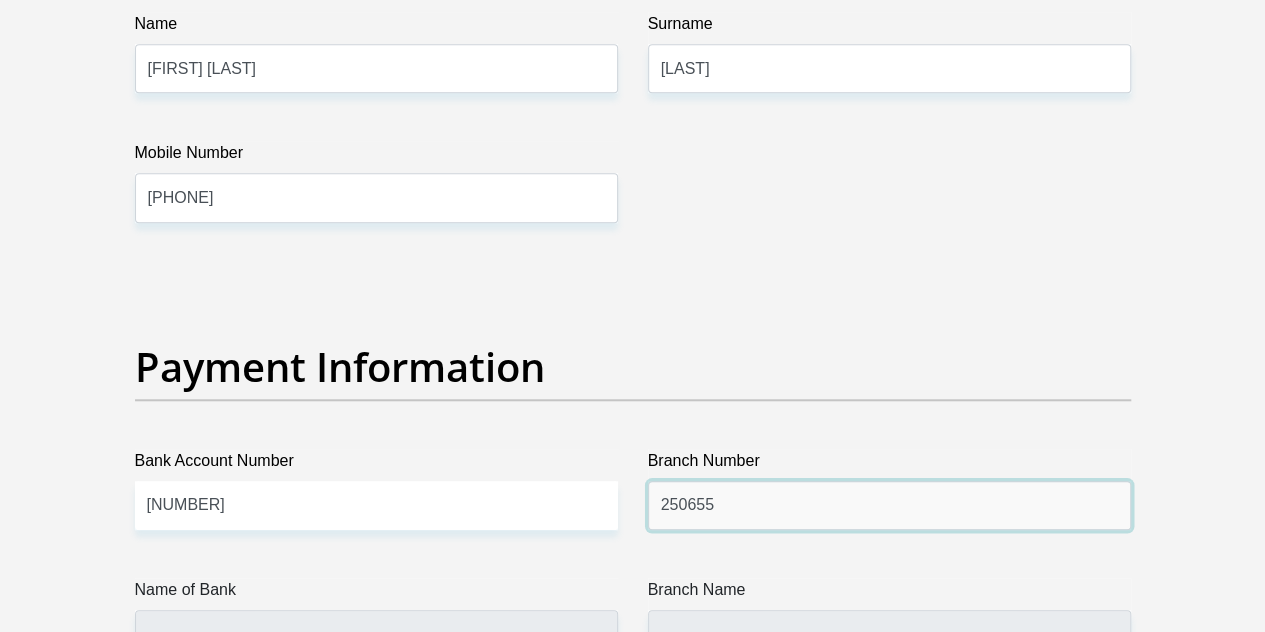 type on "250655" 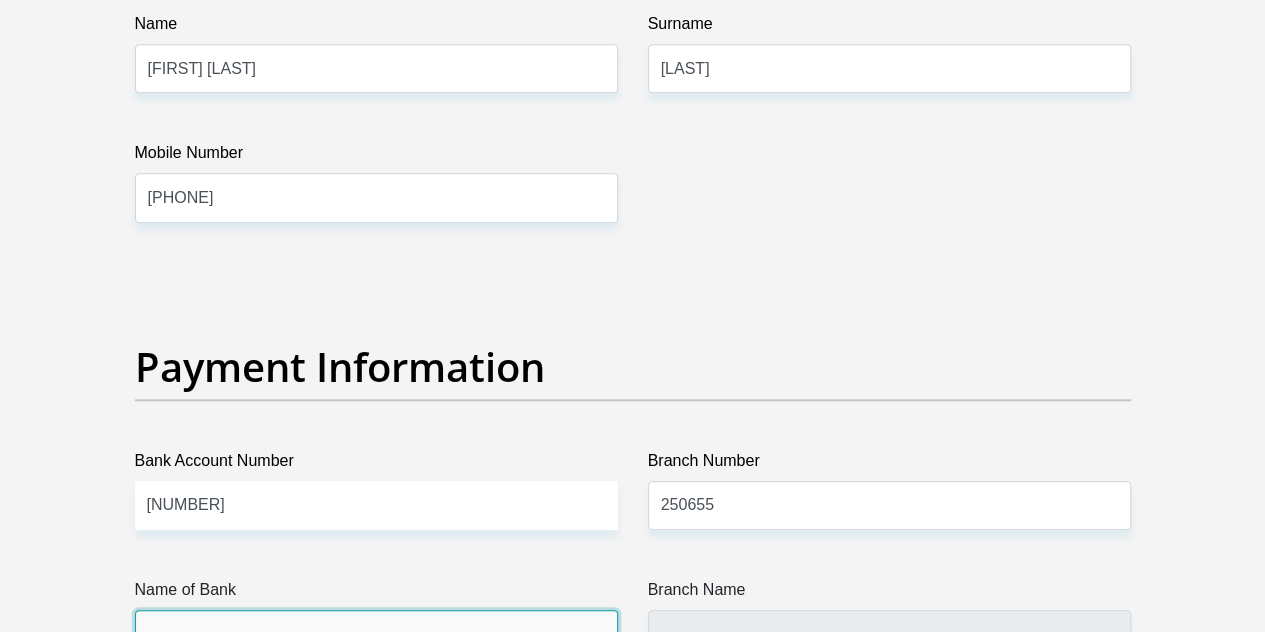 click on "Name of Bank" at bounding box center (376, 634) 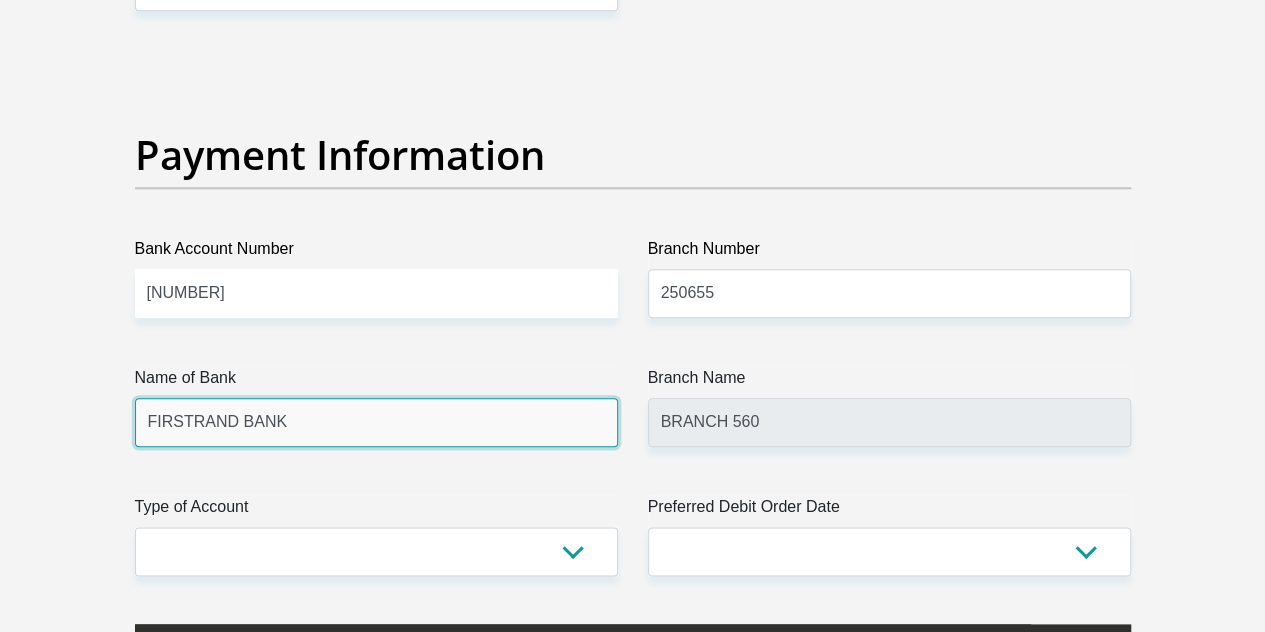 scroll, scrollTop: 4717, scrollLeft: 0, axis: vertical 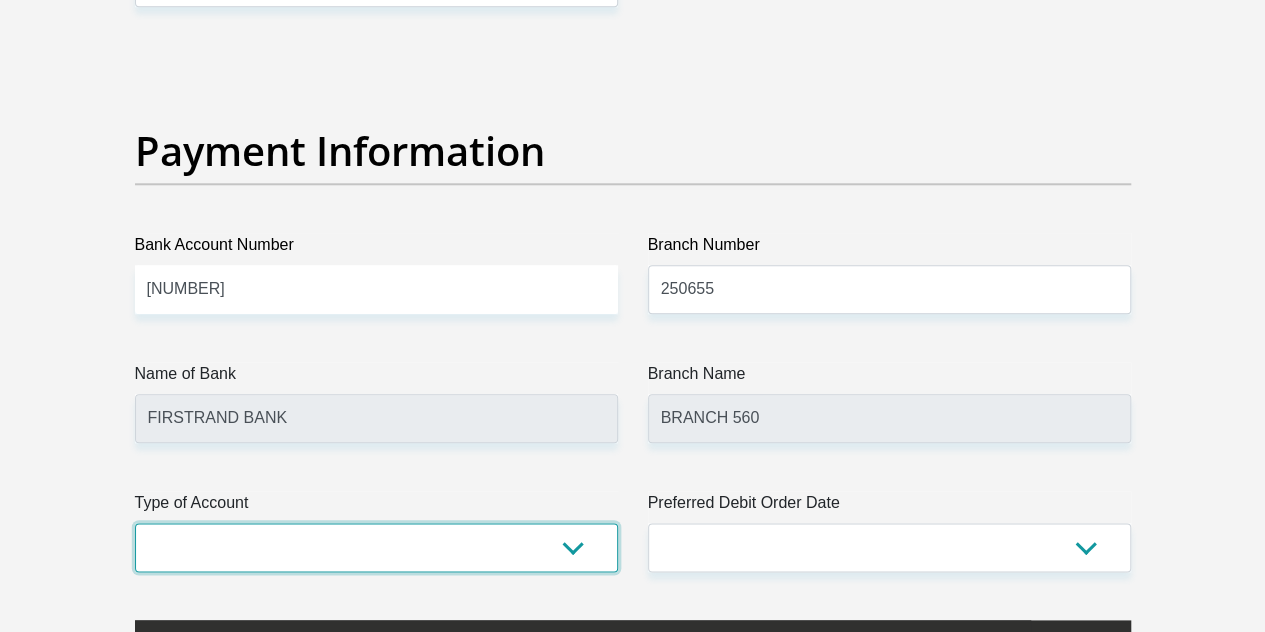 click on "Cheque
Savings" at bounding box center (376, 547) 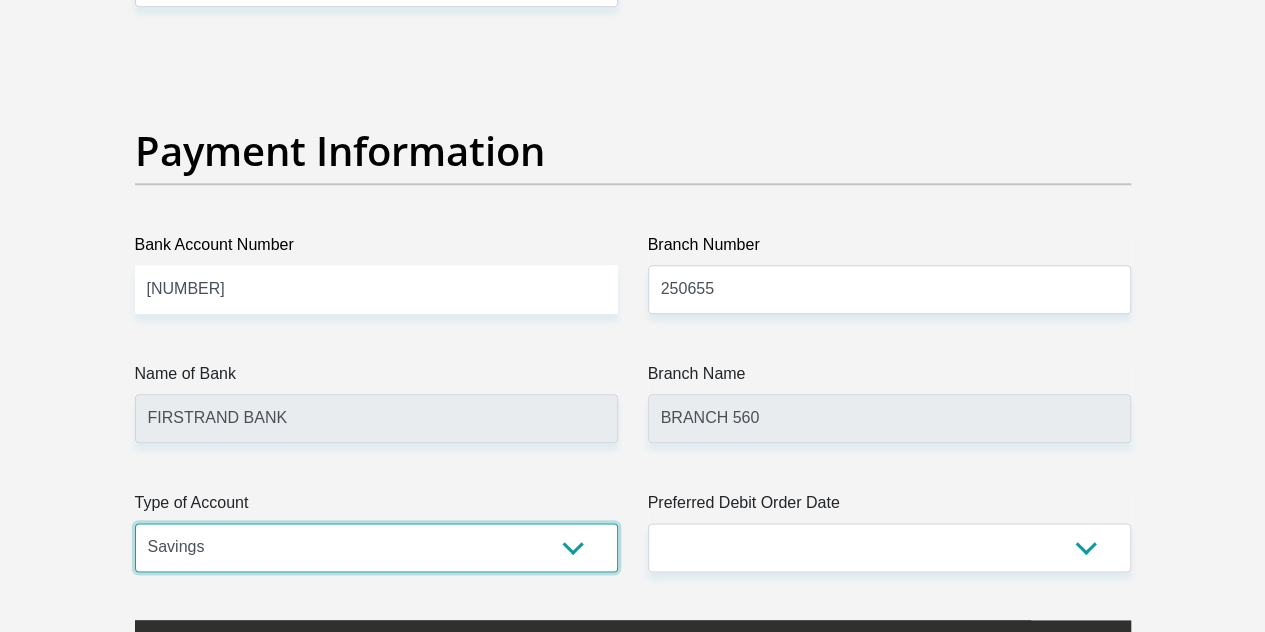 click on "Cheque
Savings" at bounding box center (376, 547) 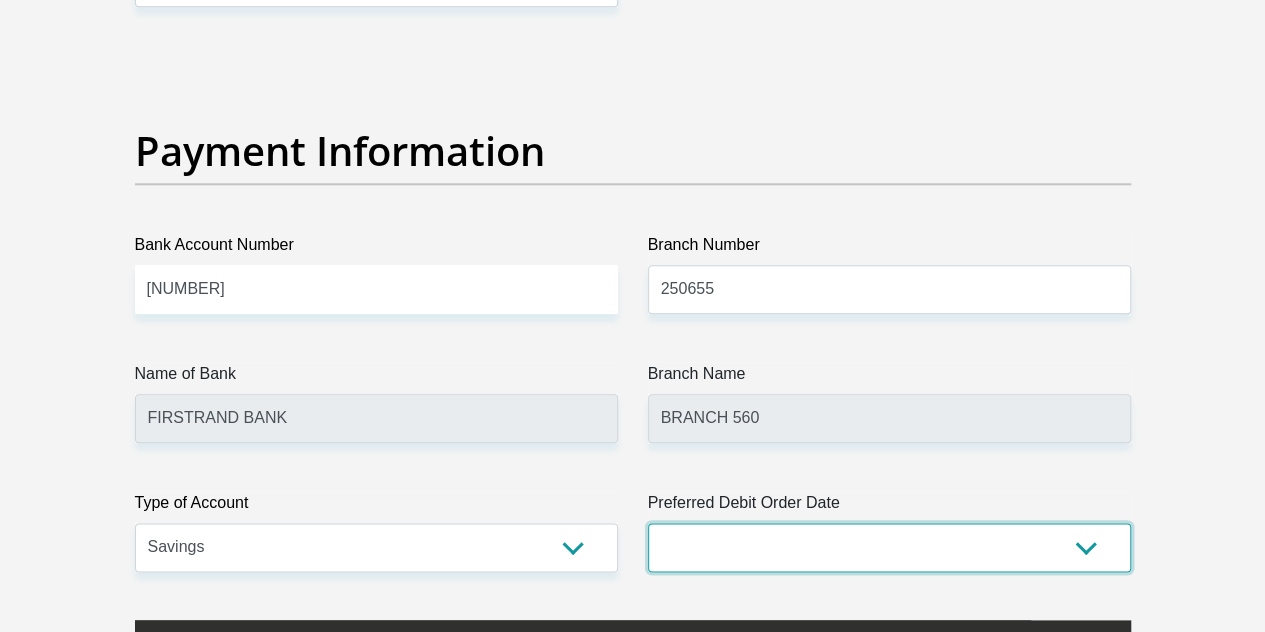 click on "1st
2nd
3rd
4th
5th
7th
18th
19th
20th
21st
22nd
23rd
24th
25th
26th
27th
28th
29th
30th" at bounding box center (889, 547) 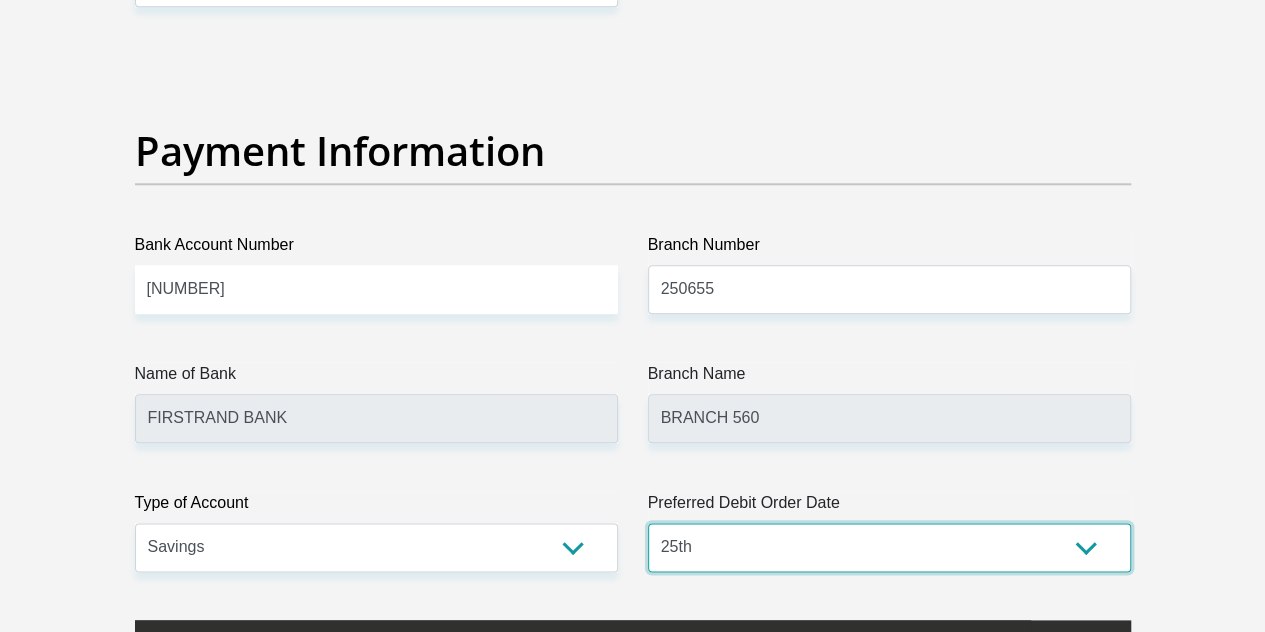 click on "1st
2nd
3rd
4th
5th
7th
18th
19th
20th
21st
22nd
23rd
24th
25th
26th
27th
28th
29th
30th" at bounding box center [889, 547] 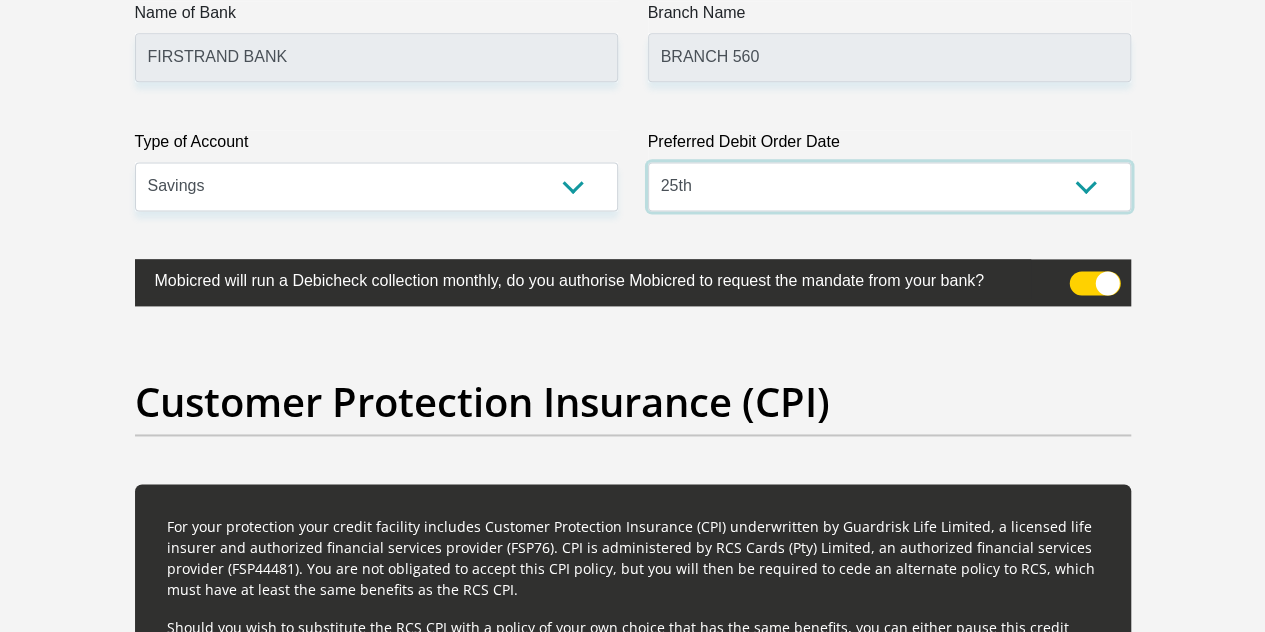 scroll, scrollTop: 5079, scrollLeft: 0, axis: vertical 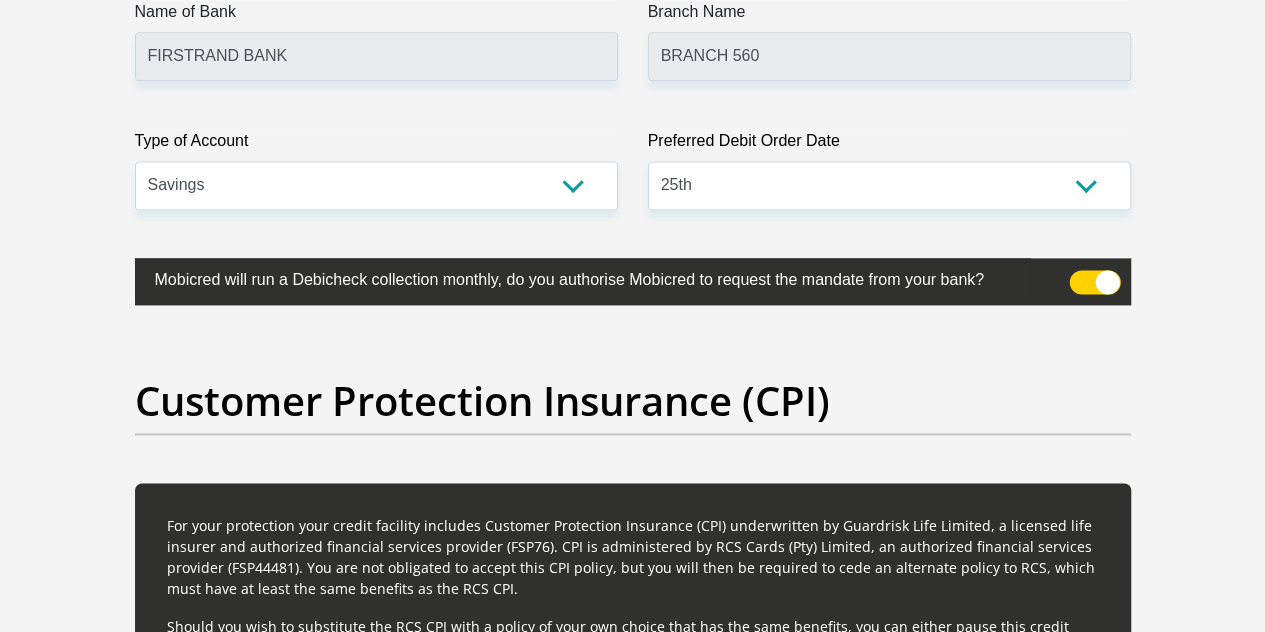 click at bounding box center [1094, 282] 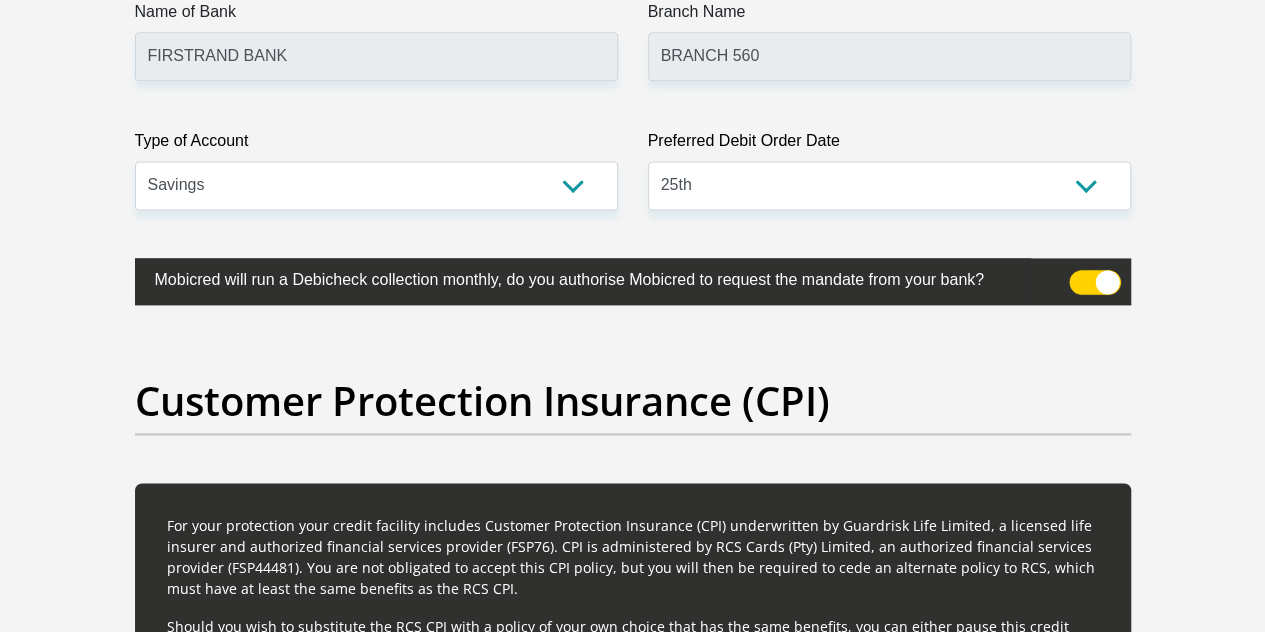 click at bounding box center (1081, 275) 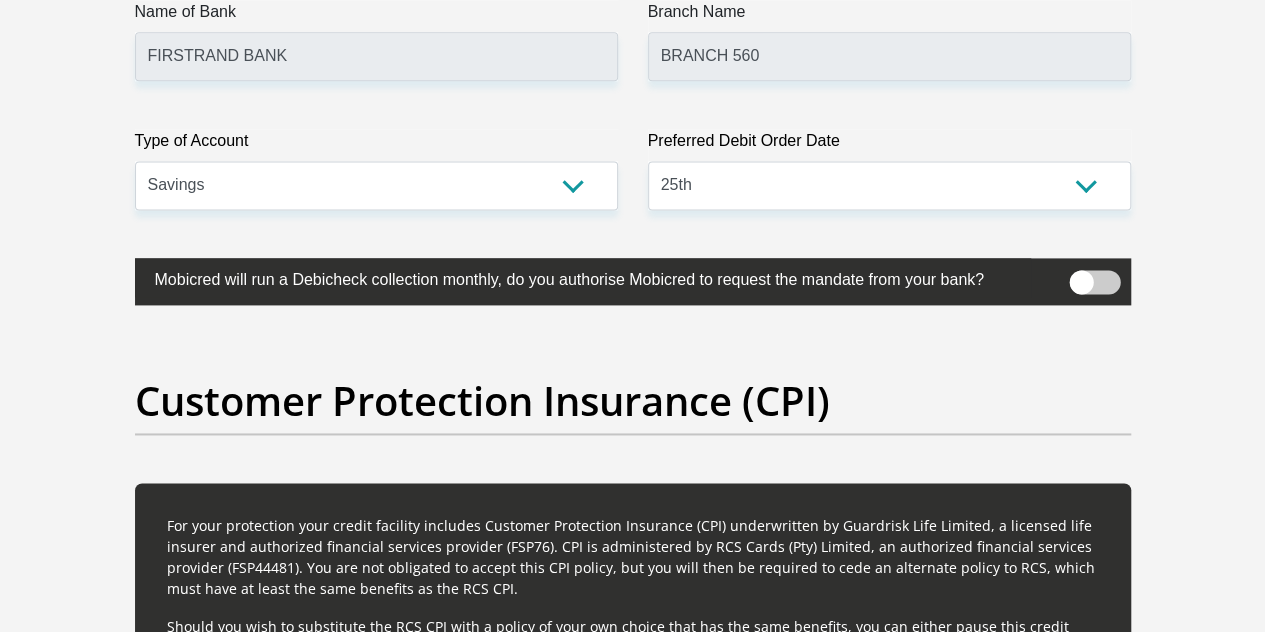 click at bounding box center (1094, 282) 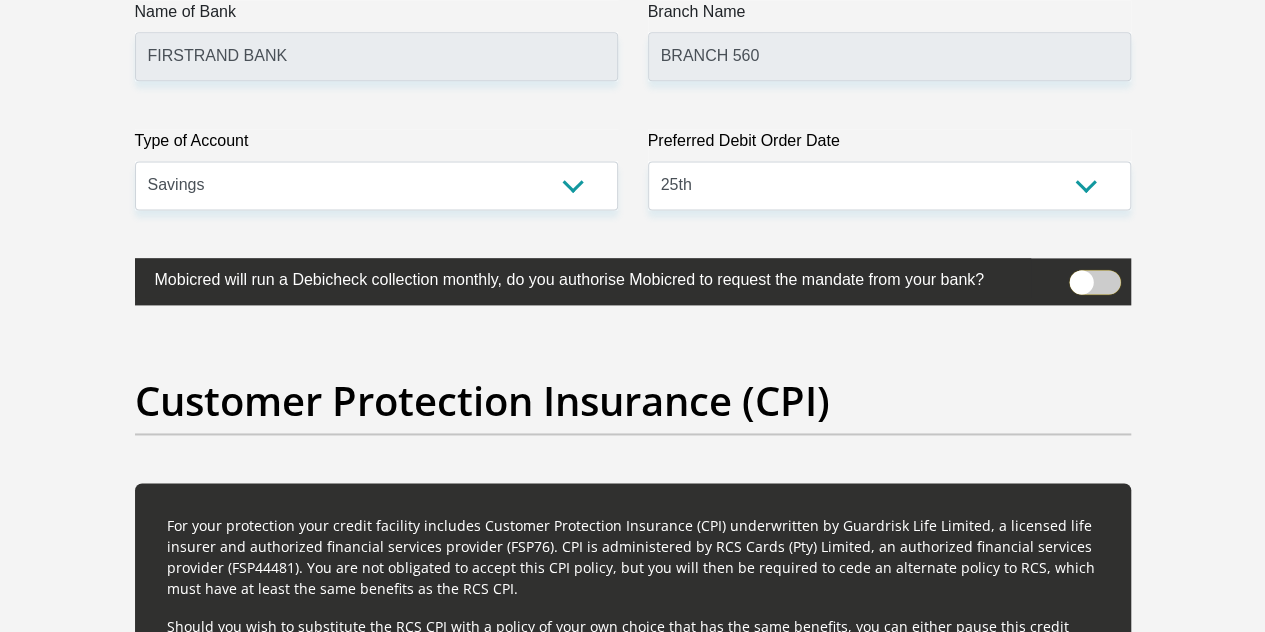 click at bounding box center (1081, 275) 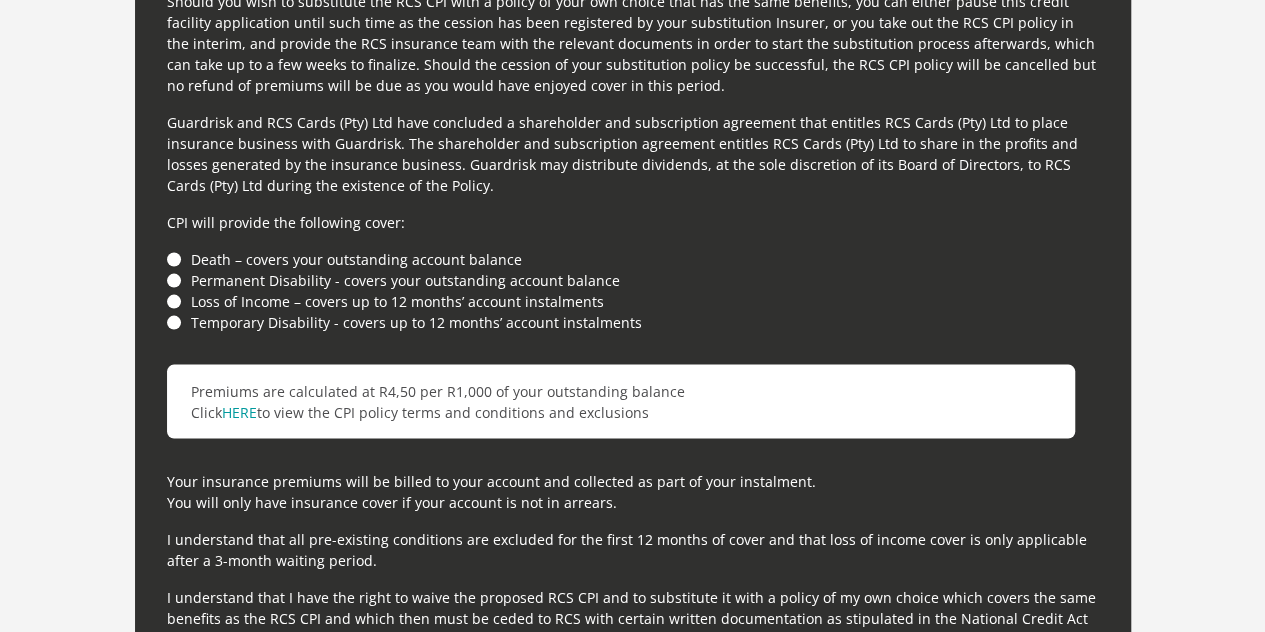 scroll, scrollTop: 5712, scrollLeft: 0, axis: vertical 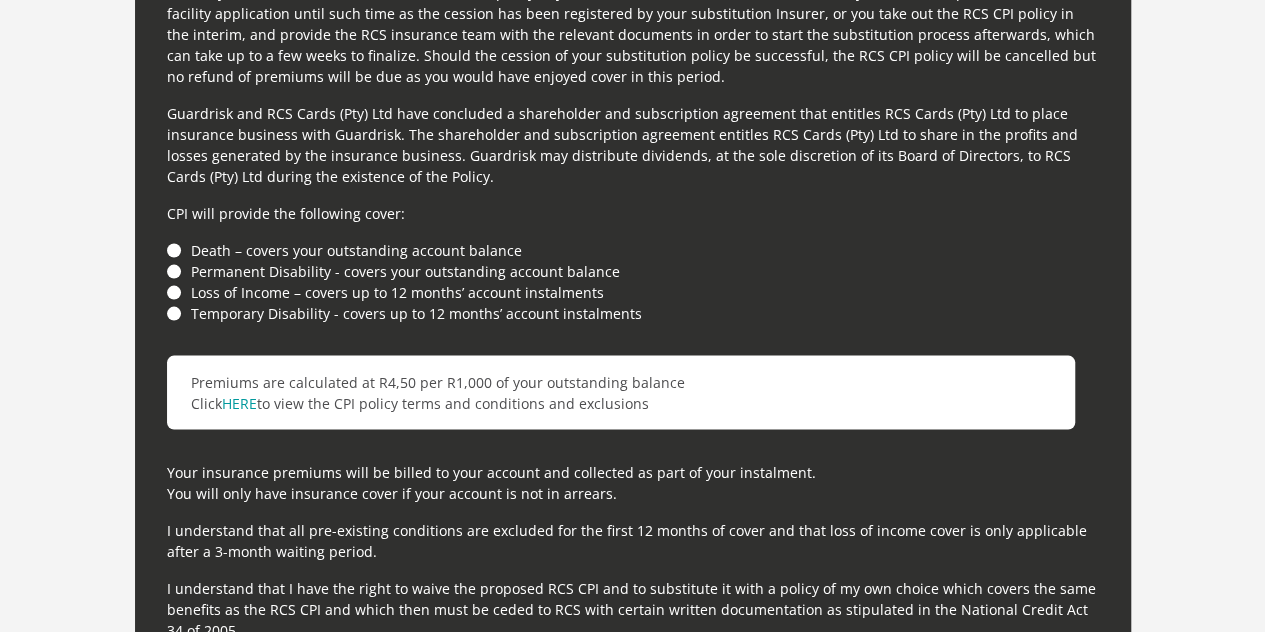 click on "Loss of Income – covers up to 12 months’ account instalments" at bounding box center [633, 292] 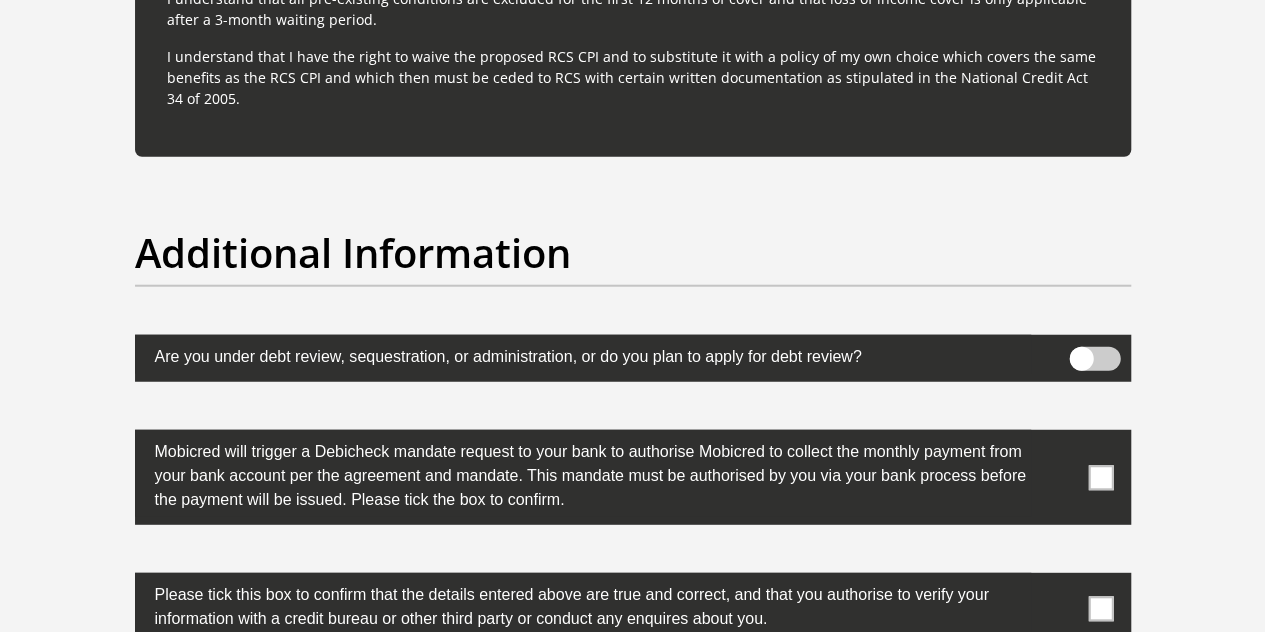 scroll, scrollTop: 6250, scrollLeft: 0, axis: vertical 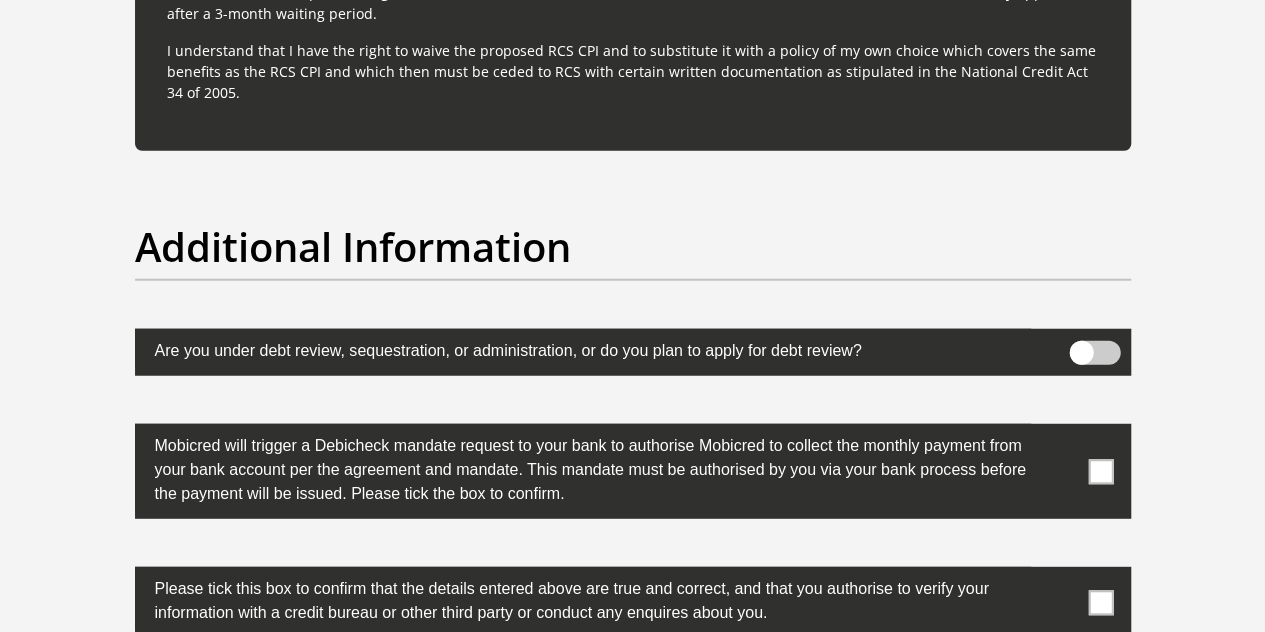 click at bounding box center [1100, 471] 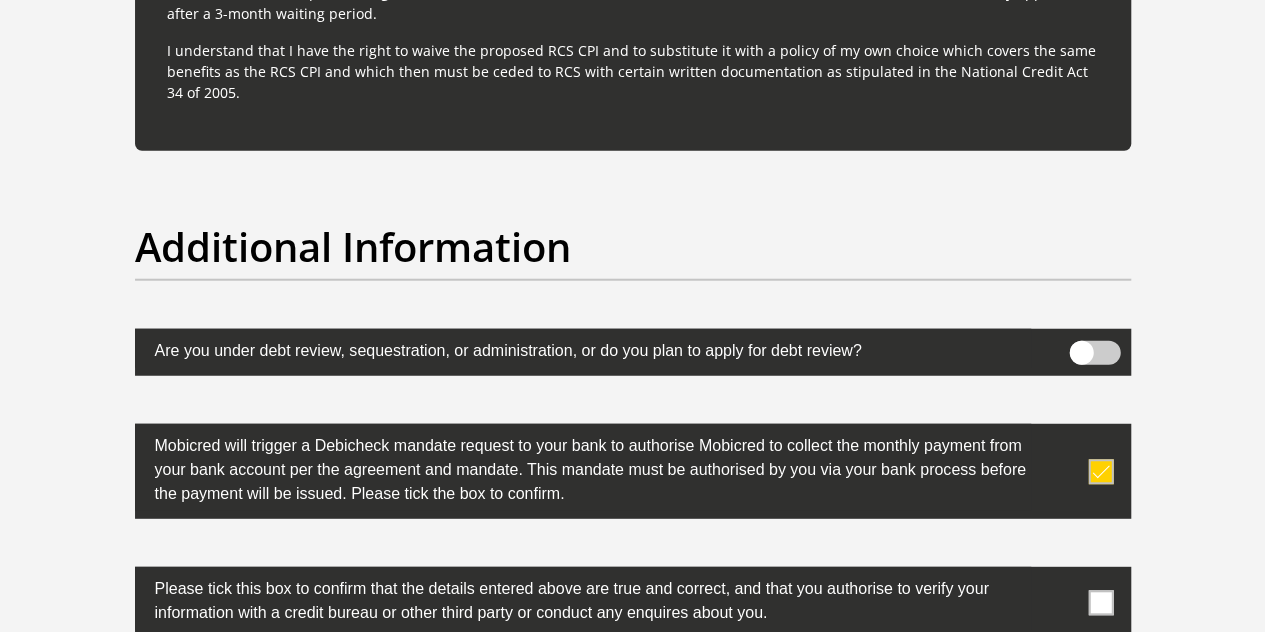 click at bounding box center [1100, 602] 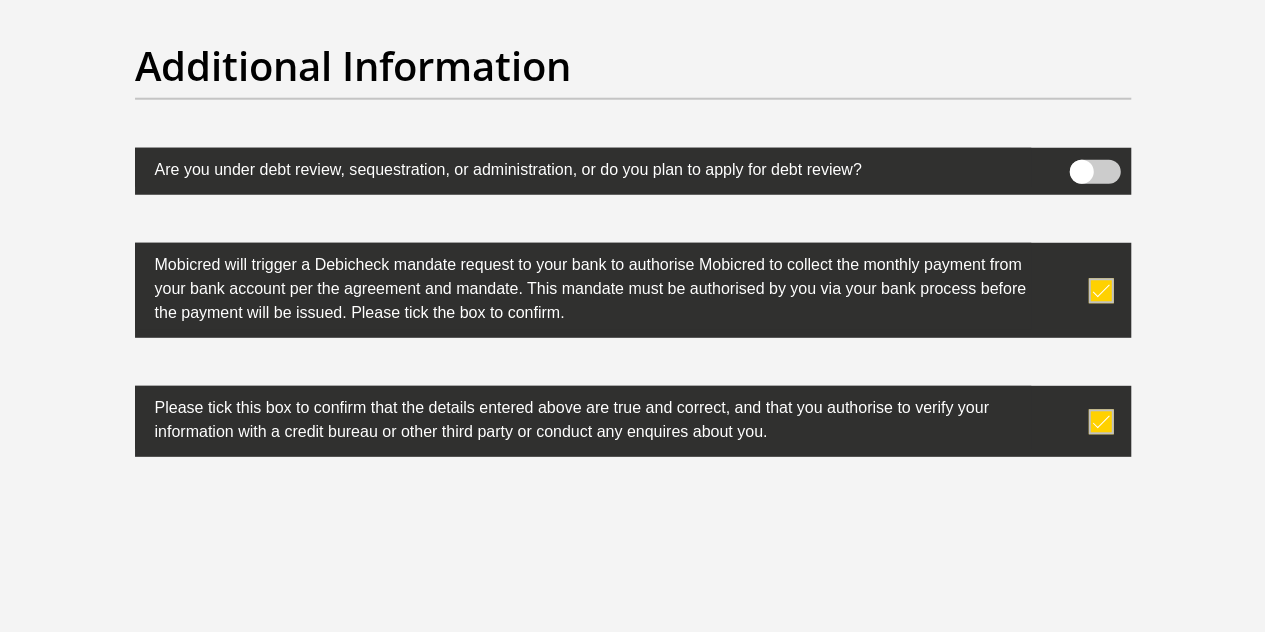 scroll, scrollTop: 6432, scrollLeft: 0, axis: vertical 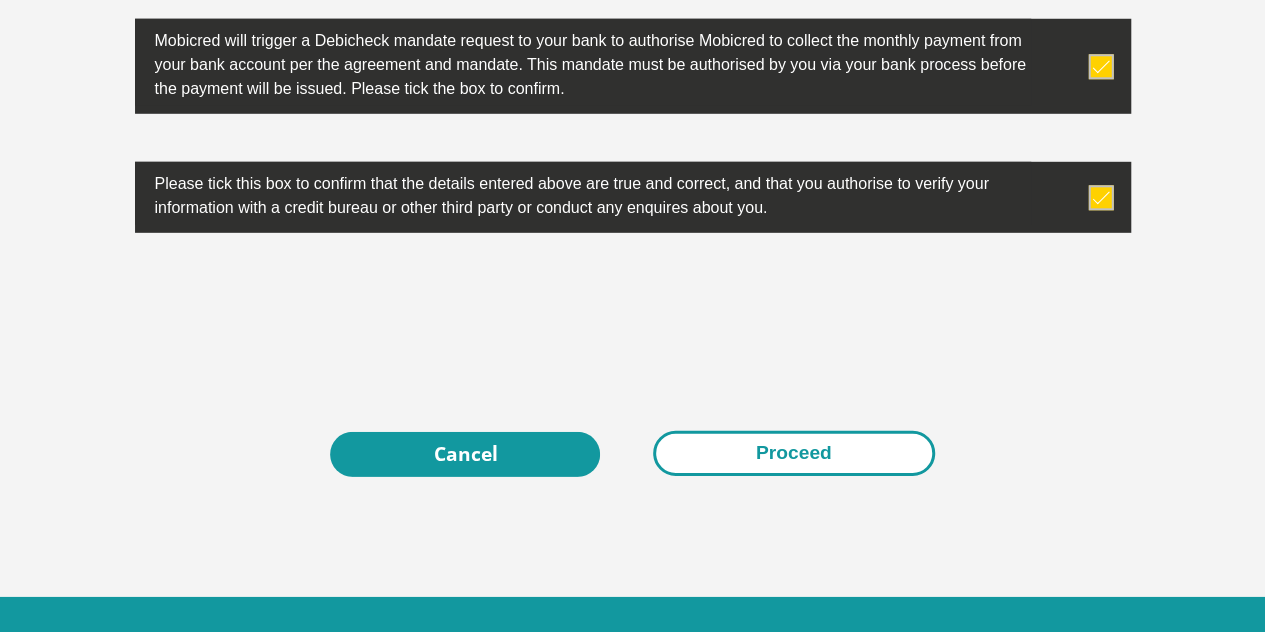 click on "Proceed" at bounding box center (794, 453) 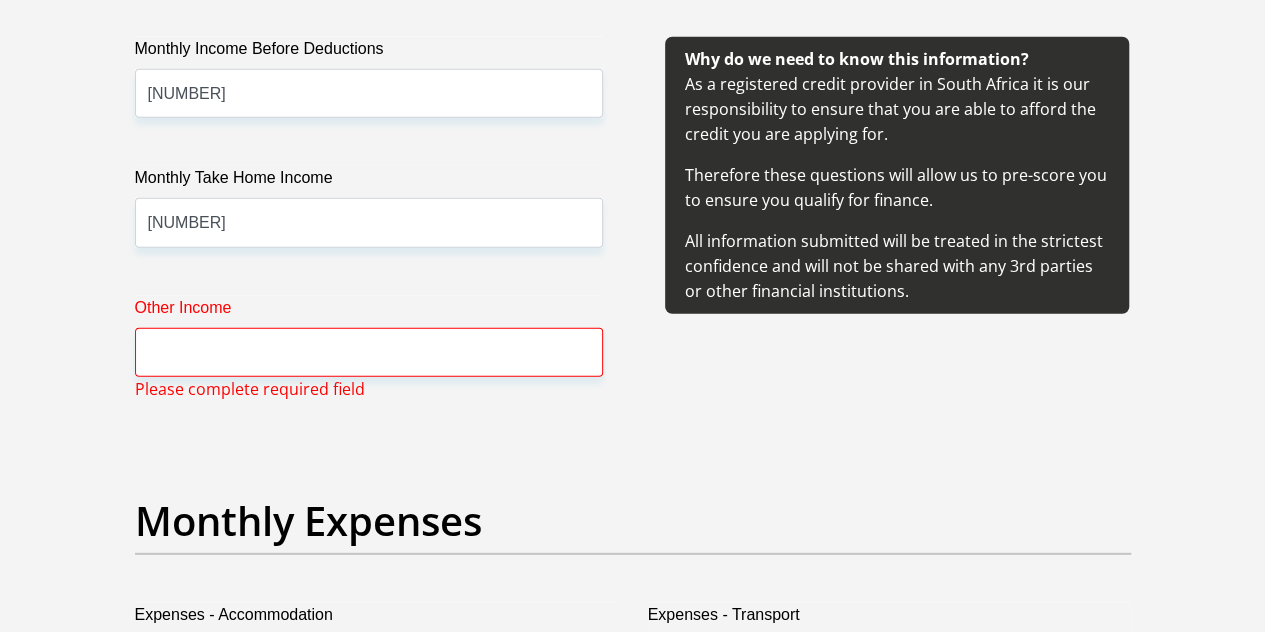 scroll, scrollTop: 2578, scrollLeft: 0, axis: vertical 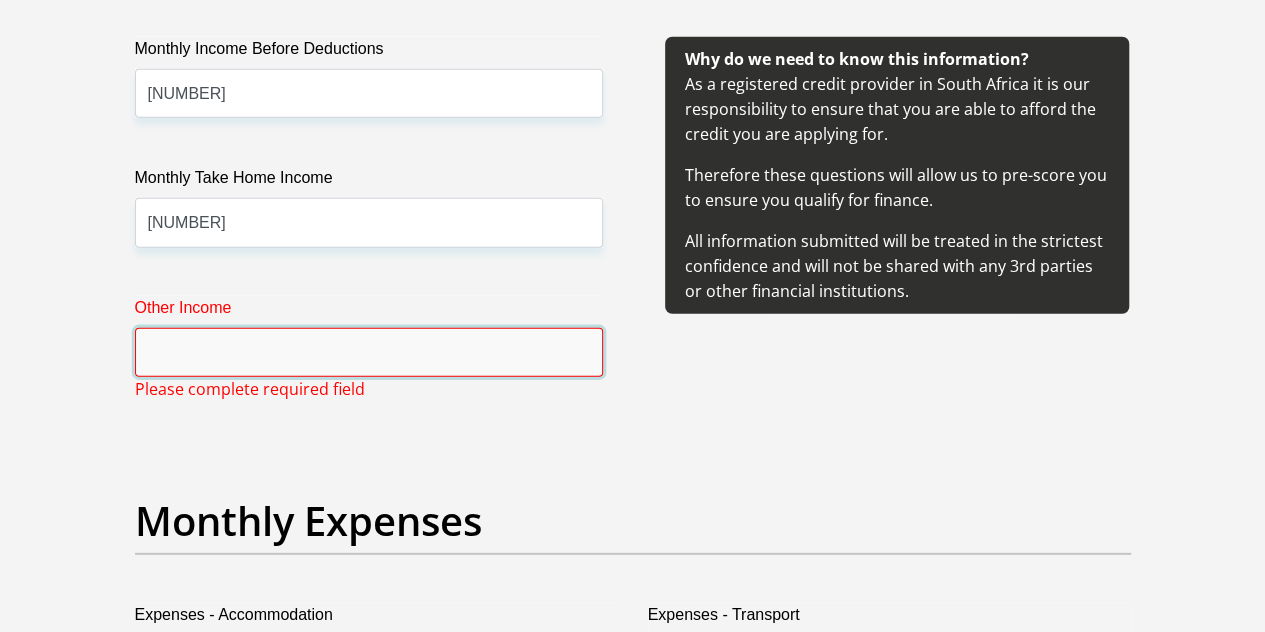 click on "Other Income" at bounding box center (369, 352) 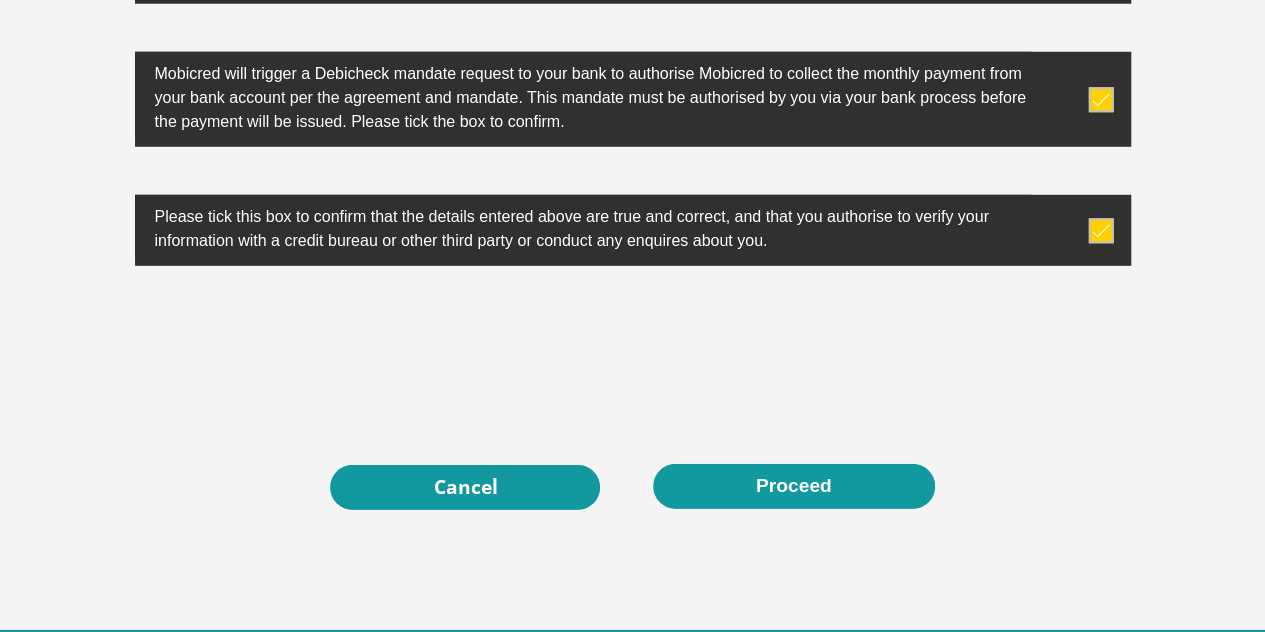 scroll, scrollTop: 6655, scrollLeft: 0, axis: vertical 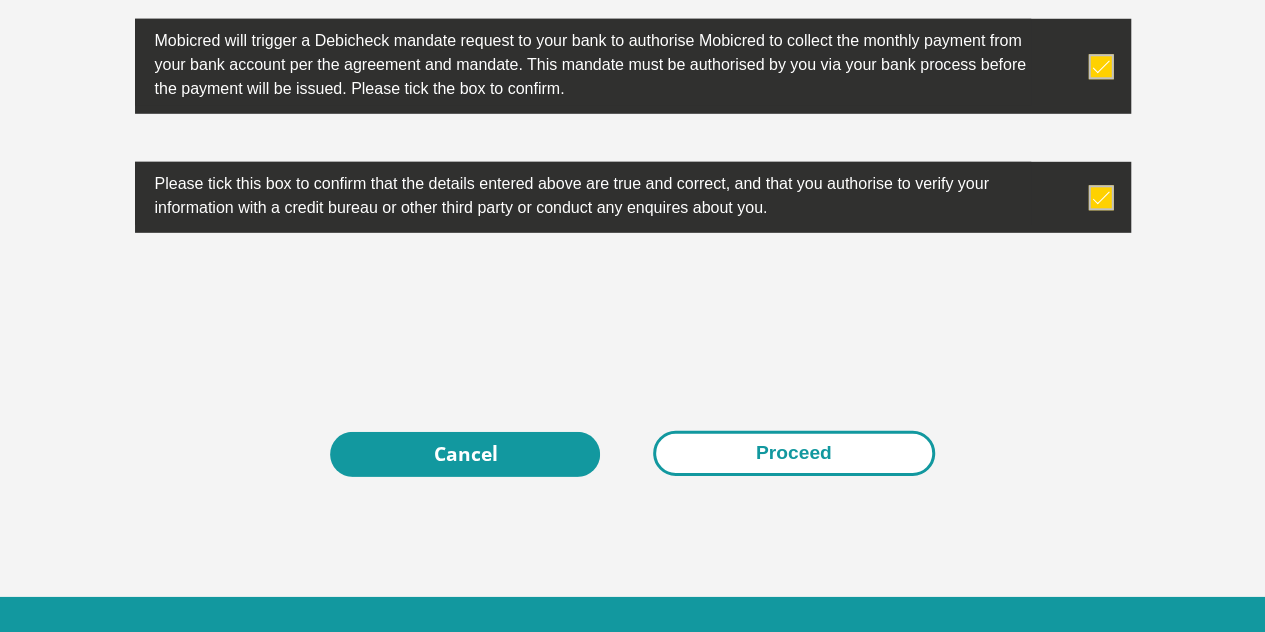 type on "600" 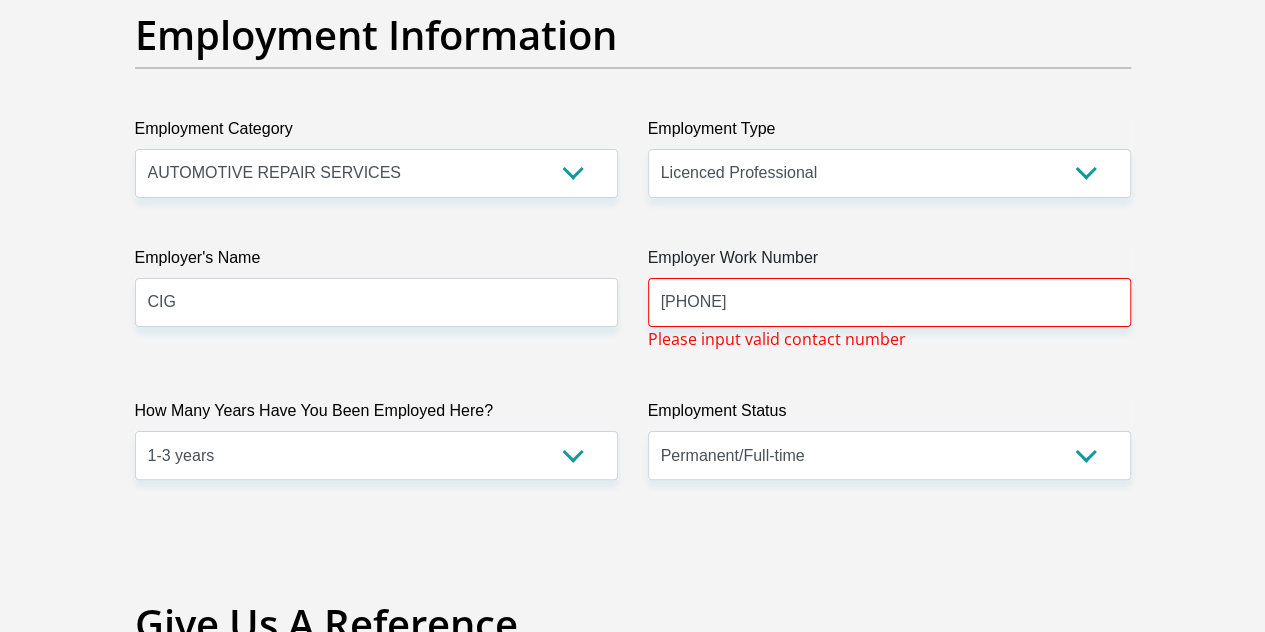scroll, scrollTop: 3762, scrollLeft: 0, axis: vertical 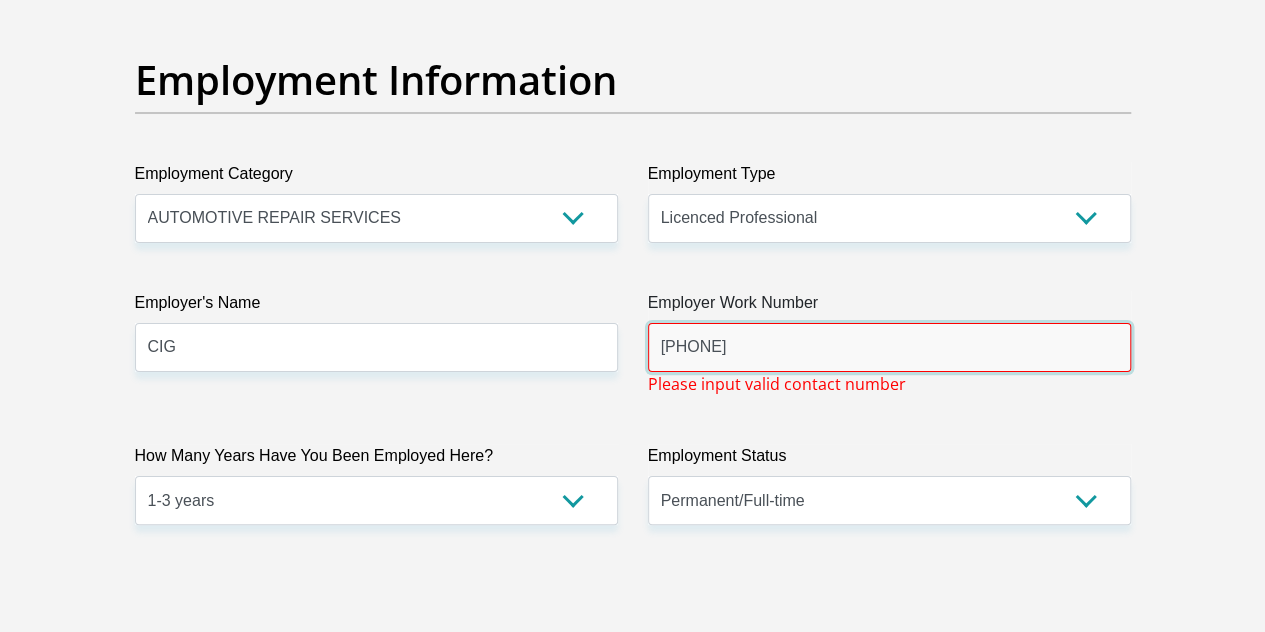 click on "0100150020" at bounding box center (889, 347) 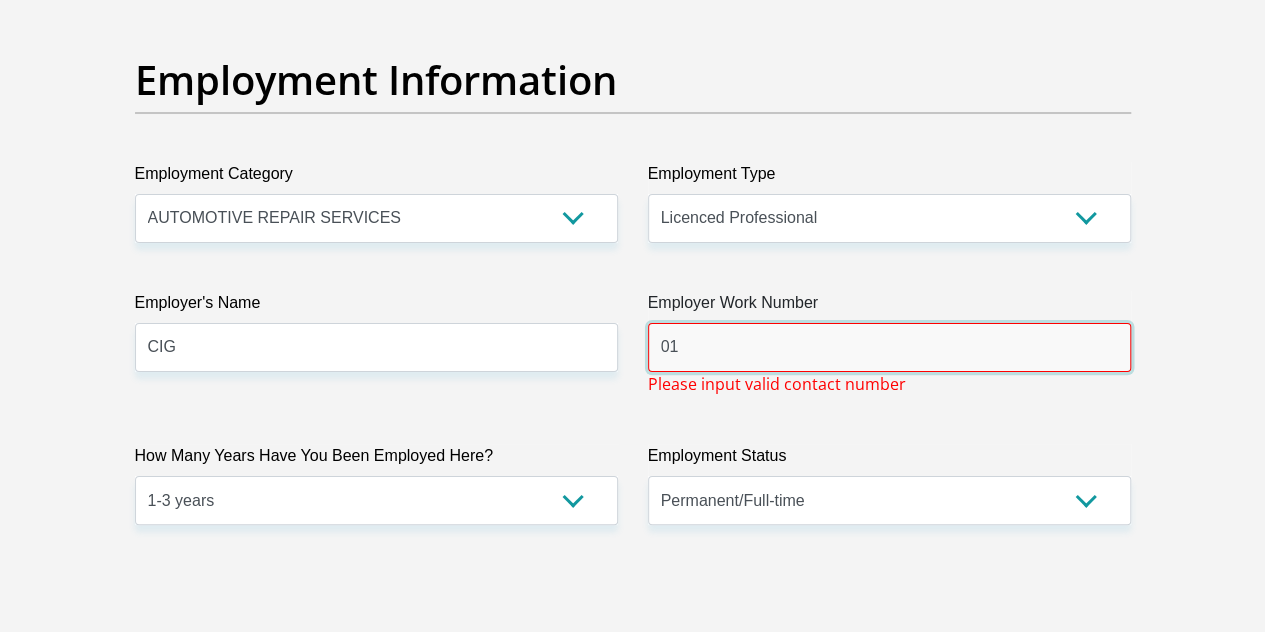 type on "0" 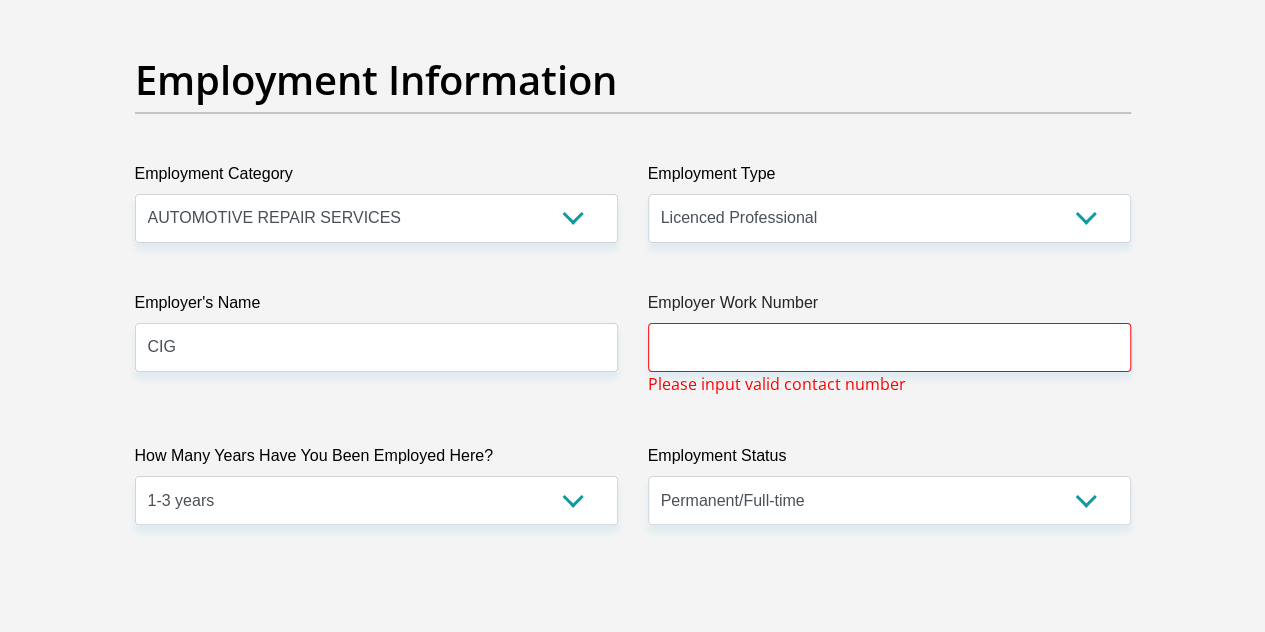 scroll, scrollTop: 6586, scrollLeft: 0, axis: vertical 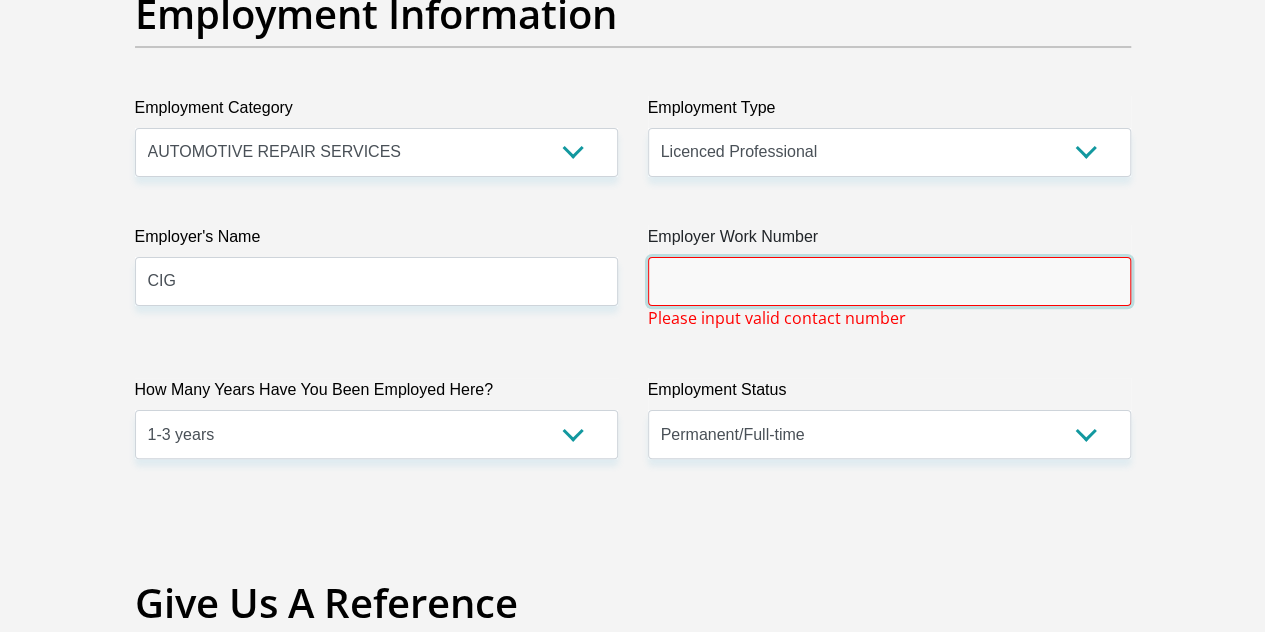 click on "Employer Work Number" at bounding box center (889, 281) 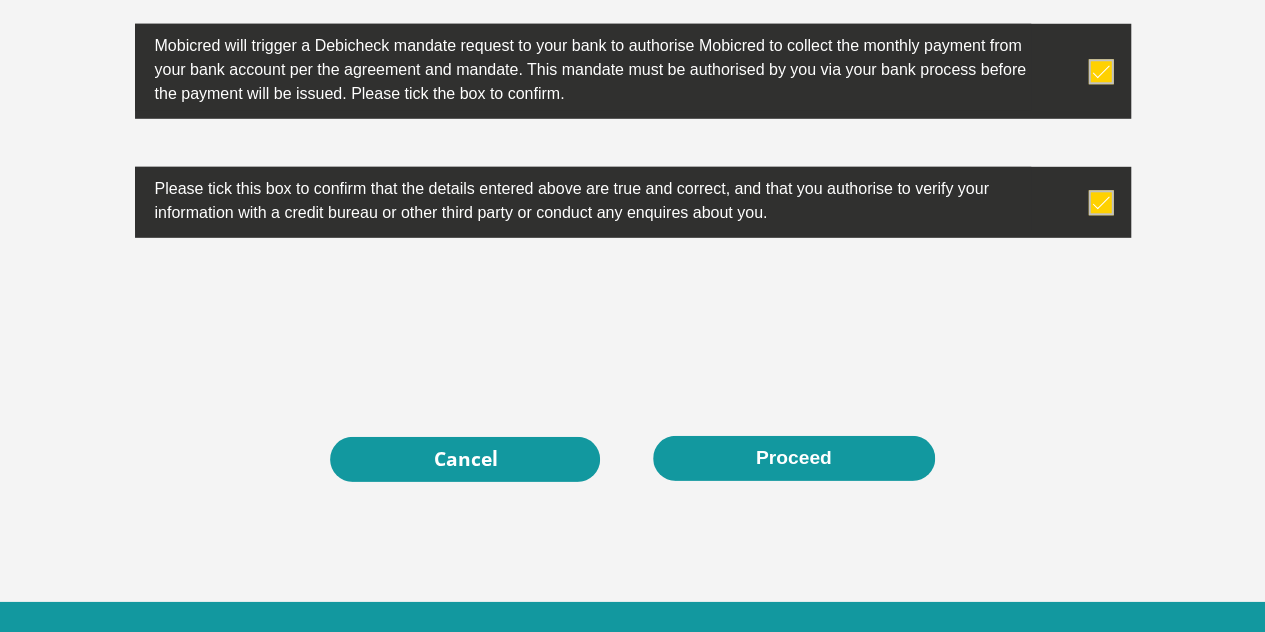 scroll, scrollTop: 6648, scrollLeft: 0, axis: vertical 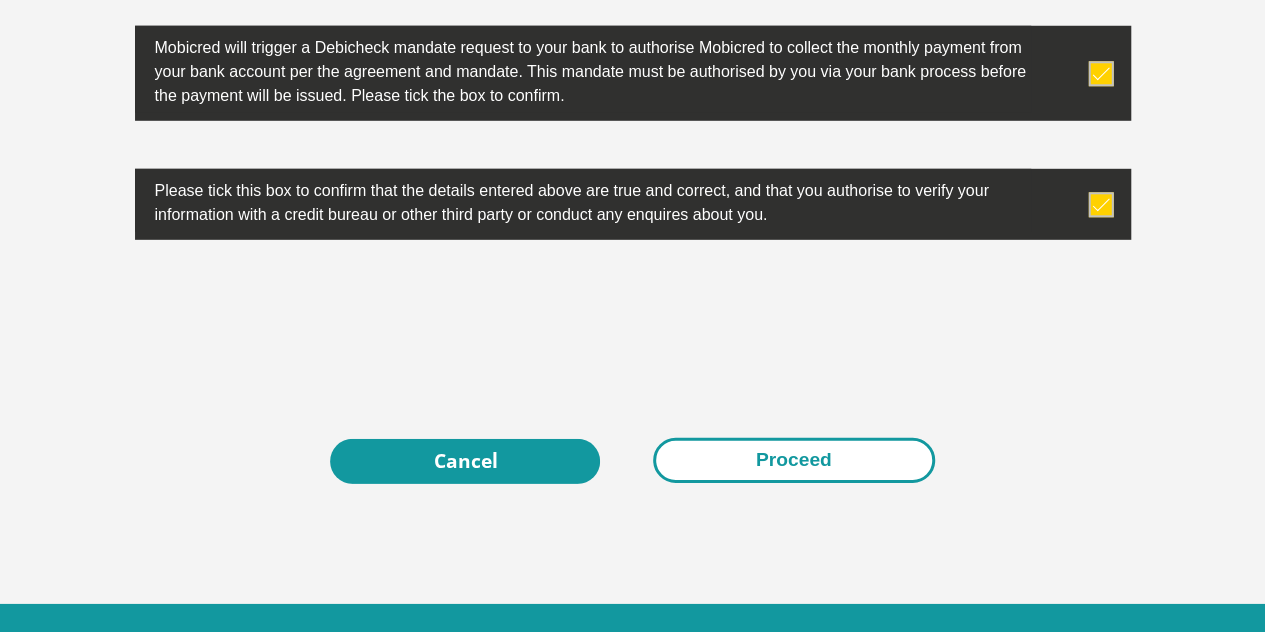 click on "Proceed" at bounding box center (794, 460) 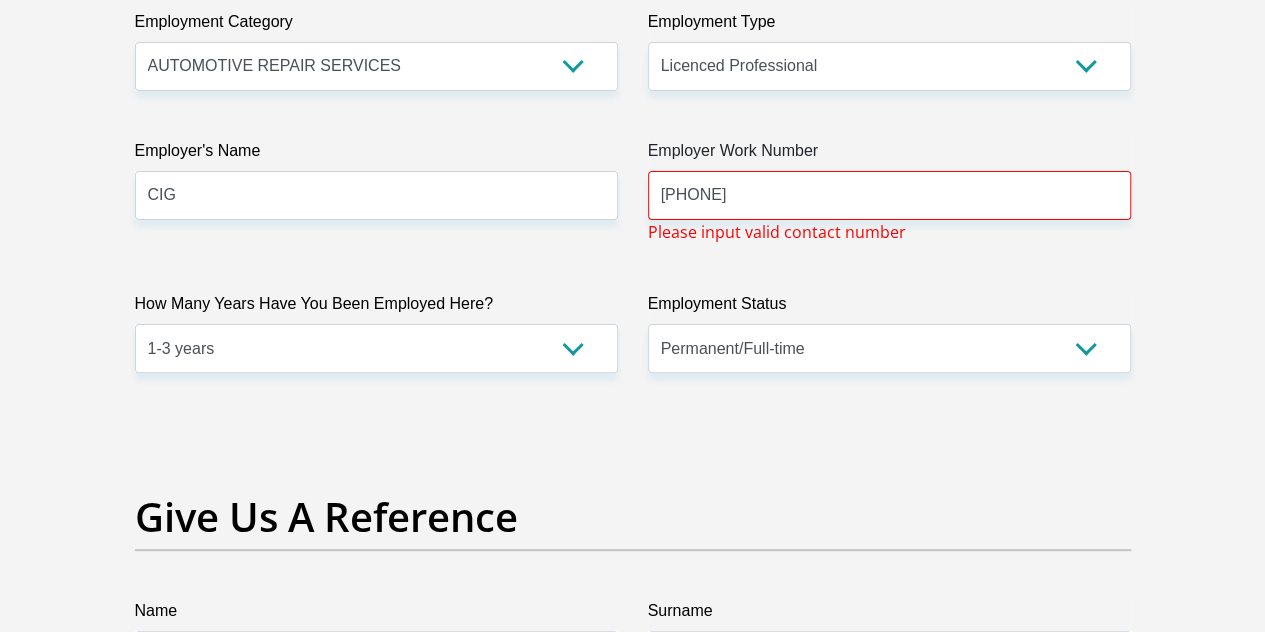 scroll, scrollTop: 3912, scrollLeft: 0, axis: vertical 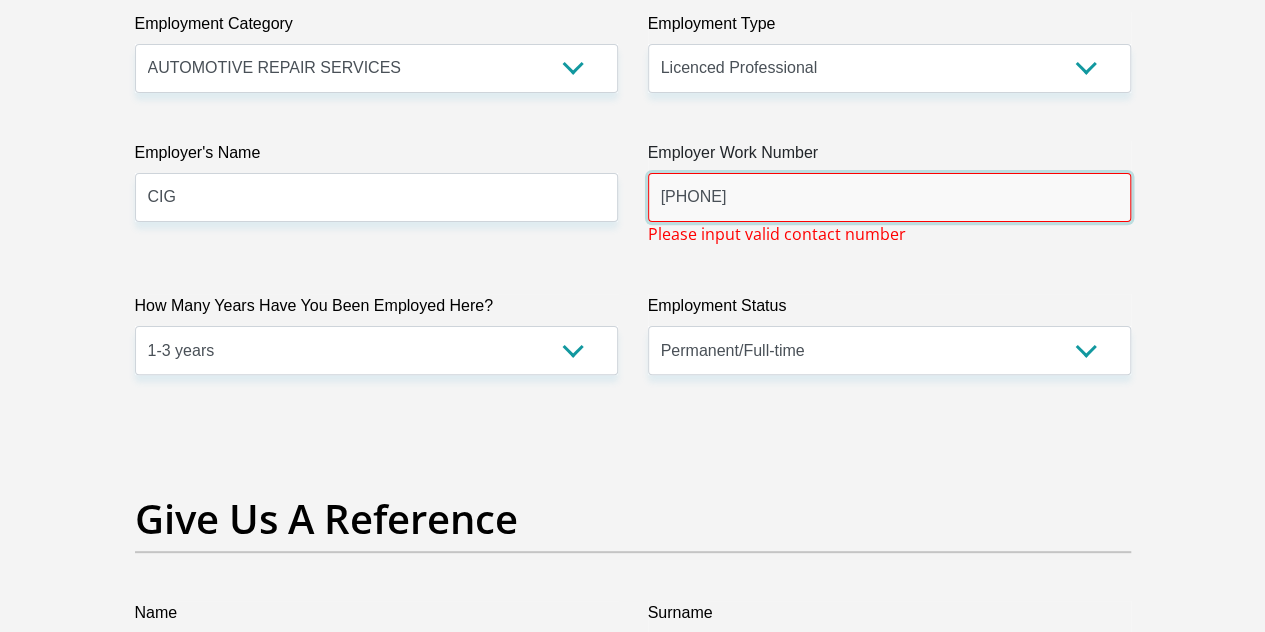 click on "0622332350" at bounding box center (889, 197) 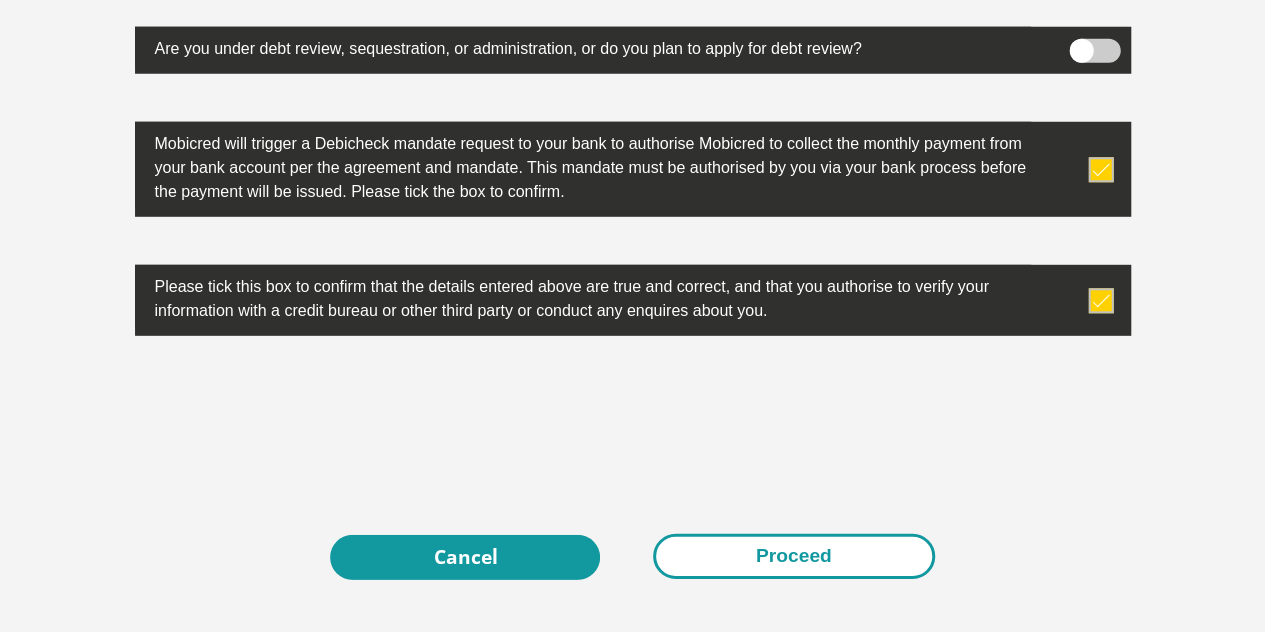scroll, scrollTop: 6552, scrollLeft: 0, axis: vertical 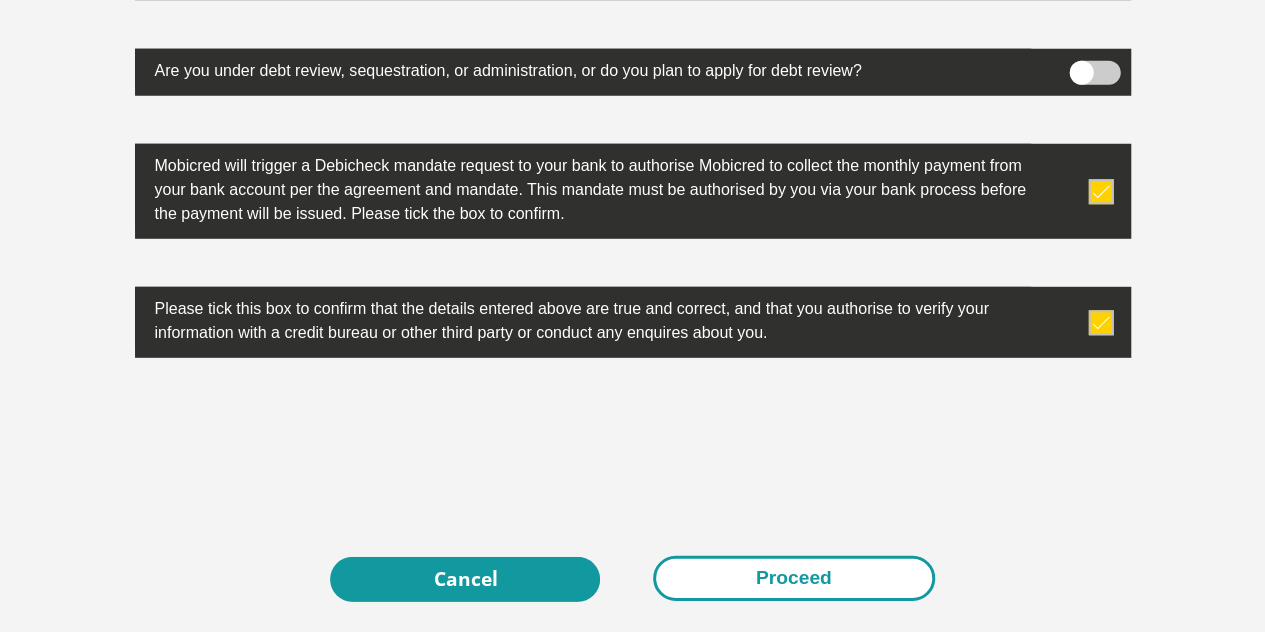 click on "Proceed" at bounding box center (794, 578) 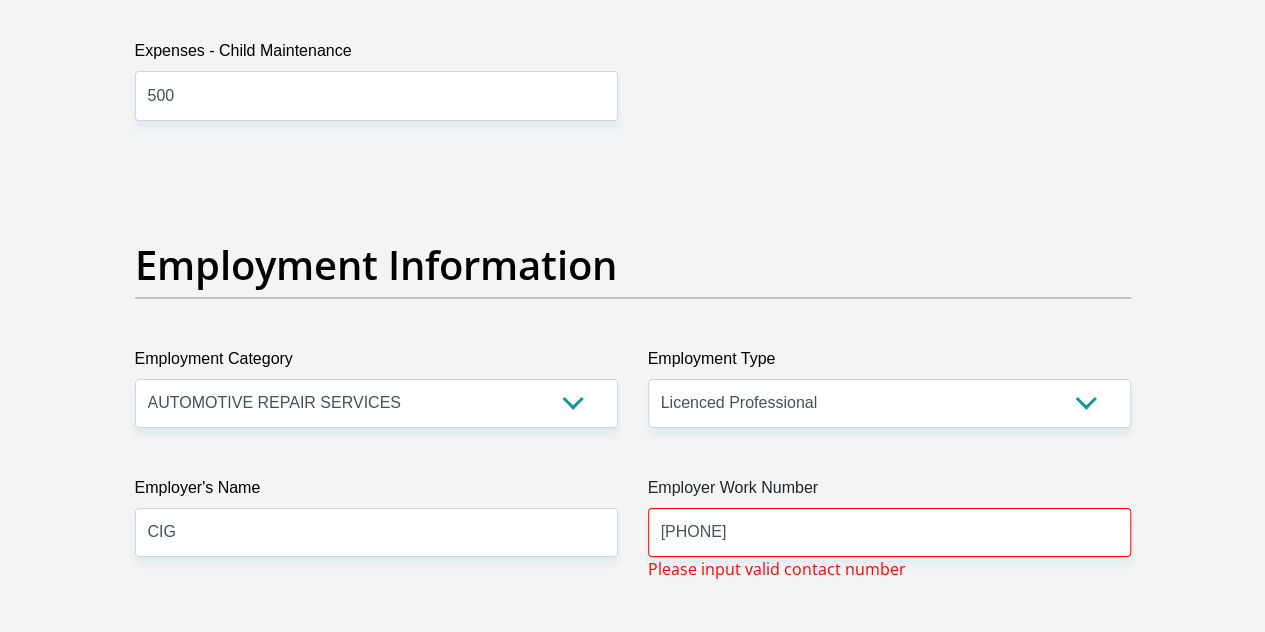 scroll, scrollTop: 3773, scrollLeft: 0, axis: vertical 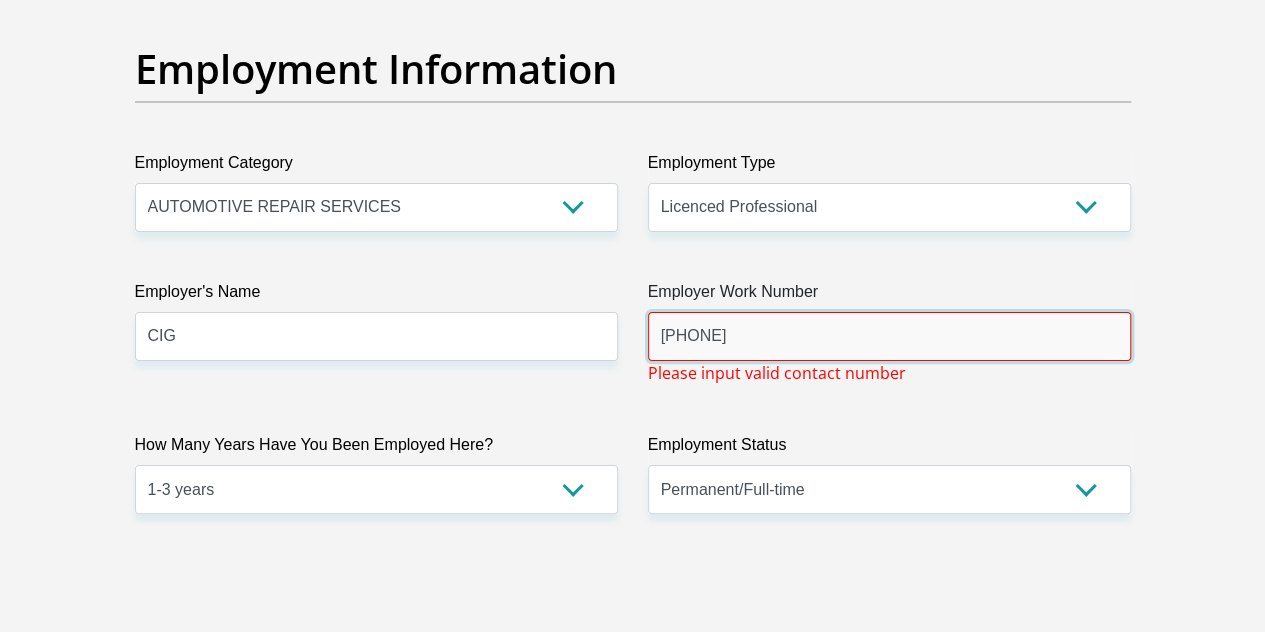 click on "+27622332350" at bounding box center [889, 336] 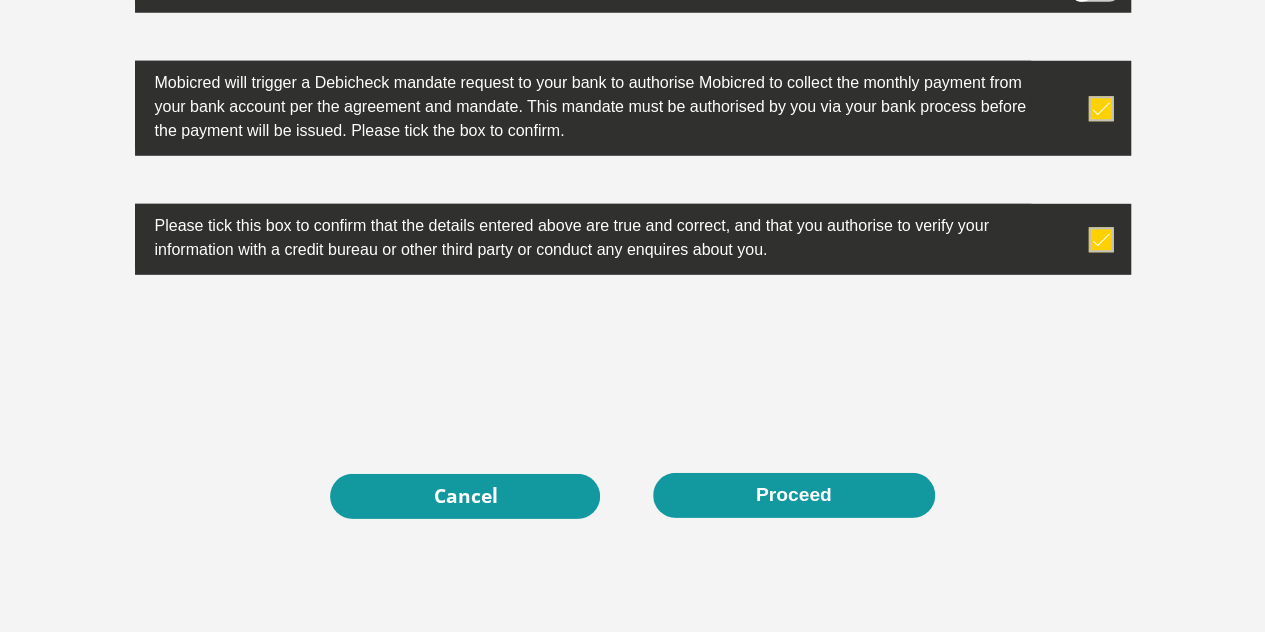 scroll, scrollTop: 6655, scrollLeft: 0, axis: vertical 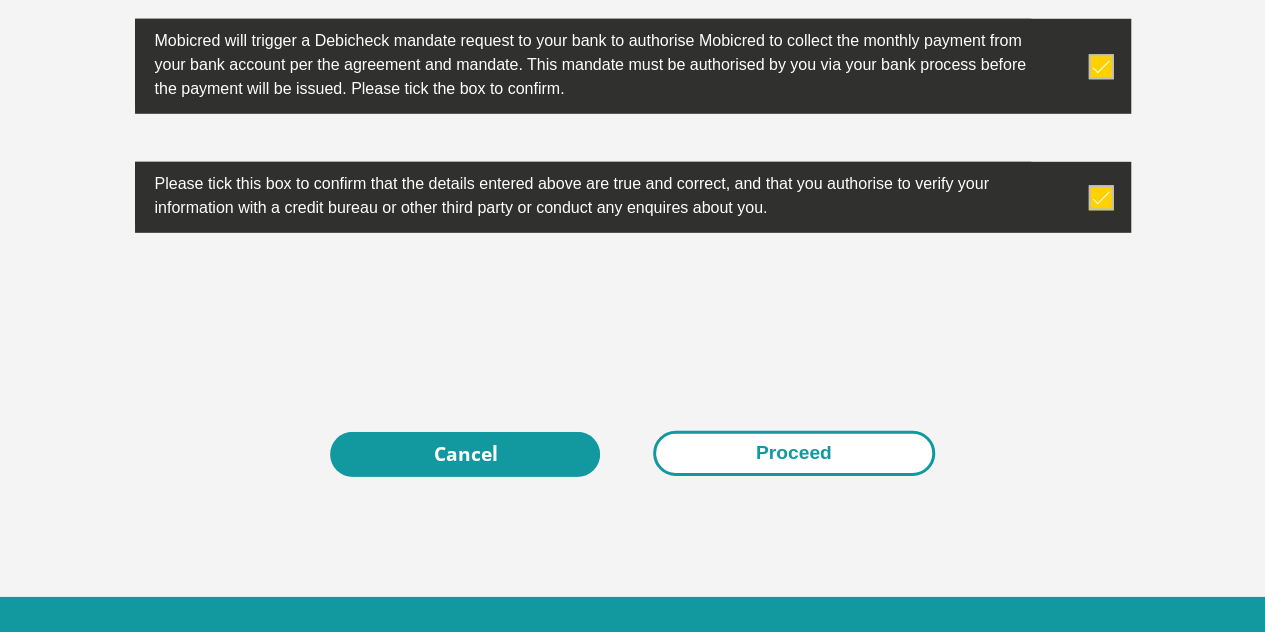 click on "Proceed" at bounding box center (794, 453) 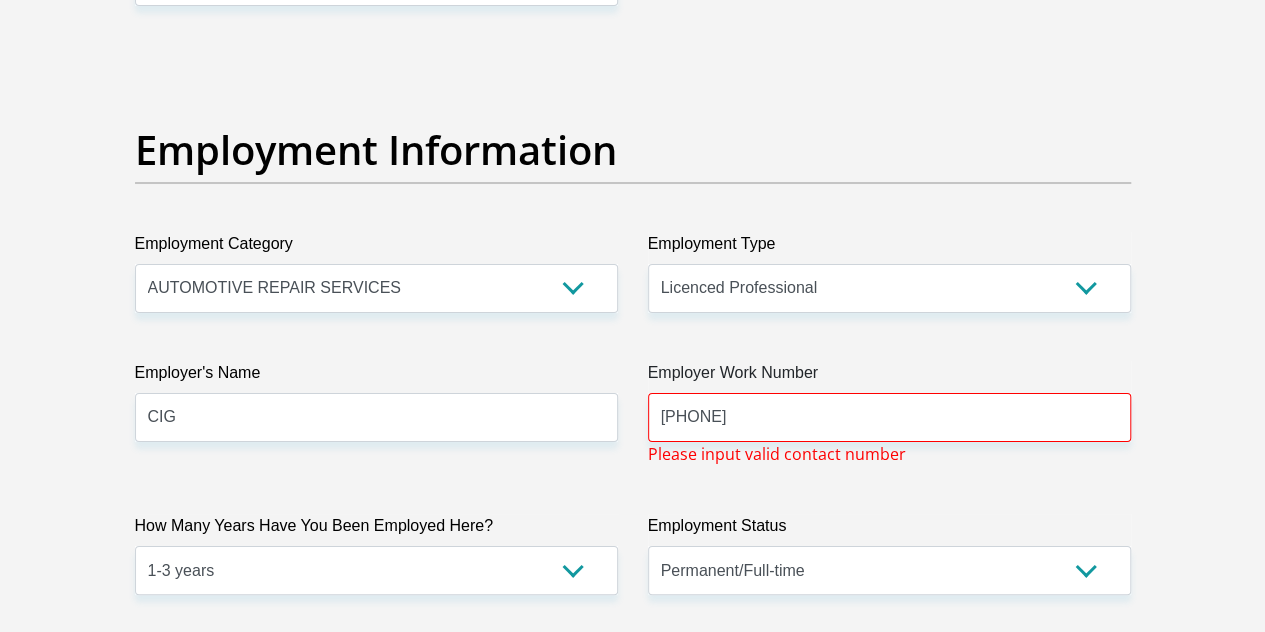 scroll, scrollTop: 3633, scrollLeft: 0, axis: vertical 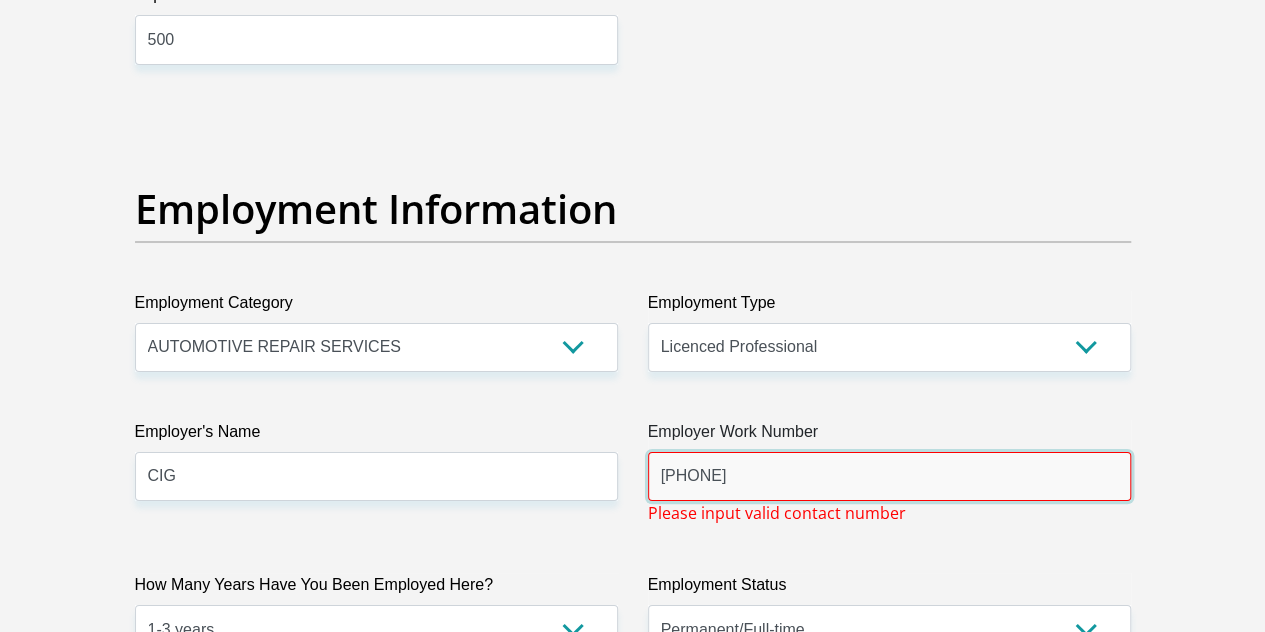 click on "062 233 2350" at bounding box center [889, 476] 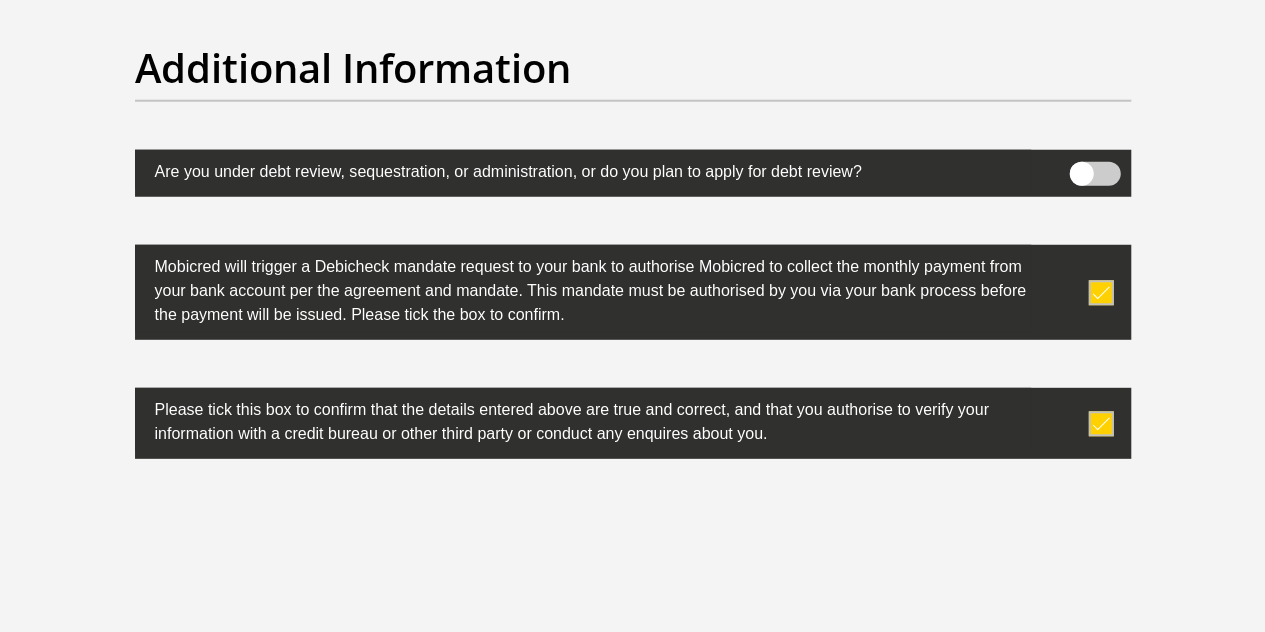 scroll, scrollTop: 6655, scrollLeft: 0, axis: vertical 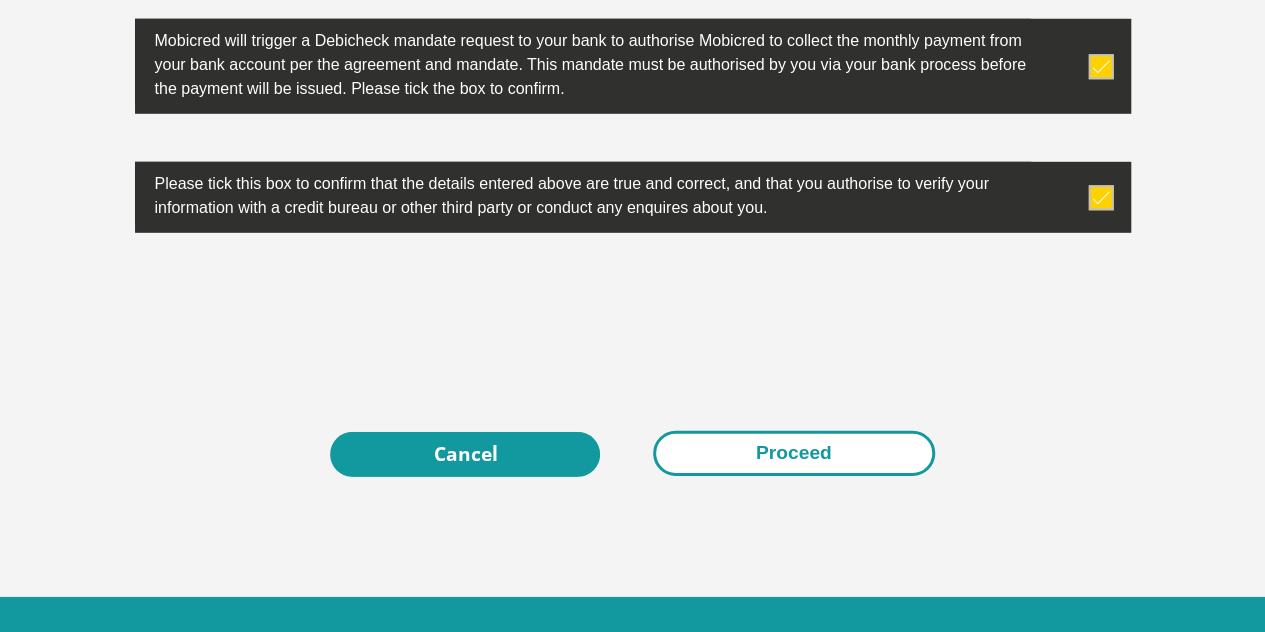 click on "Proceed" at bounding box center [794, 453] 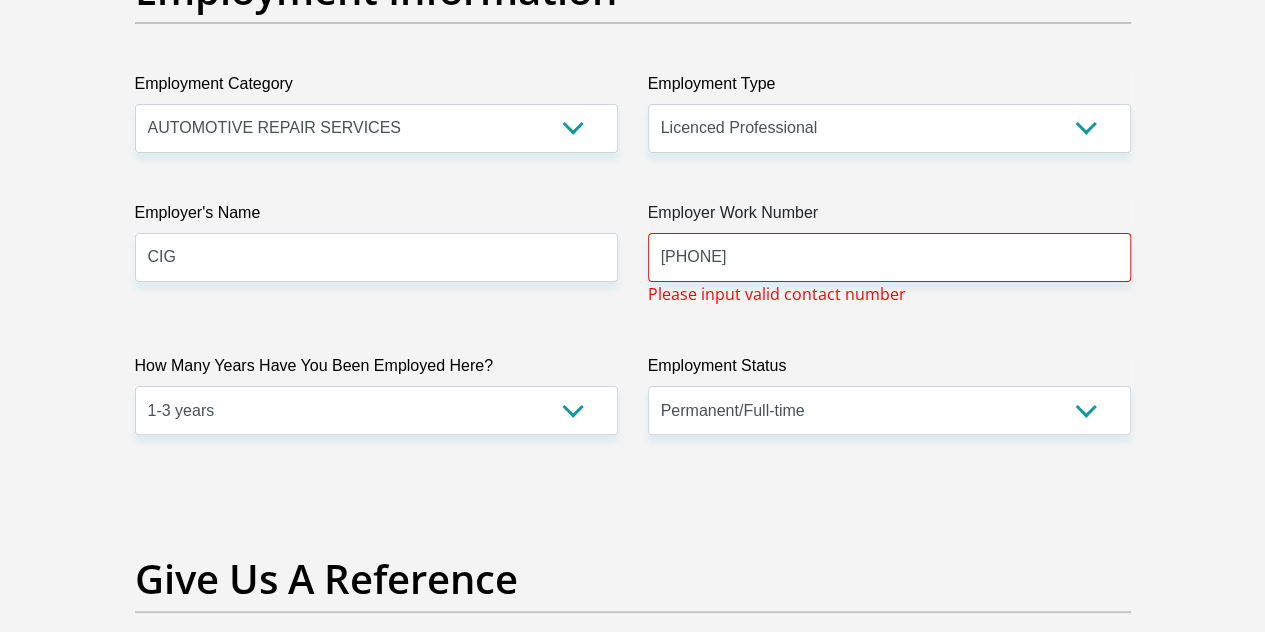 scroll, scrollTop: 3851, scrollLeft: 0, axis: vertical 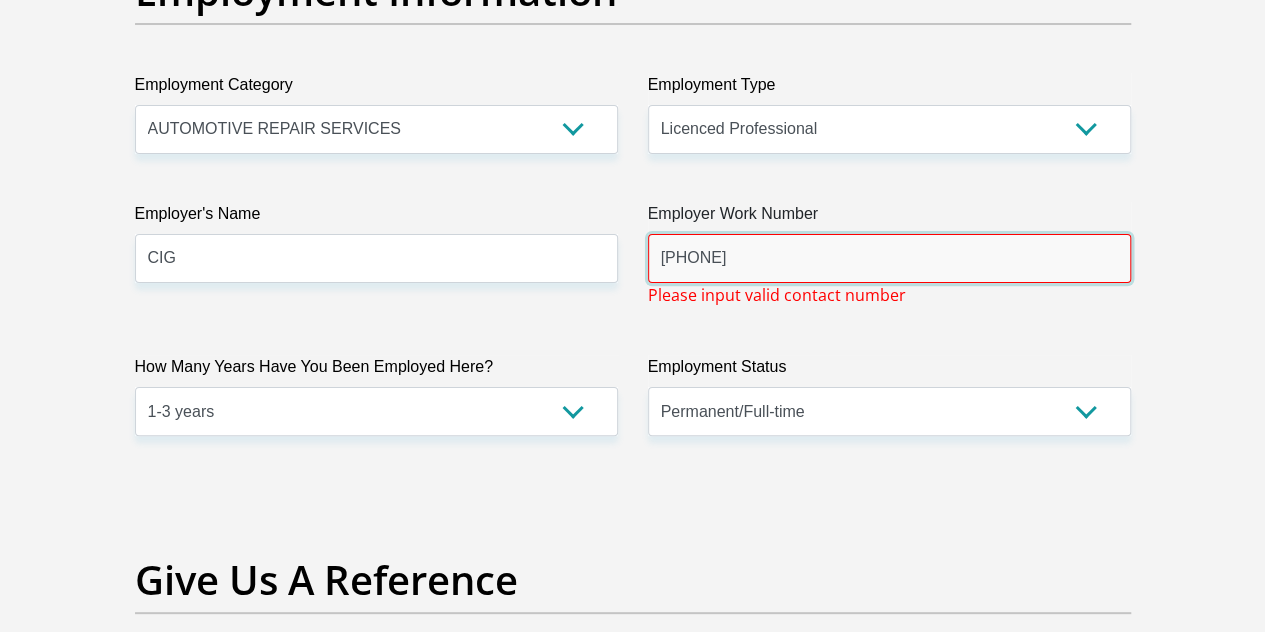 click on "062 233 2350" at bounding box center [889, 258] 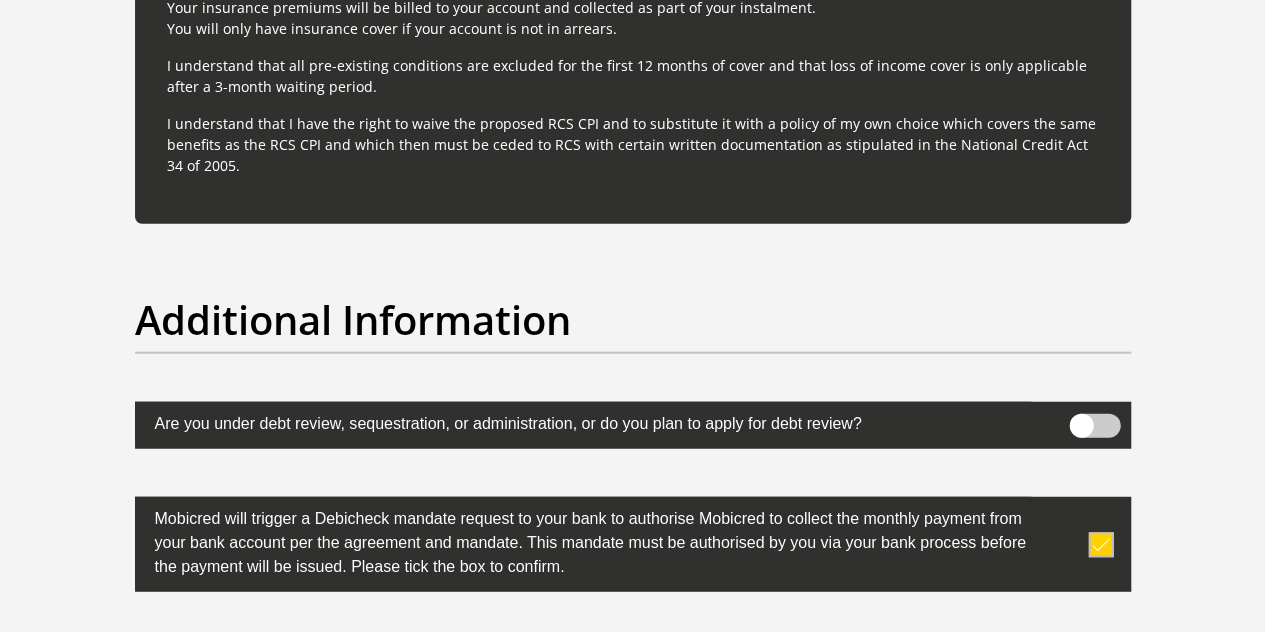 scroll, scrollTop: 6631, scrollLeft: 0, axis: vertical 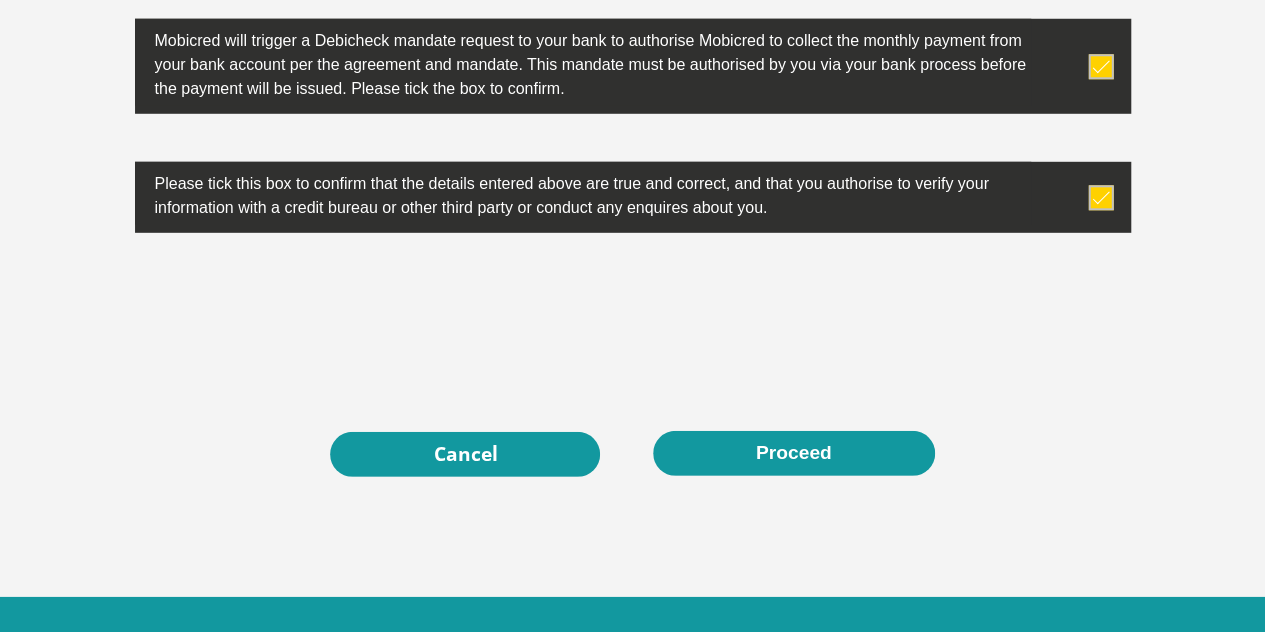 type on "0622332350" 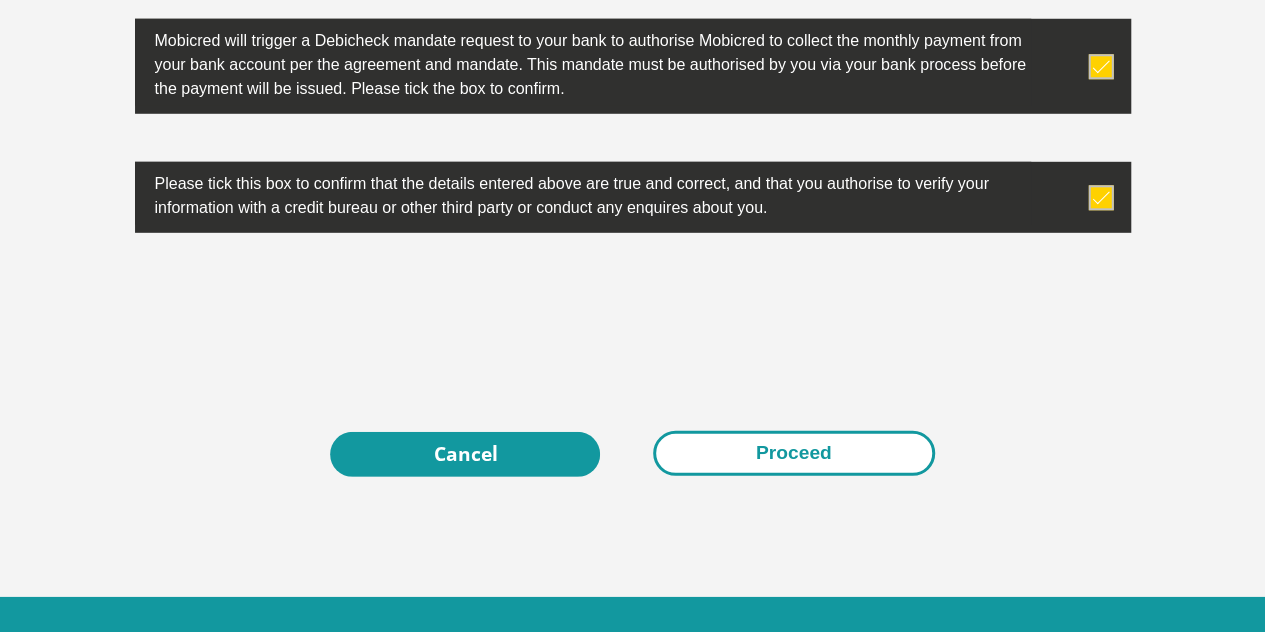 click on "Proceed" at bounding box center [794, 453] 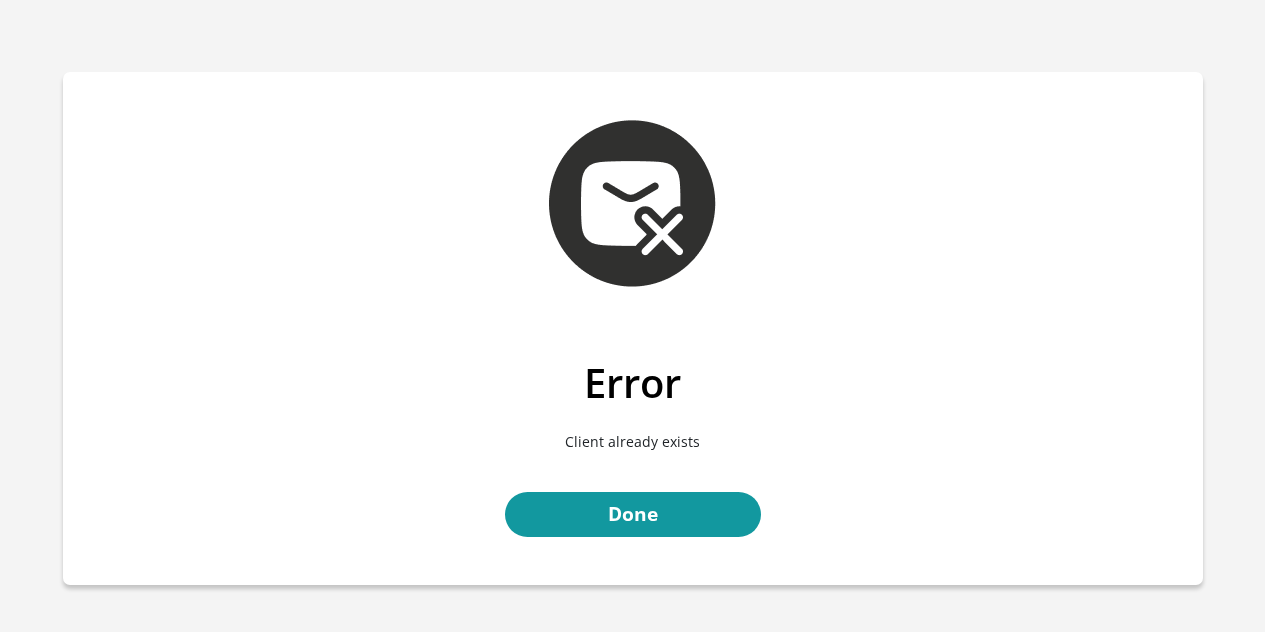 scroll, scrollTop: 0, scrollLeft: 0, axis: both 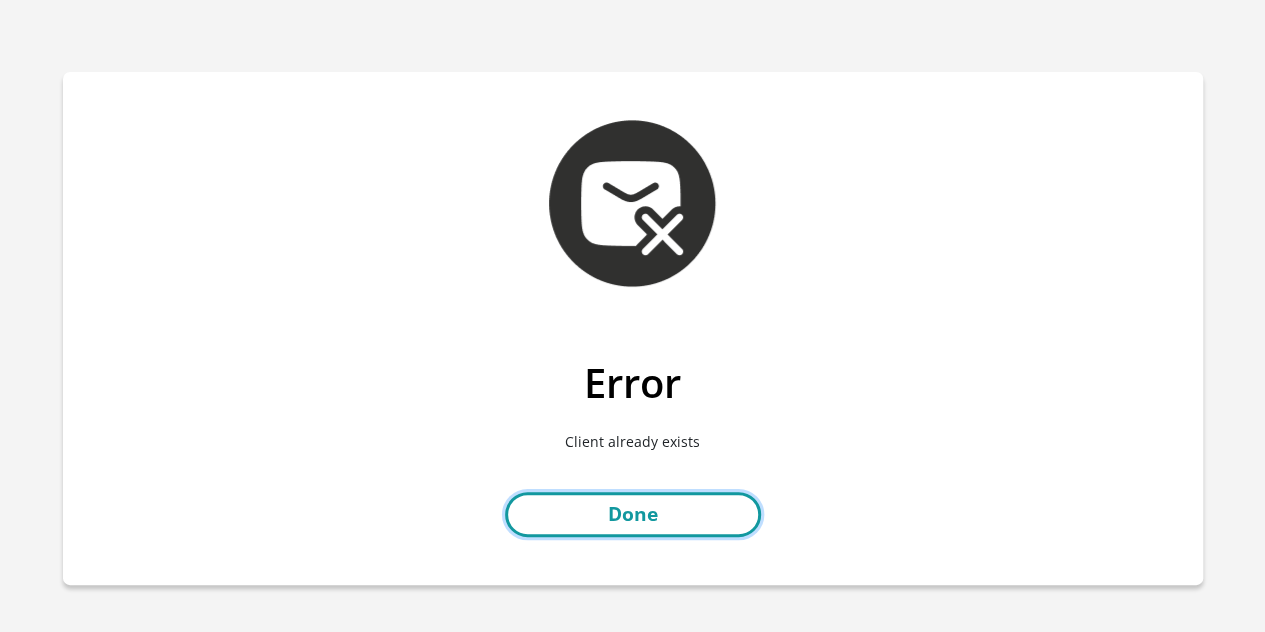 click on "Done" at bounding box center [633, 514] 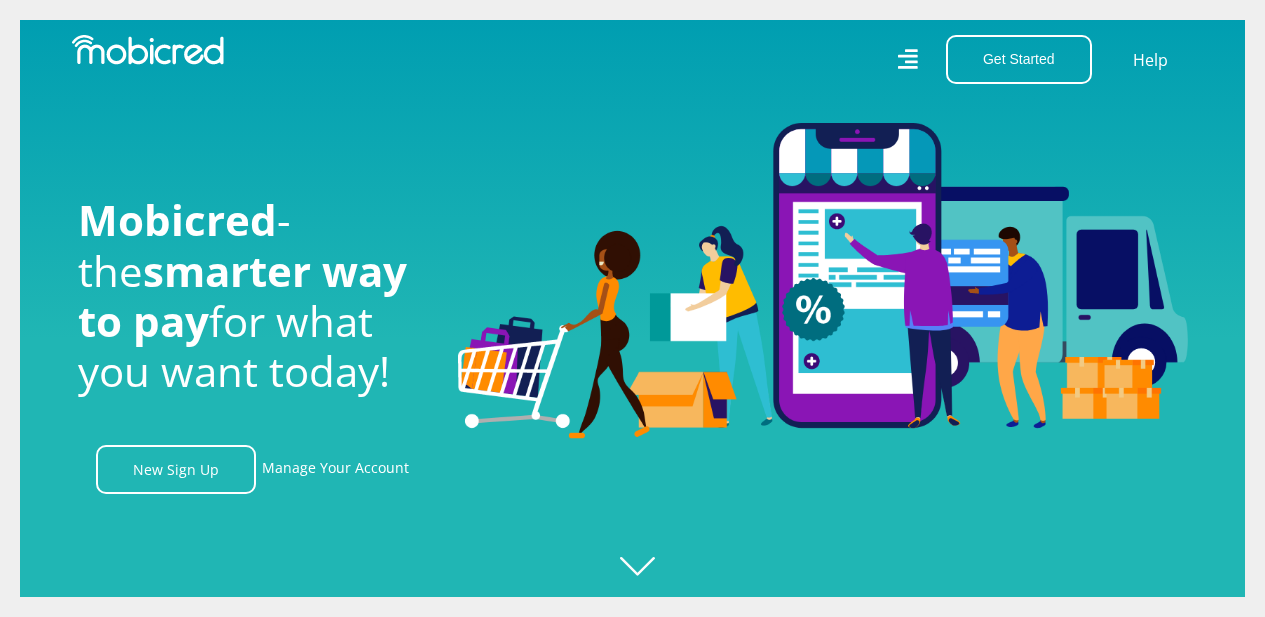 scroll, scrollTop: 0, scrollLeft: 0, axis: both 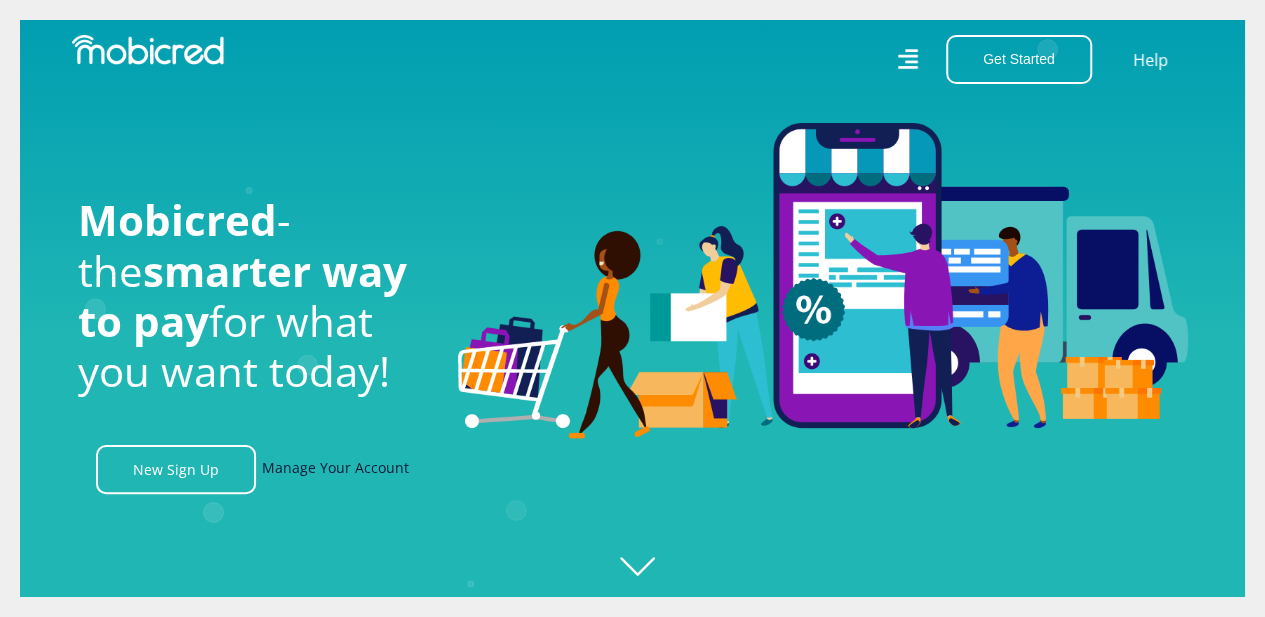 click on "Manage Your Account" at bounding box center [335, 469] 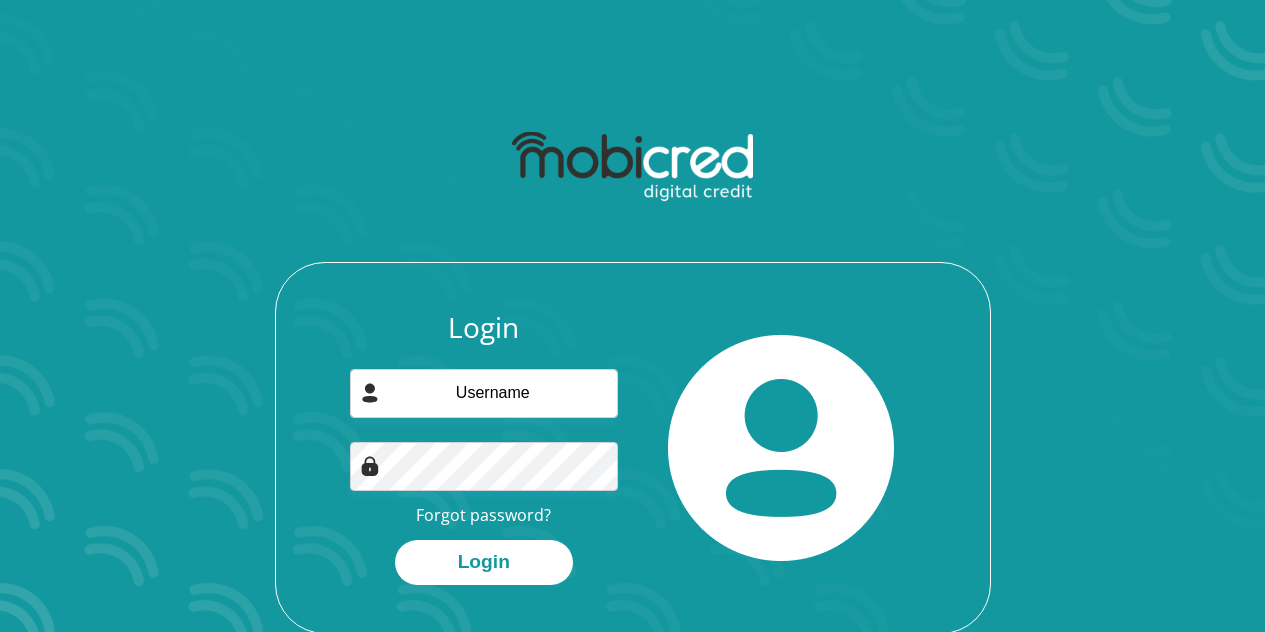 scroll, scrollTop: 0, scrollLeft: 0, axis: both 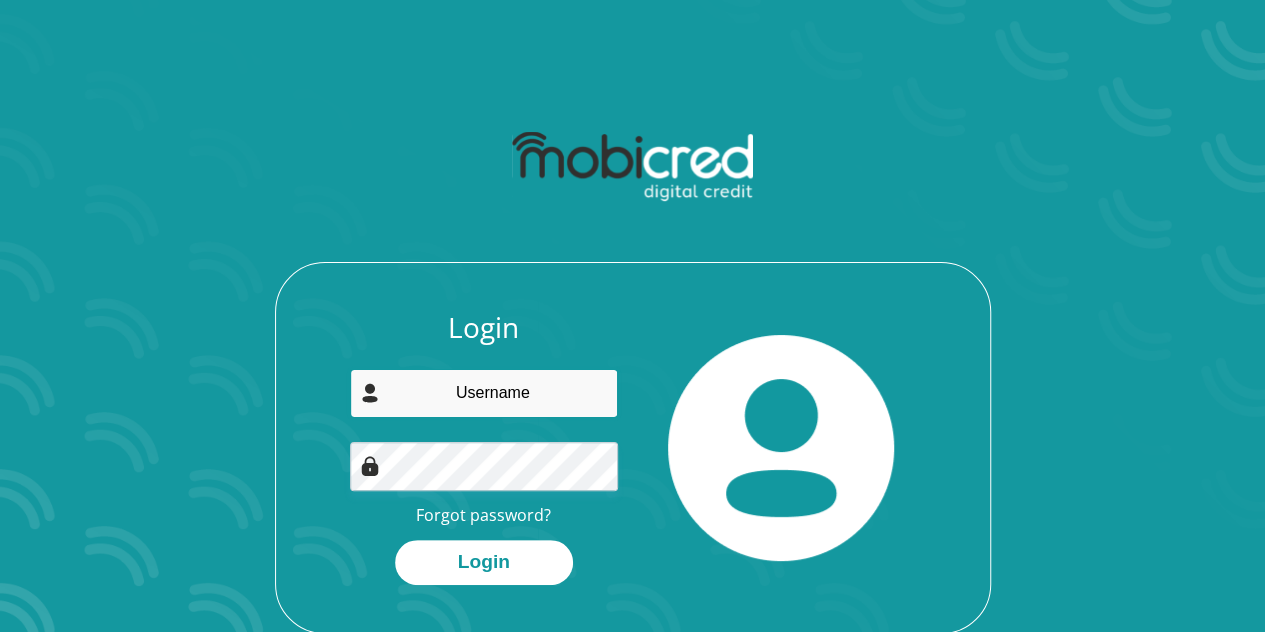 click at bounding box center (484, 393) 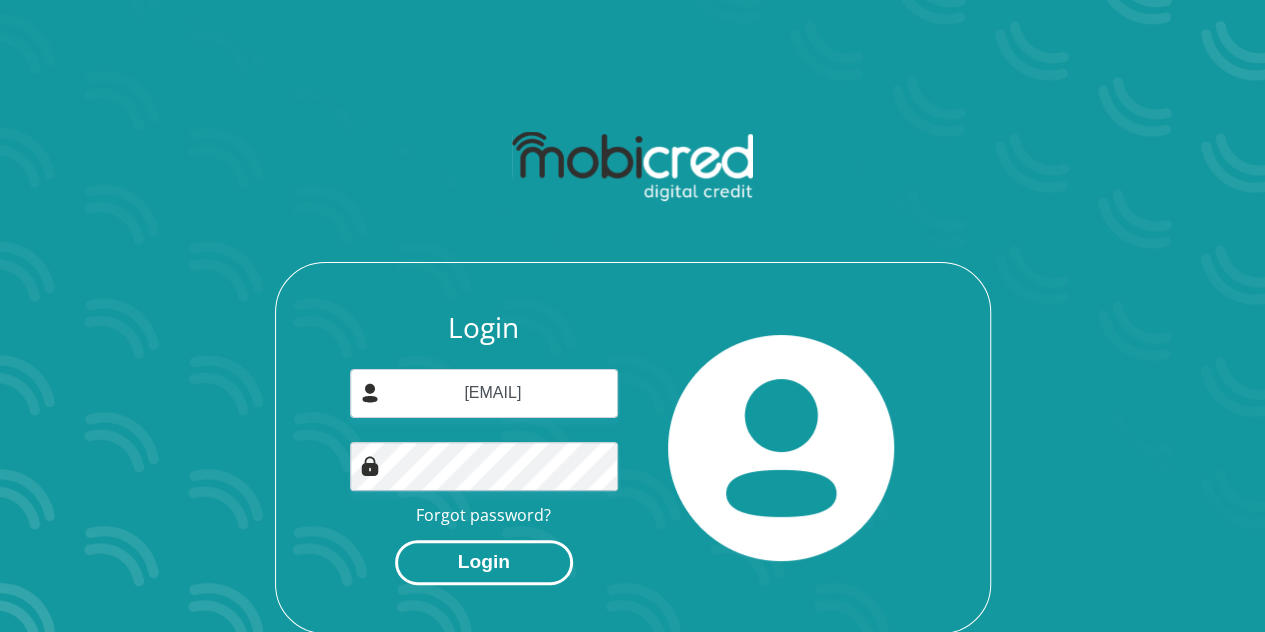 click on "Login" at bounding box center [484, 562] 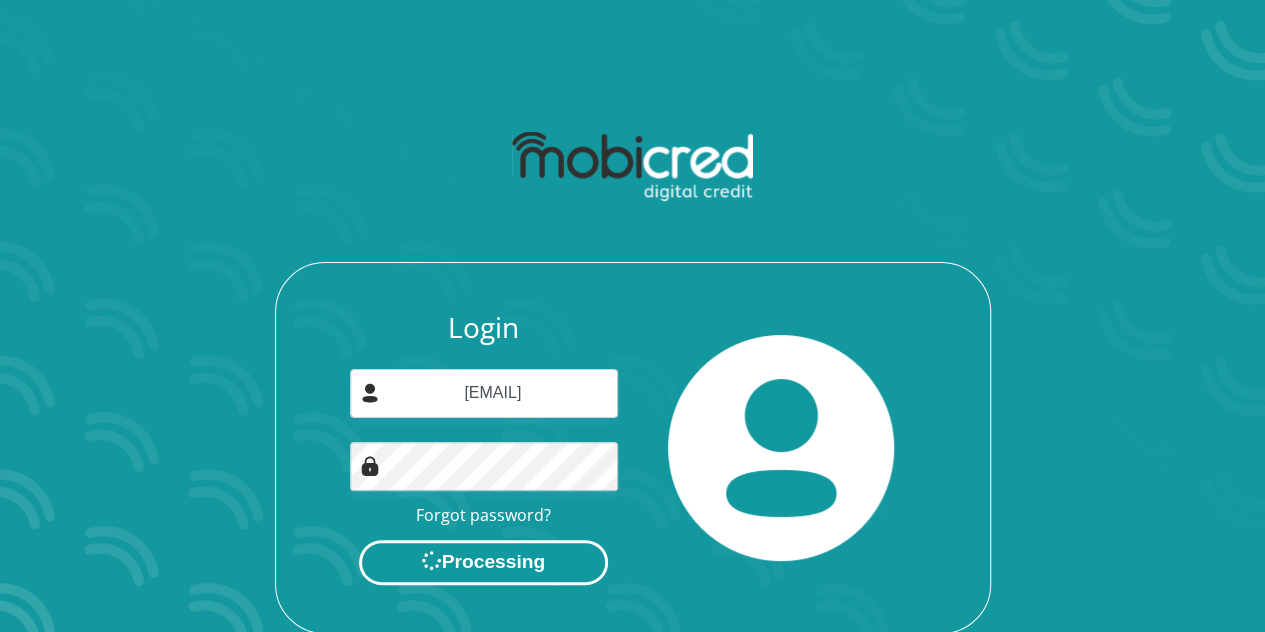 scroll, scrollTop: 0, scrollLeft: 0, axis: both 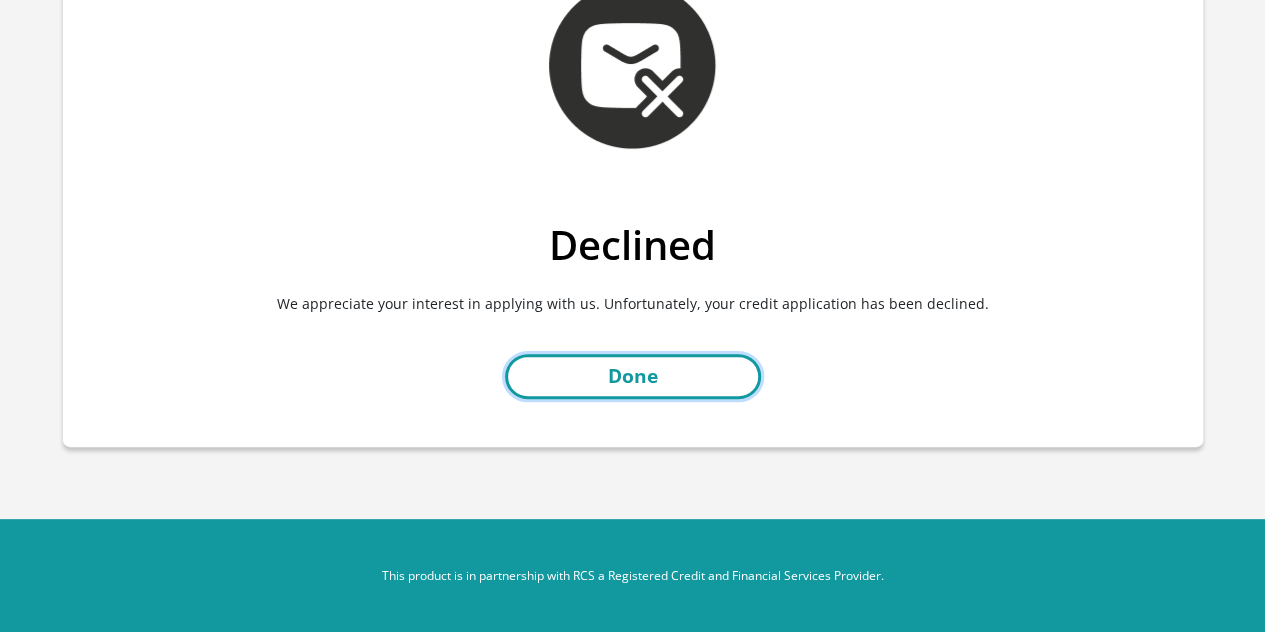click on "Done" at bounding box center [633, 376] 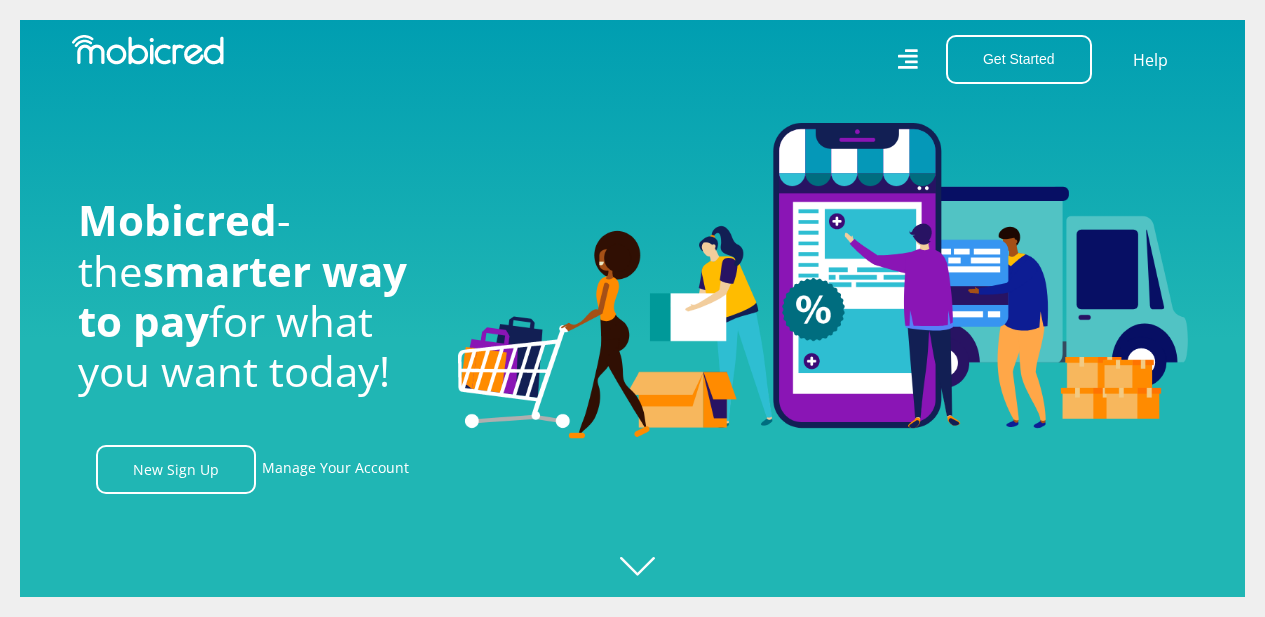 scroll, scrollTop: 0, scrollLeft: 0, axis: both 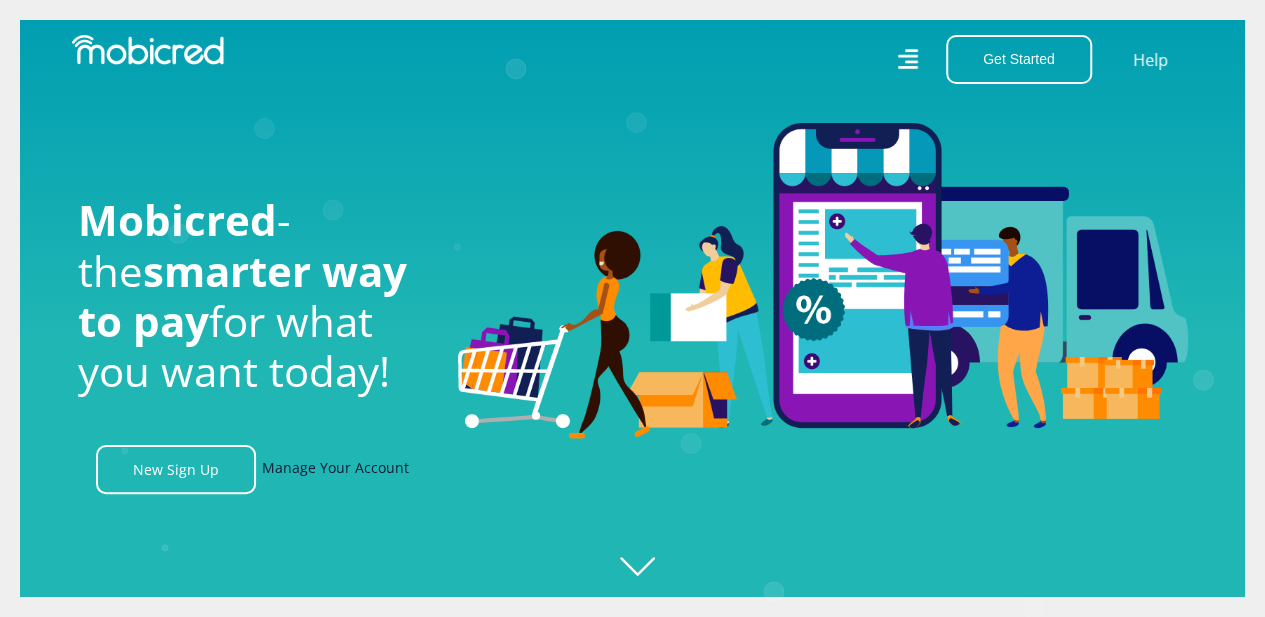 click on "Manage Your Account" at bounding box center (335, 469) 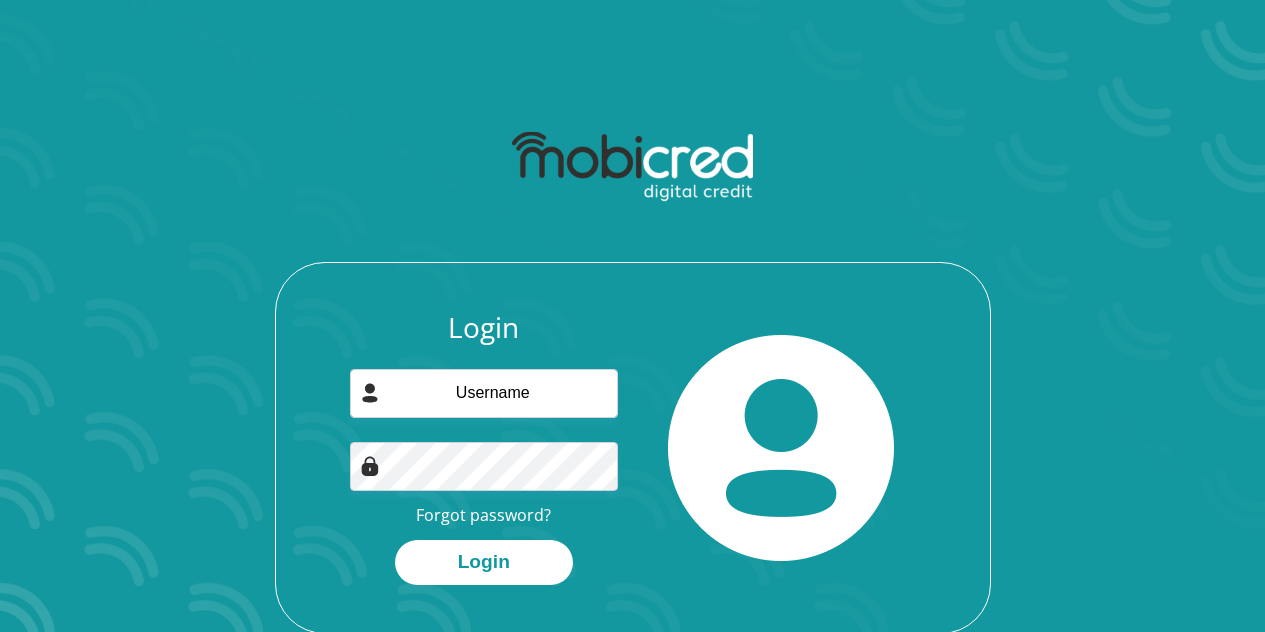 scroll, scrollTop: 0, scrollLeft: 0, axis: both 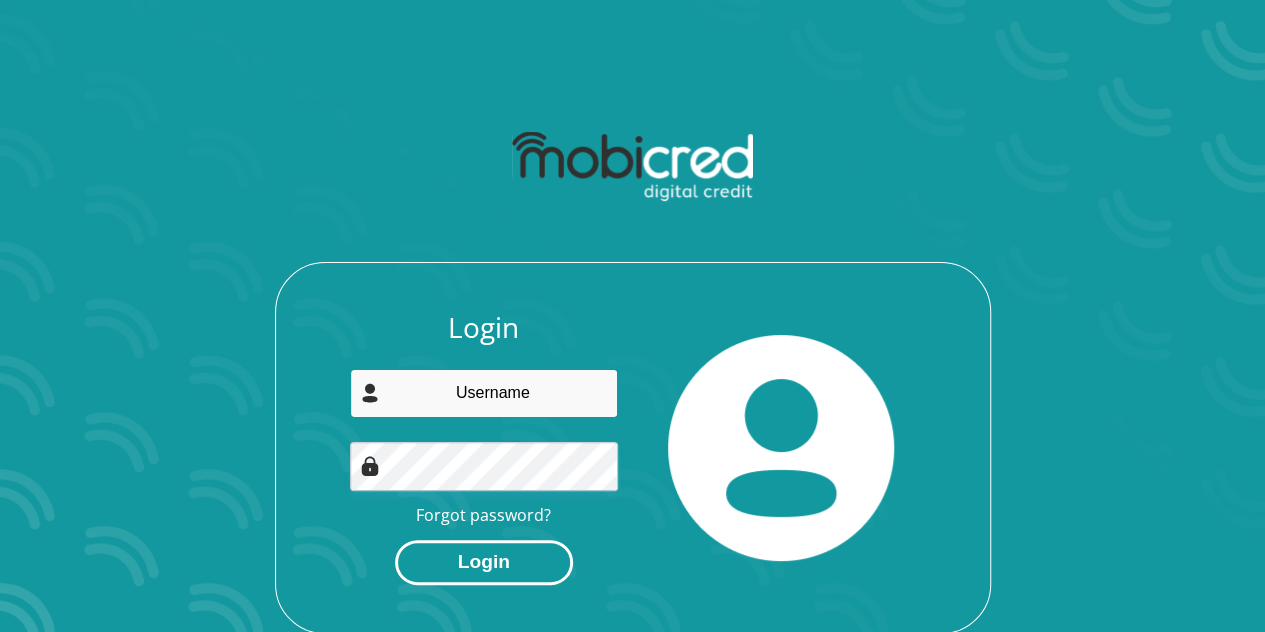 type on "thapelofannie8@gmail.com" 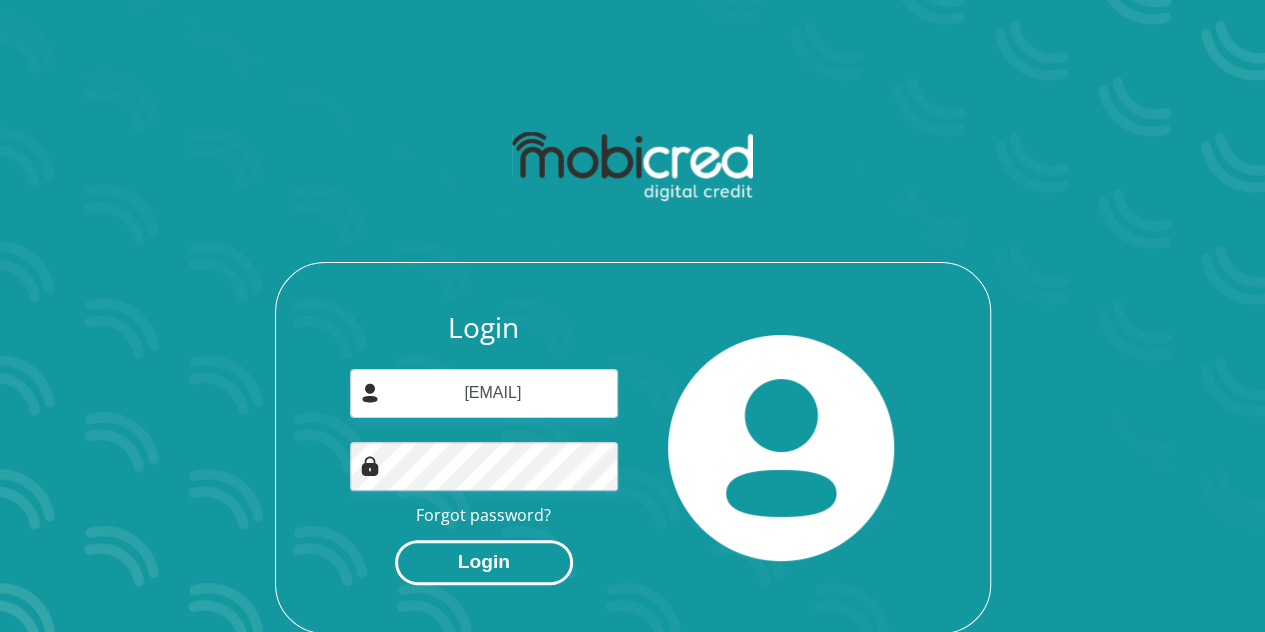 click on "Login" at bounding box center (484, 562) 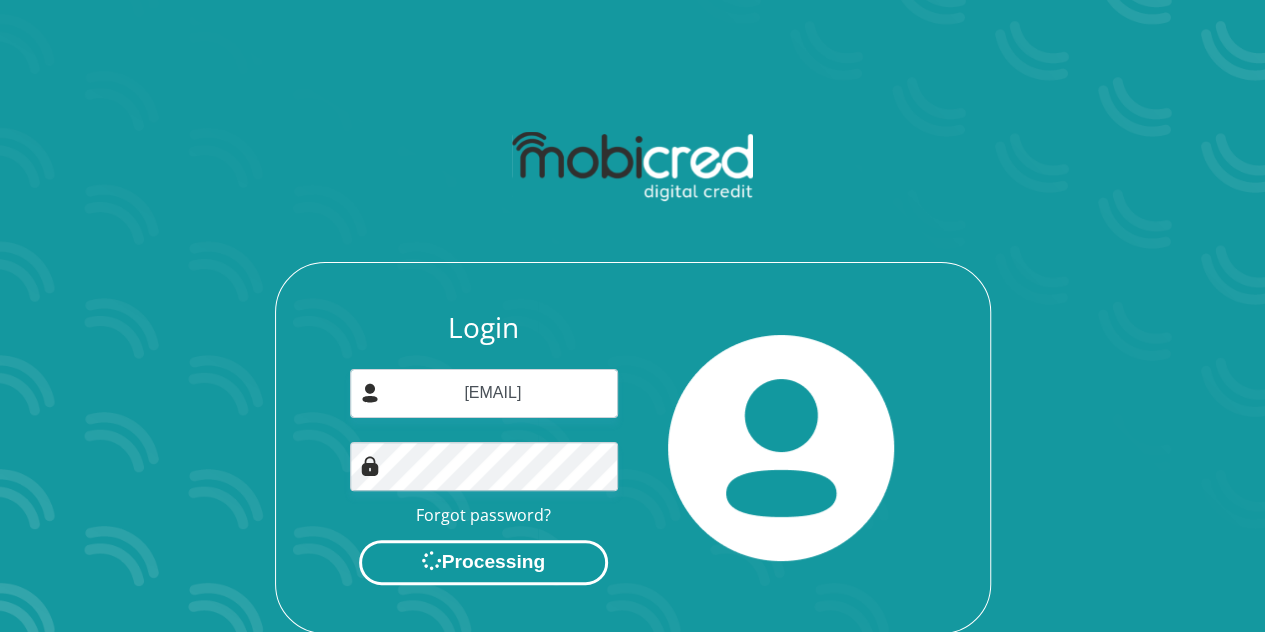 scroll, scrollTop: 0, scrollLeft: 0, axis: both 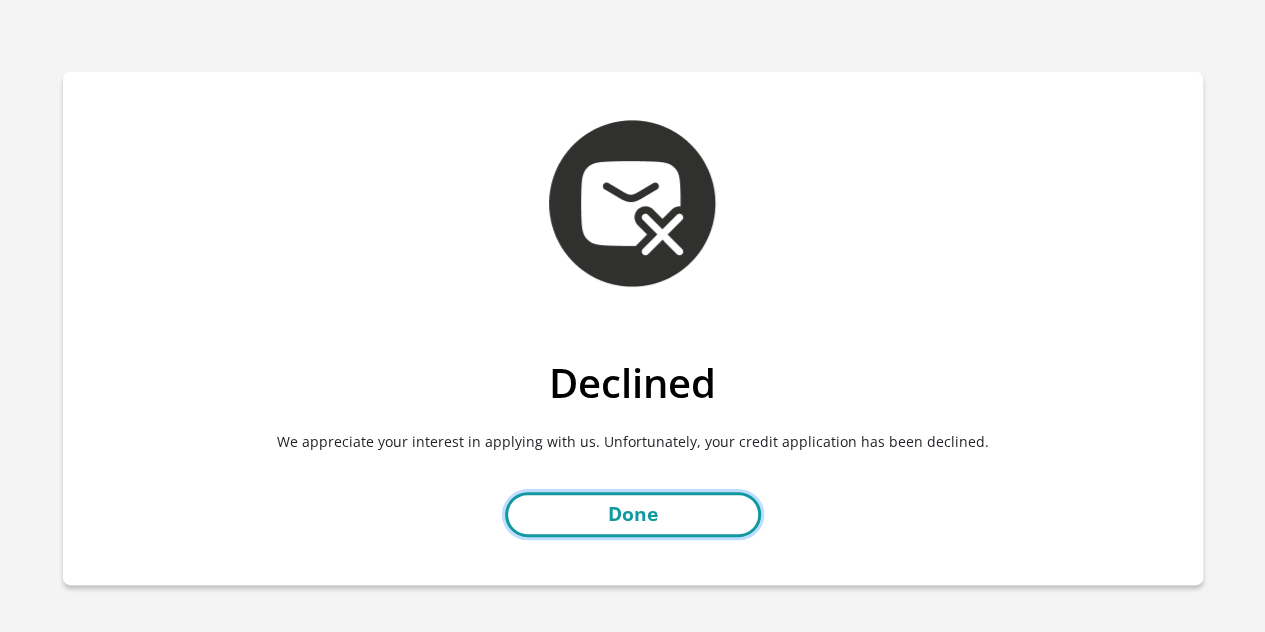 click on "Done" at bounding box center (633, 514) 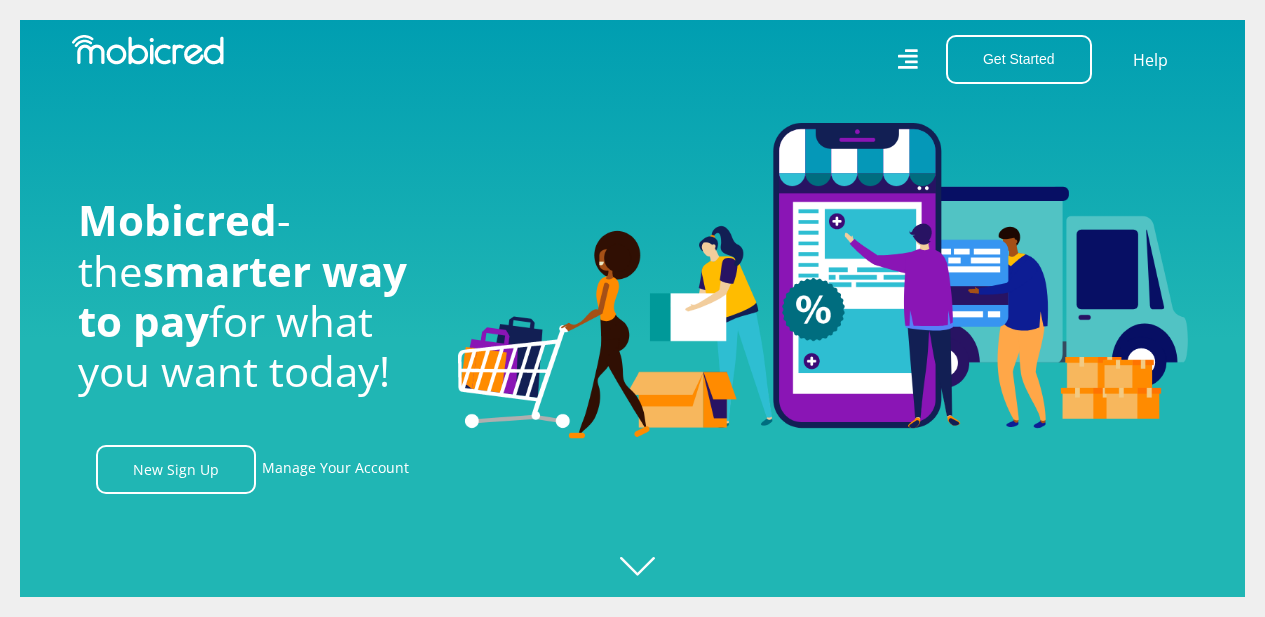 scroll, scrollTop: 0, scrollLeft: 0, axis: both 